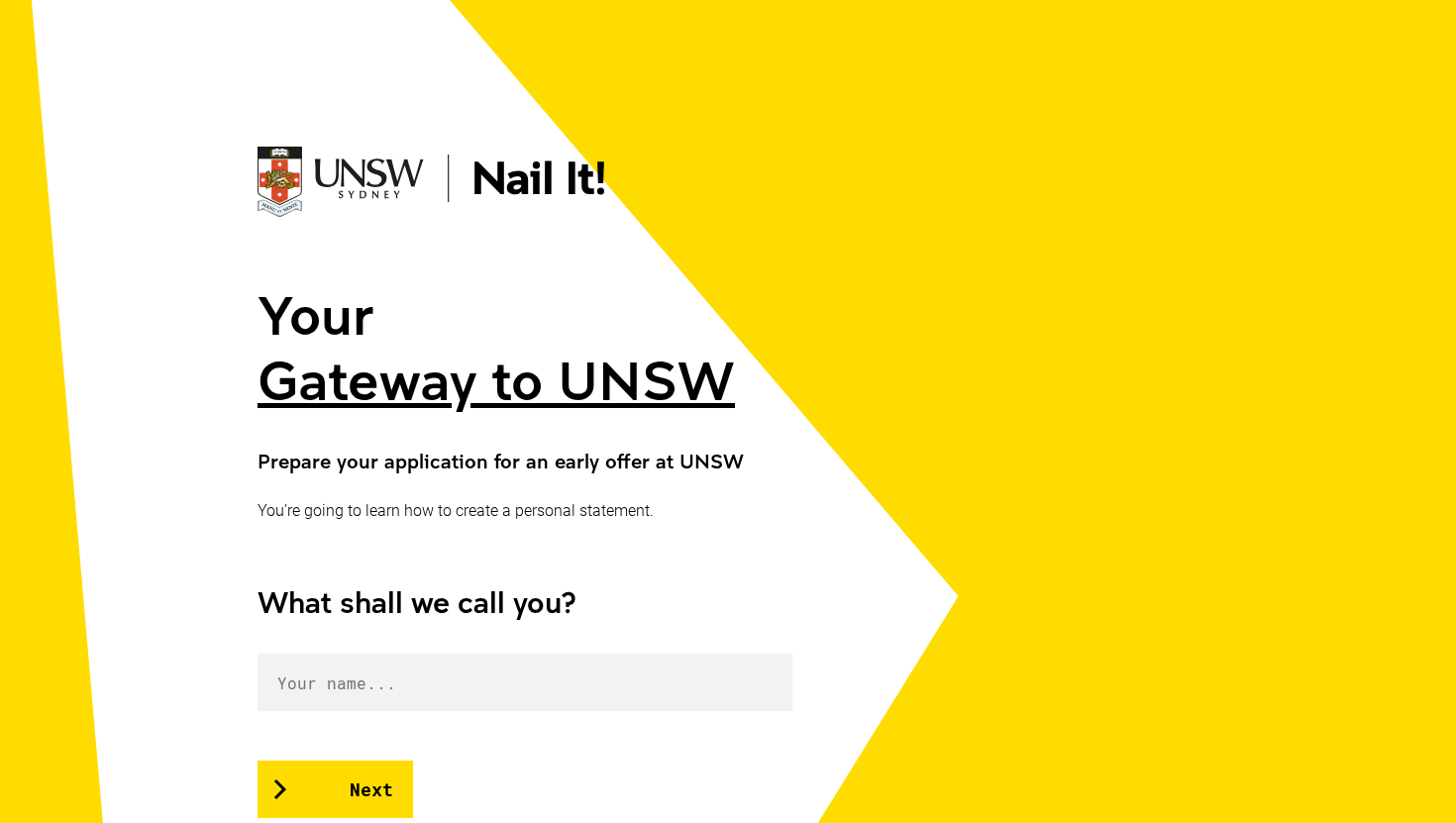 scroll, scrollTop: 76, scrollLeft: 0, axis: vertical 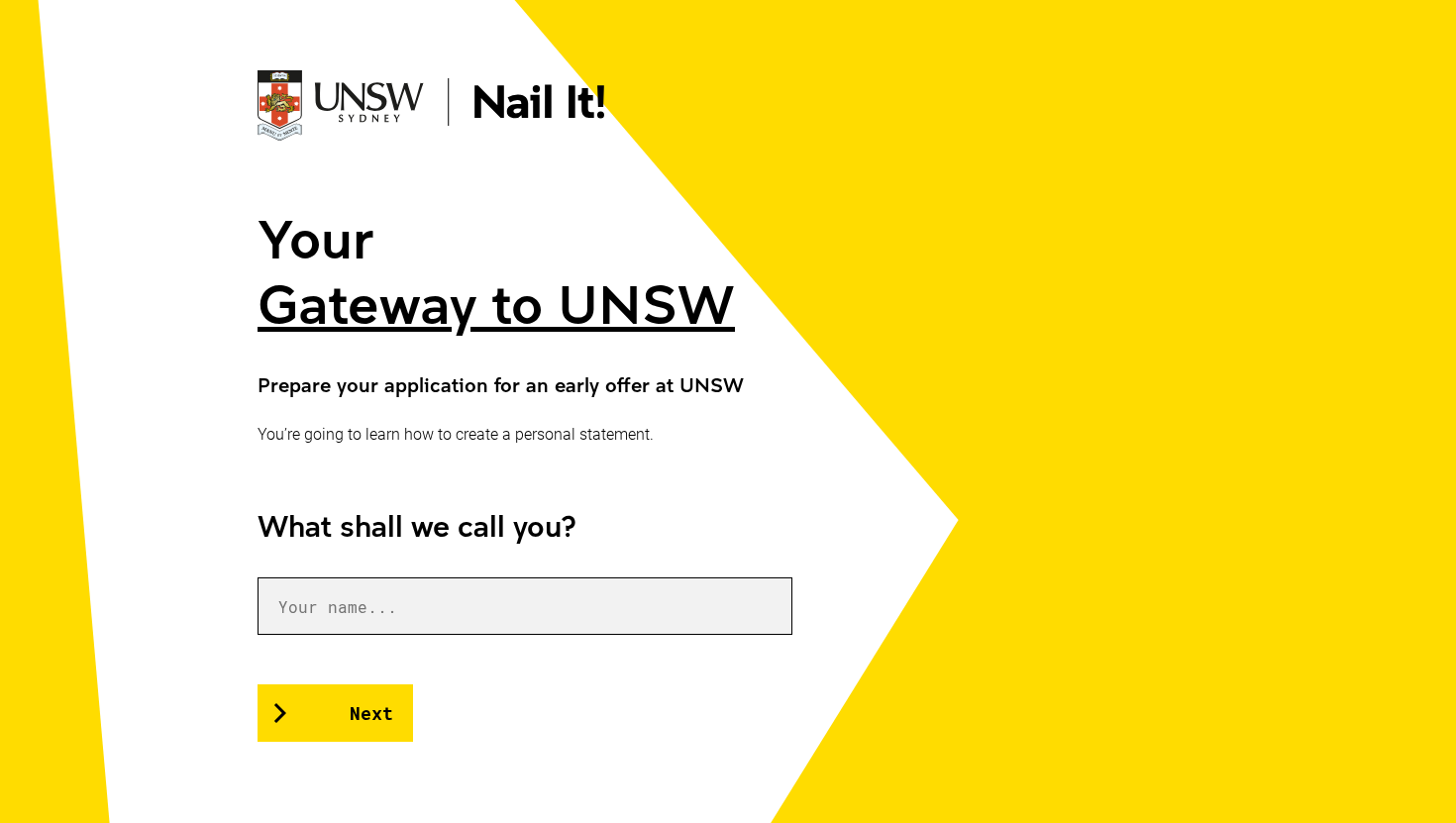 click at bounding box center (525, 606) 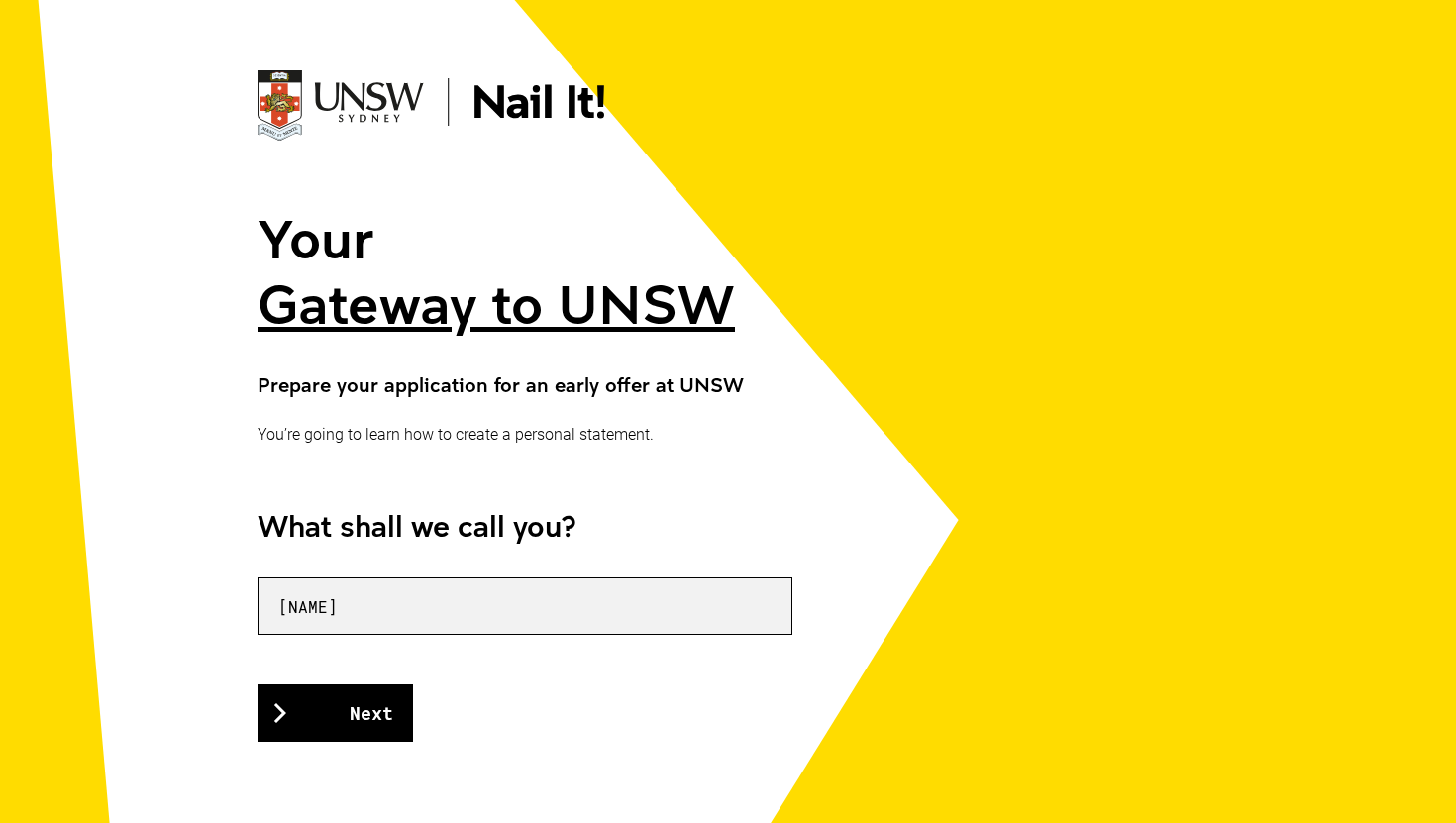 type on "[NAME]" 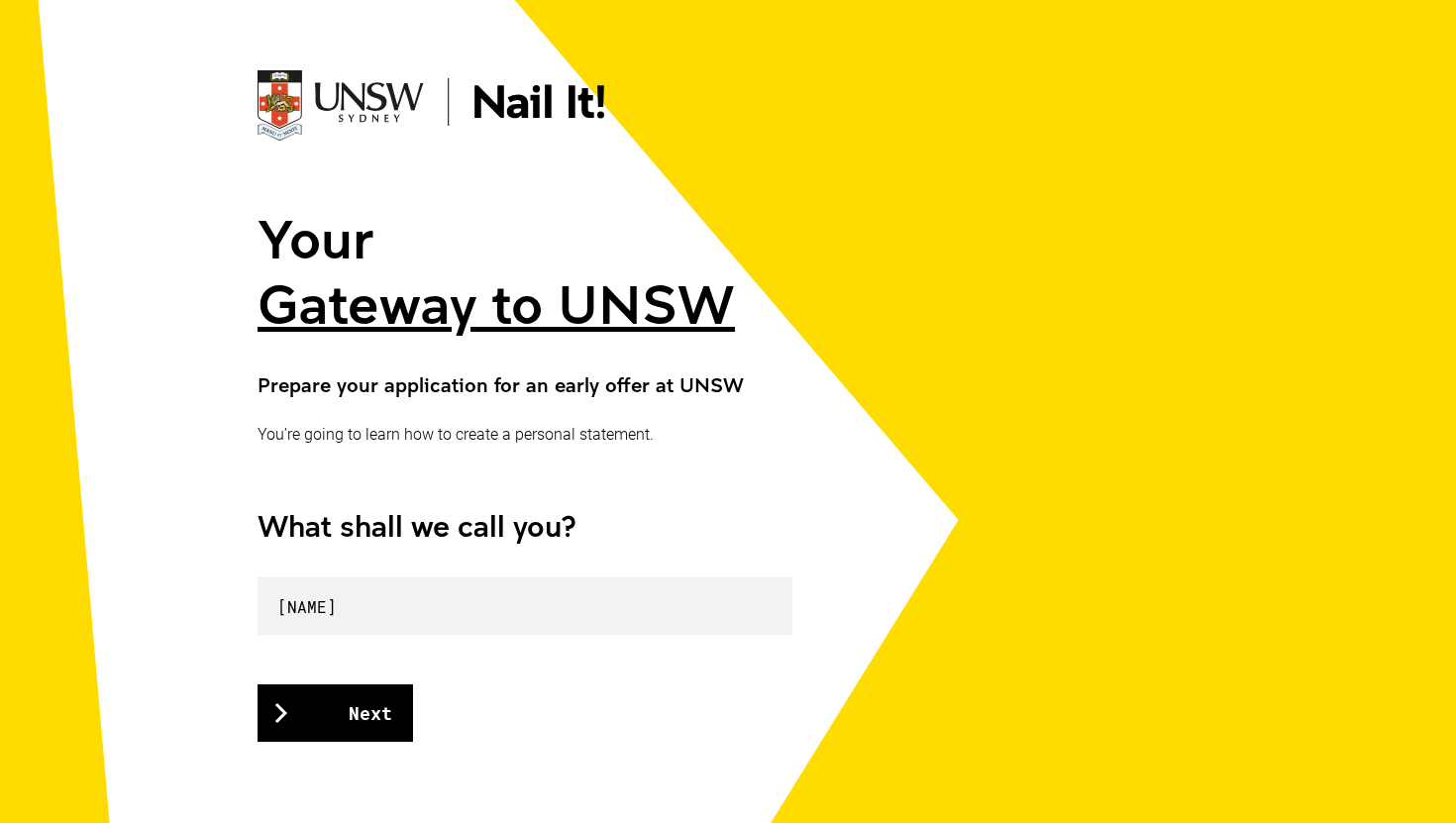 click on "Next" at bounding box center (335, 713) 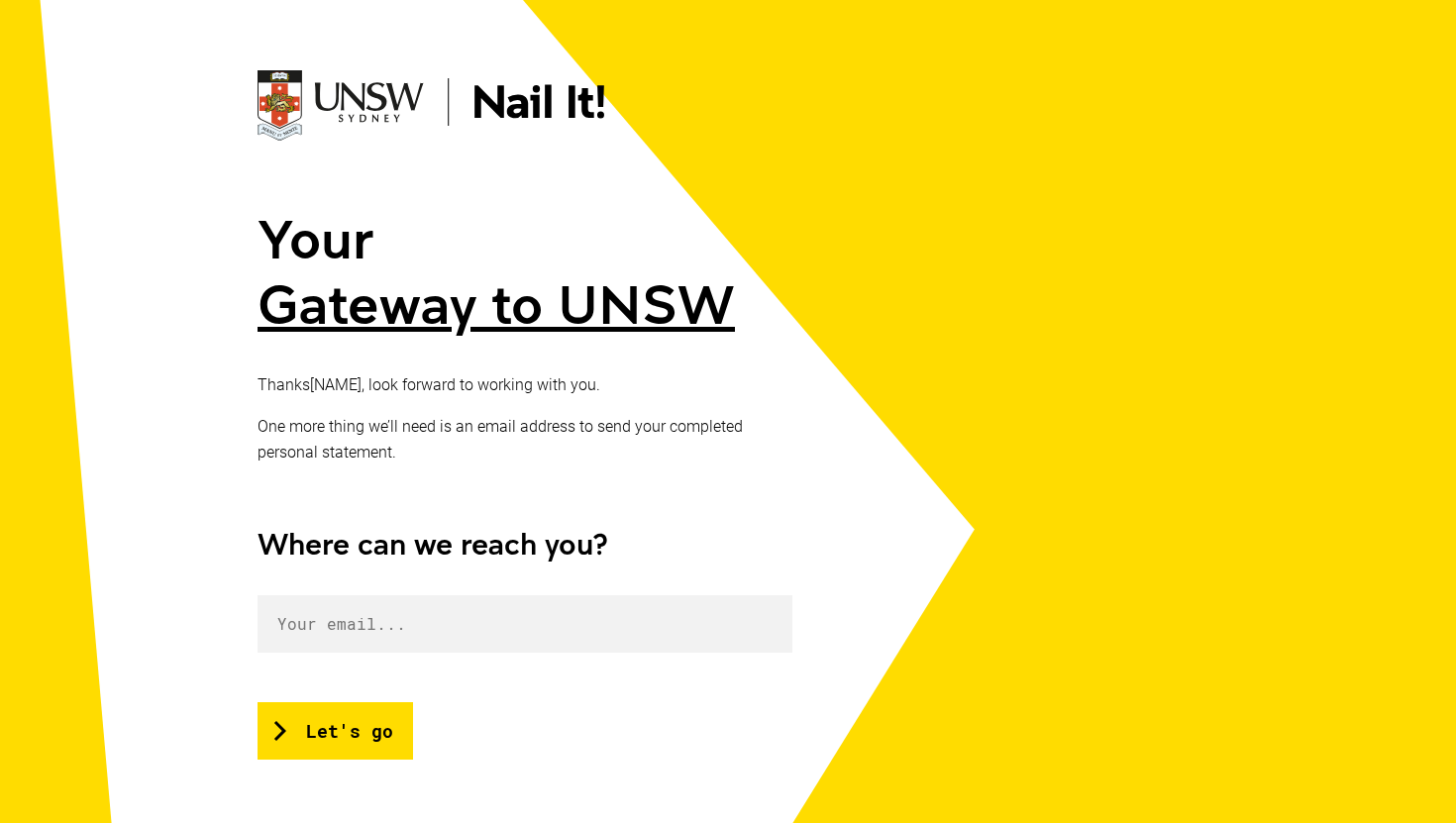 scroll, scrollTop: 0, scrollLeft: 0, axis: both 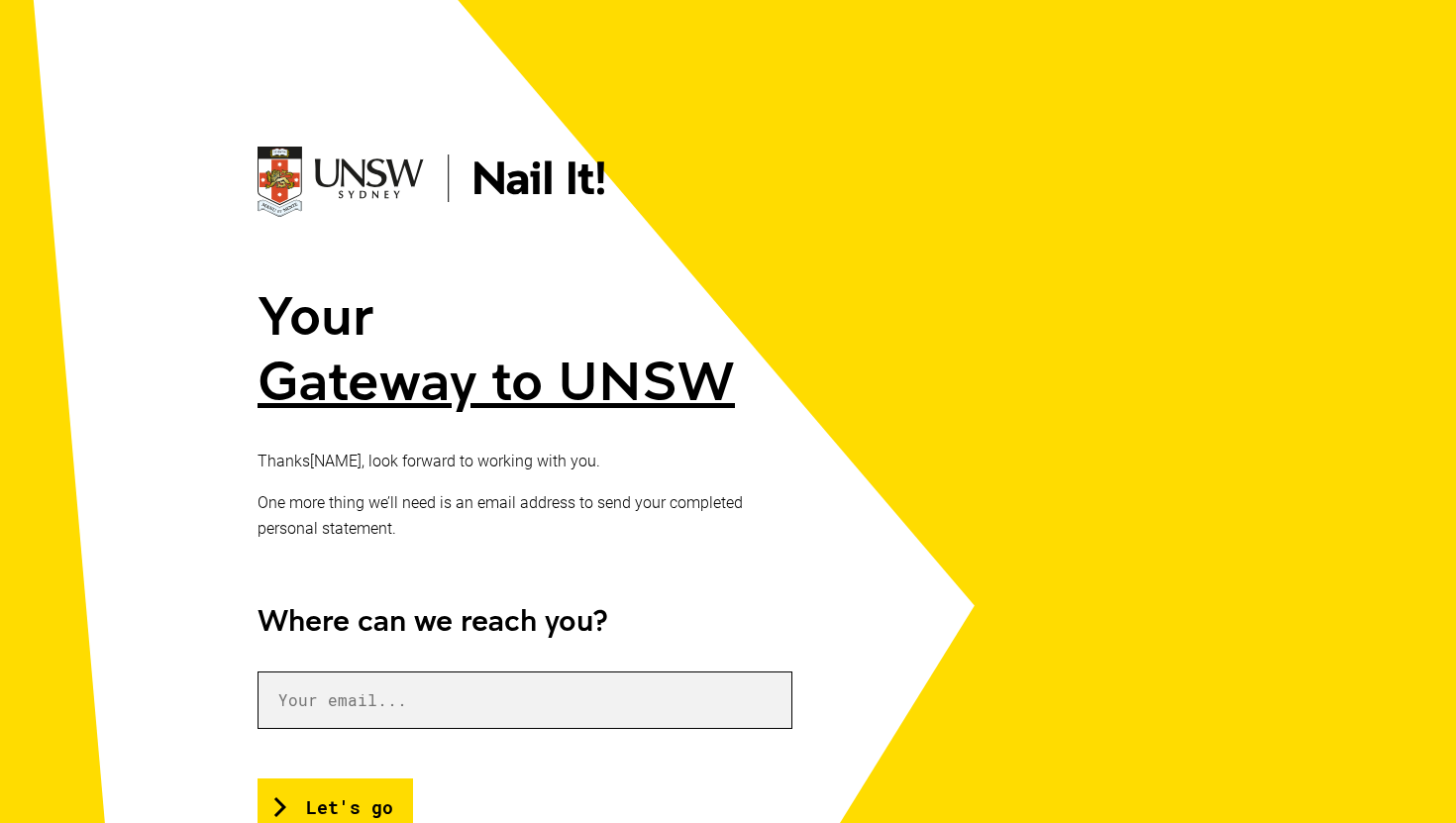 click at bounding box center (525, 700) 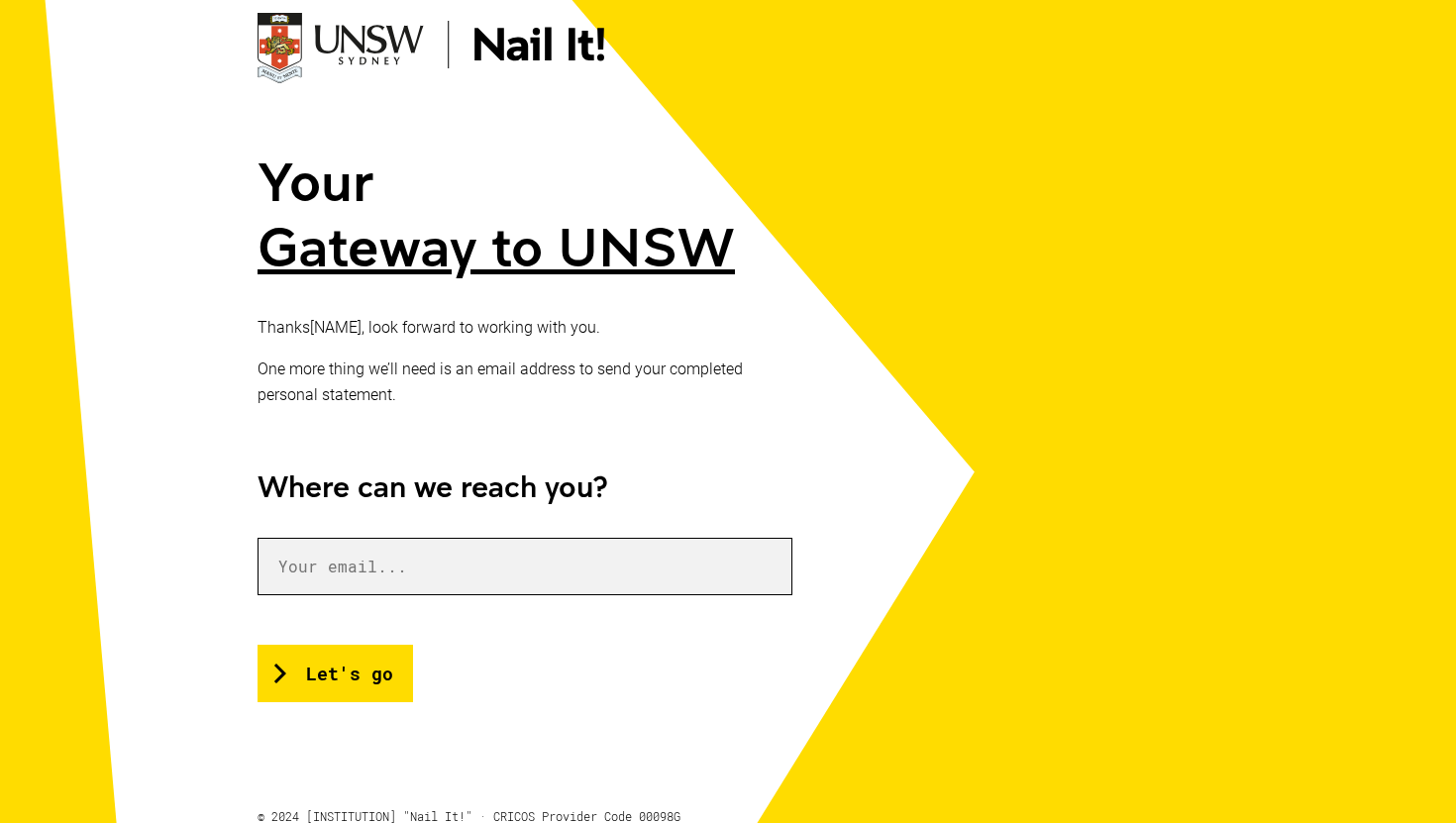scroll, scrollTop: 140, scrollLeft: 0, axis: vertical 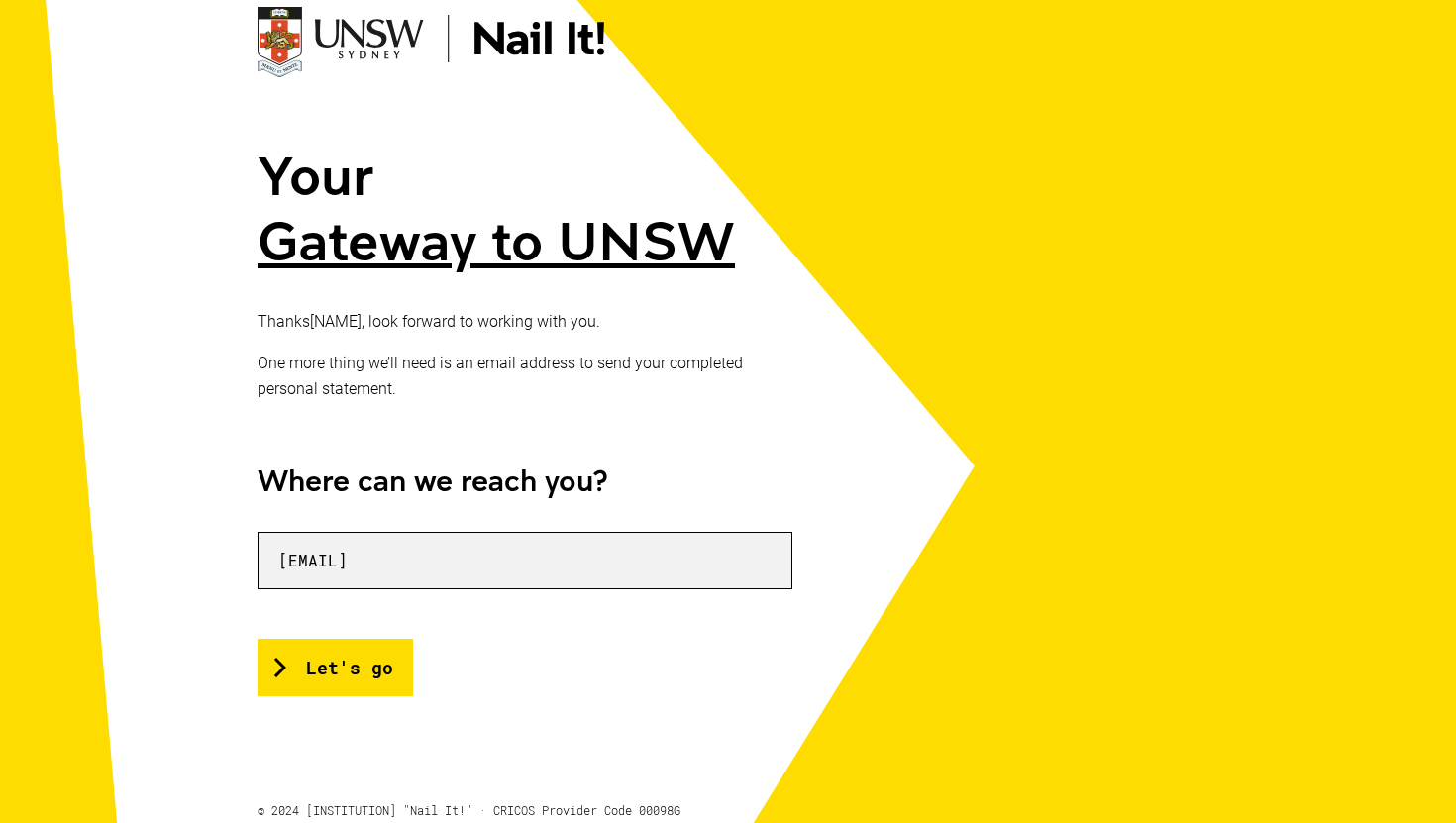 type on "[EMAIL]" 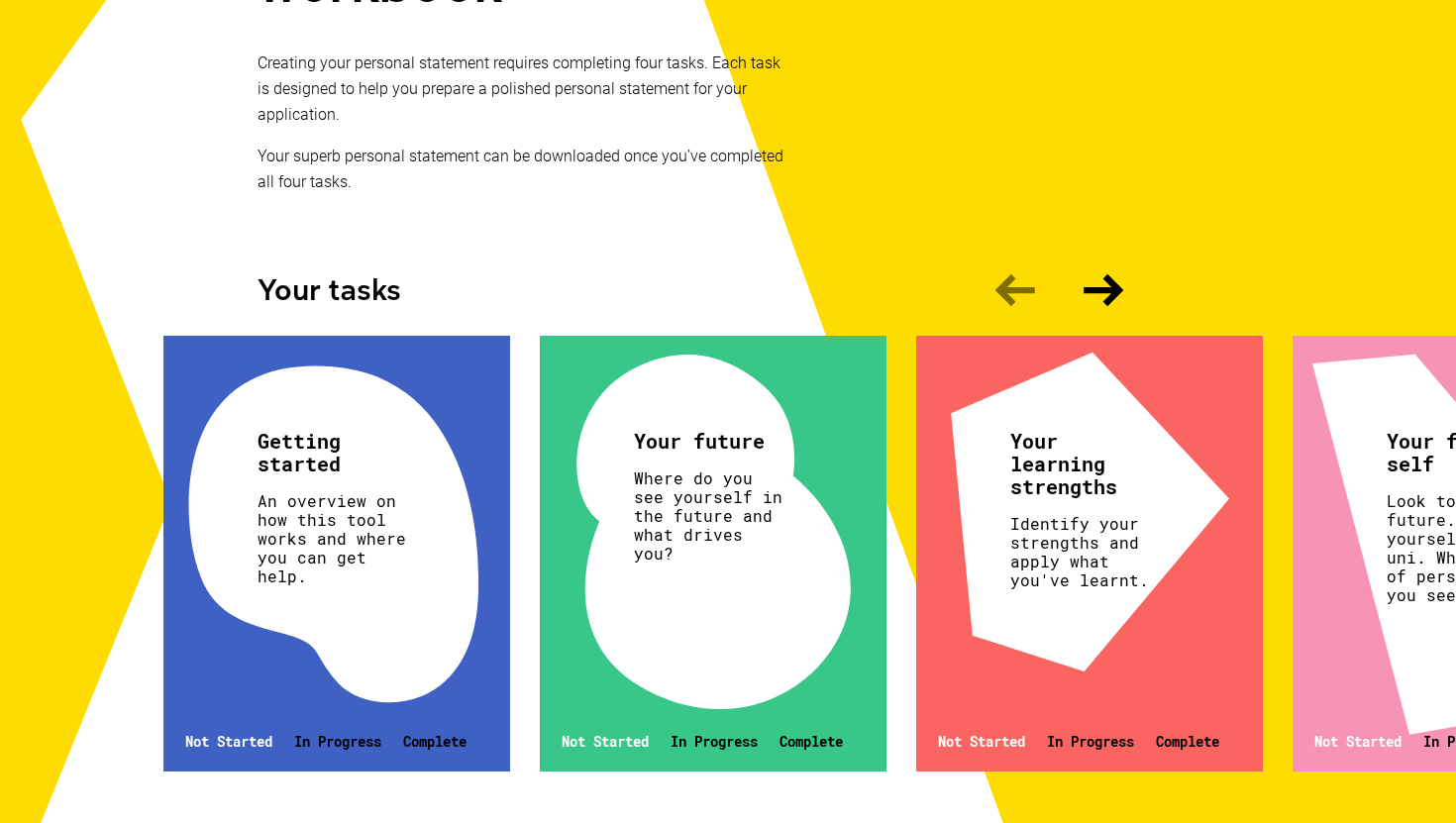 scroll, scrollTop: 401, scrollLeft: 0, axis: vertical 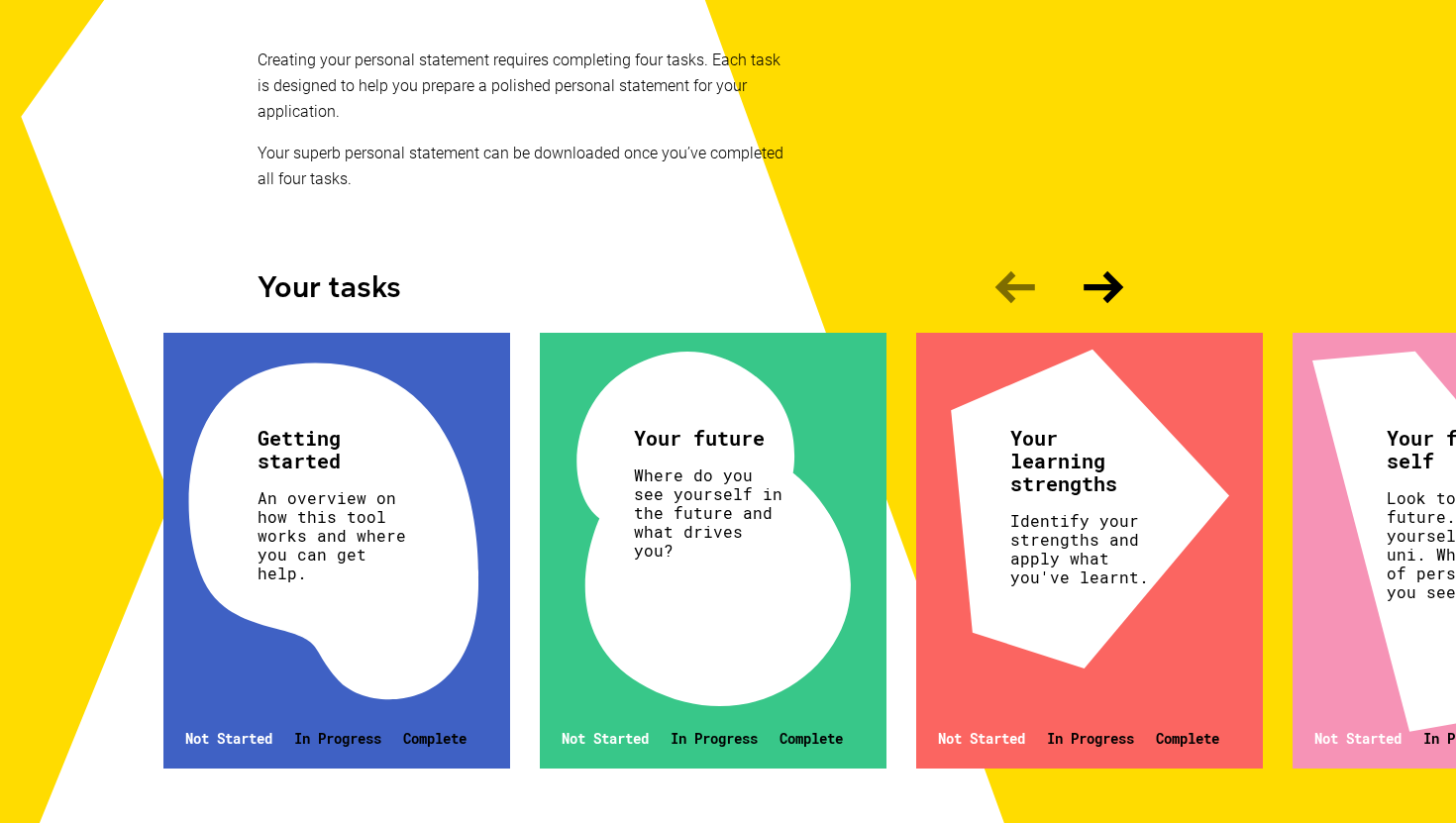 click on "An overview on how this tool works and where you can get help." at bounding box center (334, 535) 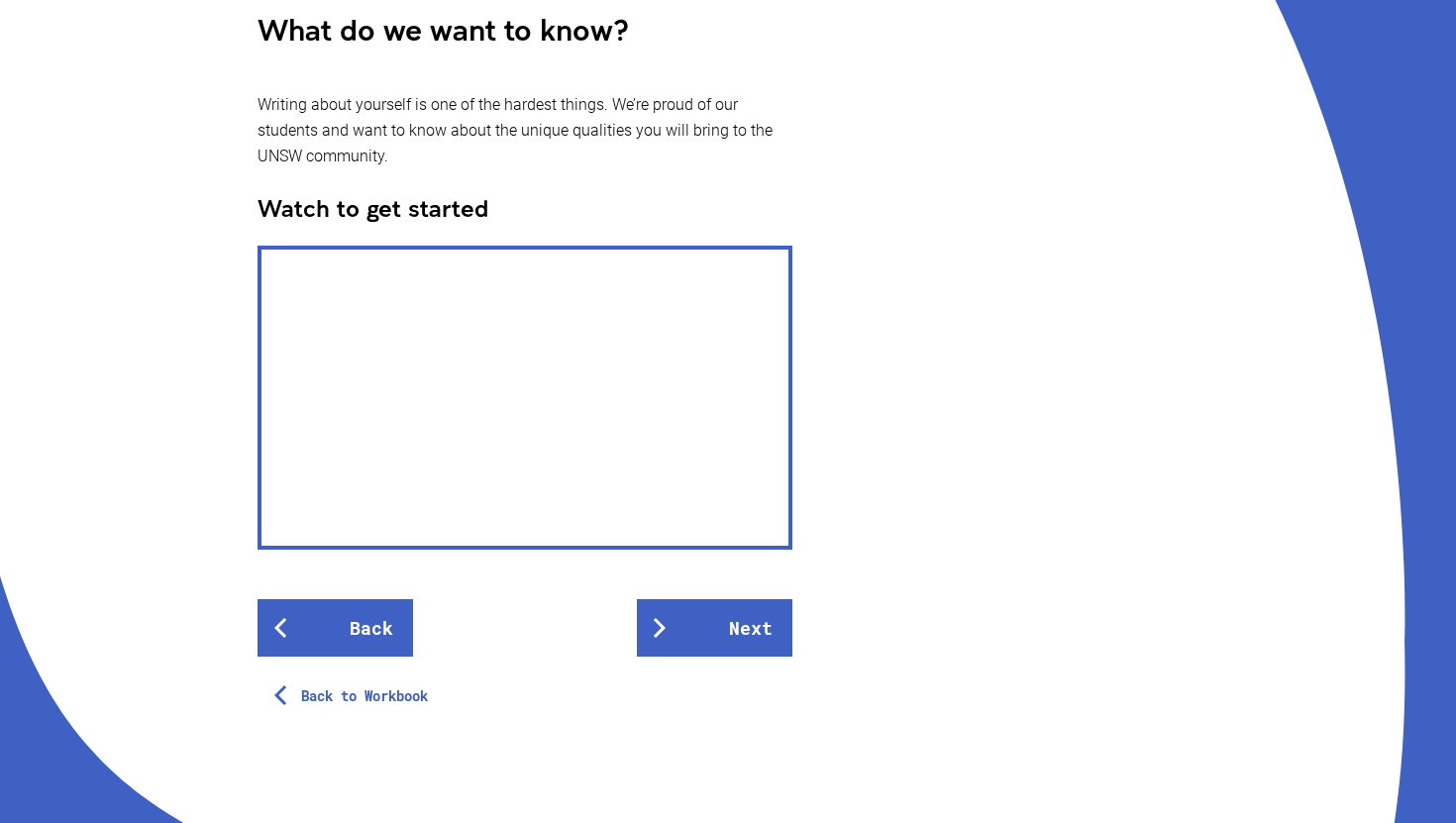 scroll, scrollTop: 440, scrollLeft: 0, axis: vertical 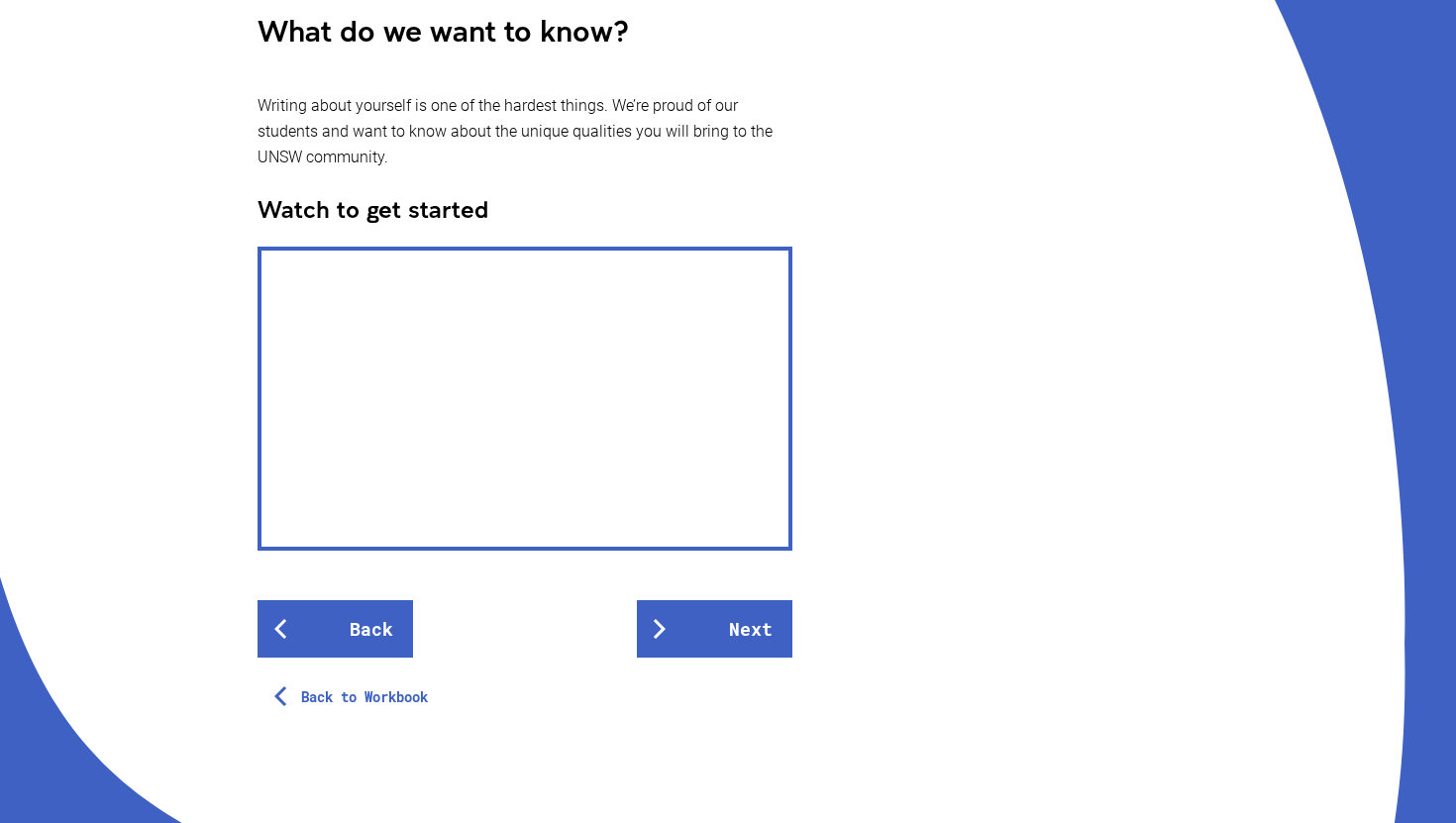 click on "Getting started What do we want to know? Writing about yourself is one of the hardest things. We’re proud of our students and want to know about the unique qualities you will bring to the [INSTITUTION] community. Watch to get started Back Next Back to Workbook © 2024 [INSTITUTION] "Nail It!" · CRICOS Provider Code 00098G Privacy Policy ,   About Us" at bounding box center (728, 299) 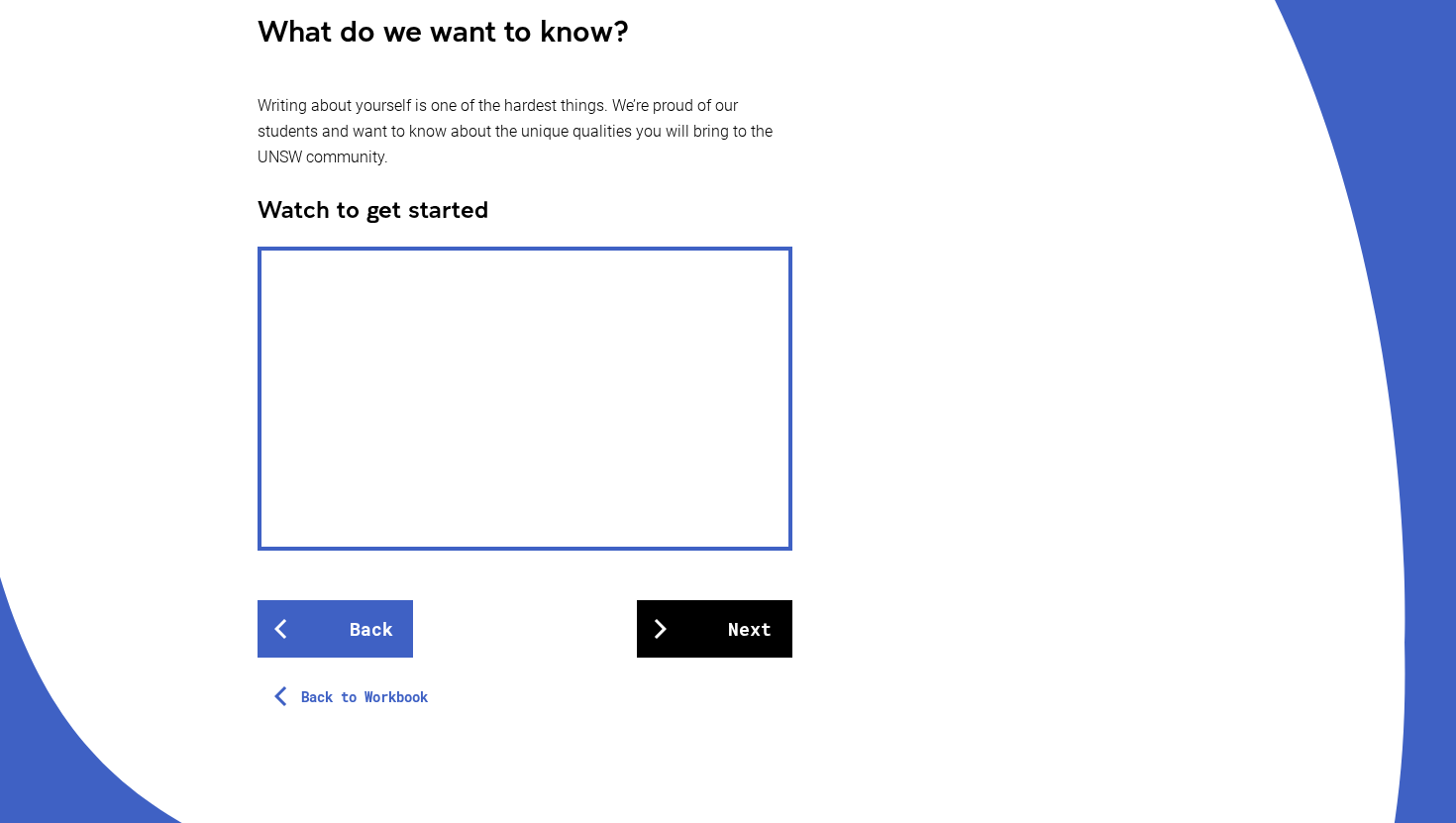 click on "Next" at bounding box center [714, 629] 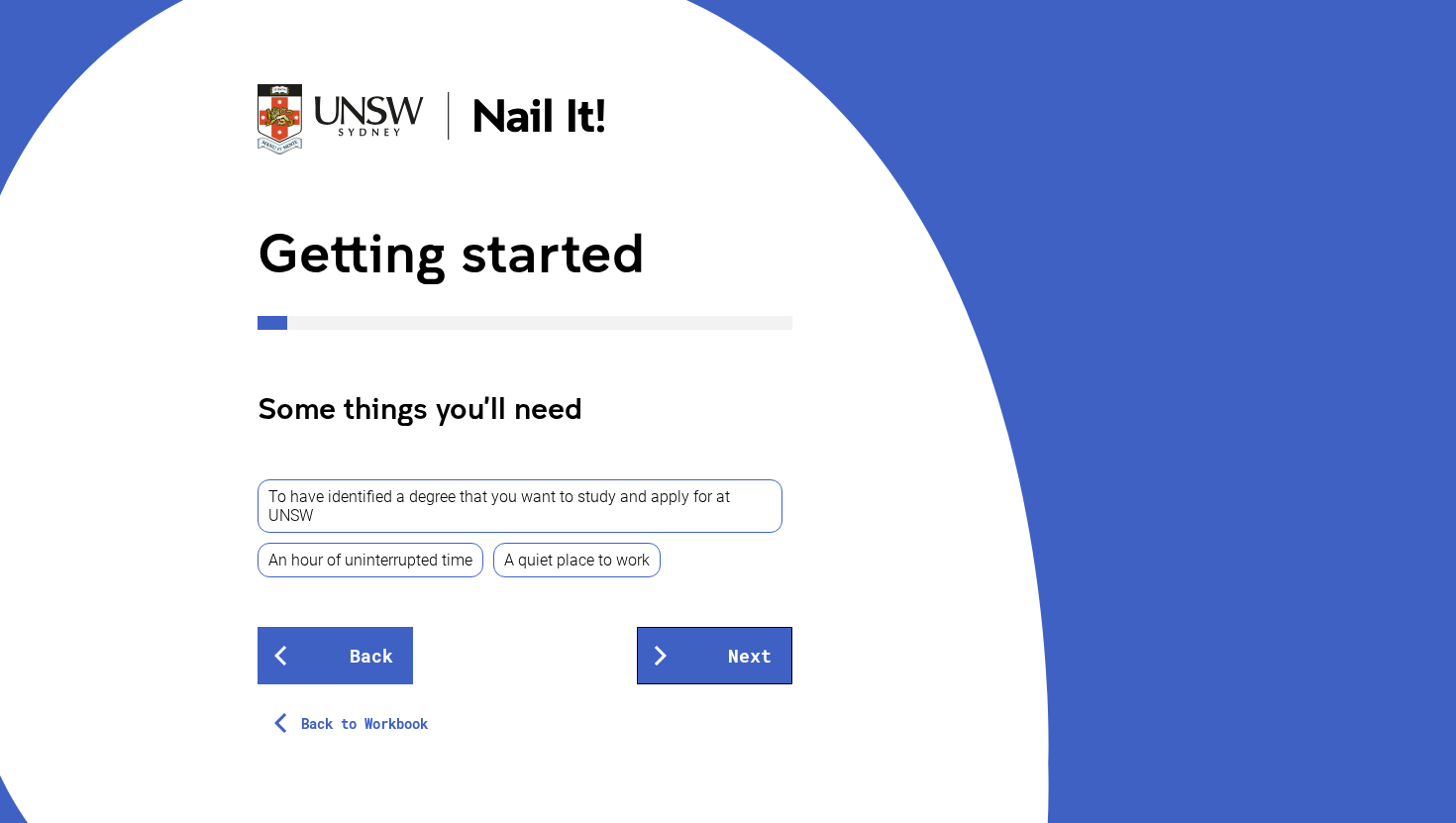 scroll, scrollTop: 77, scrollLeft: 0, axis: vertical 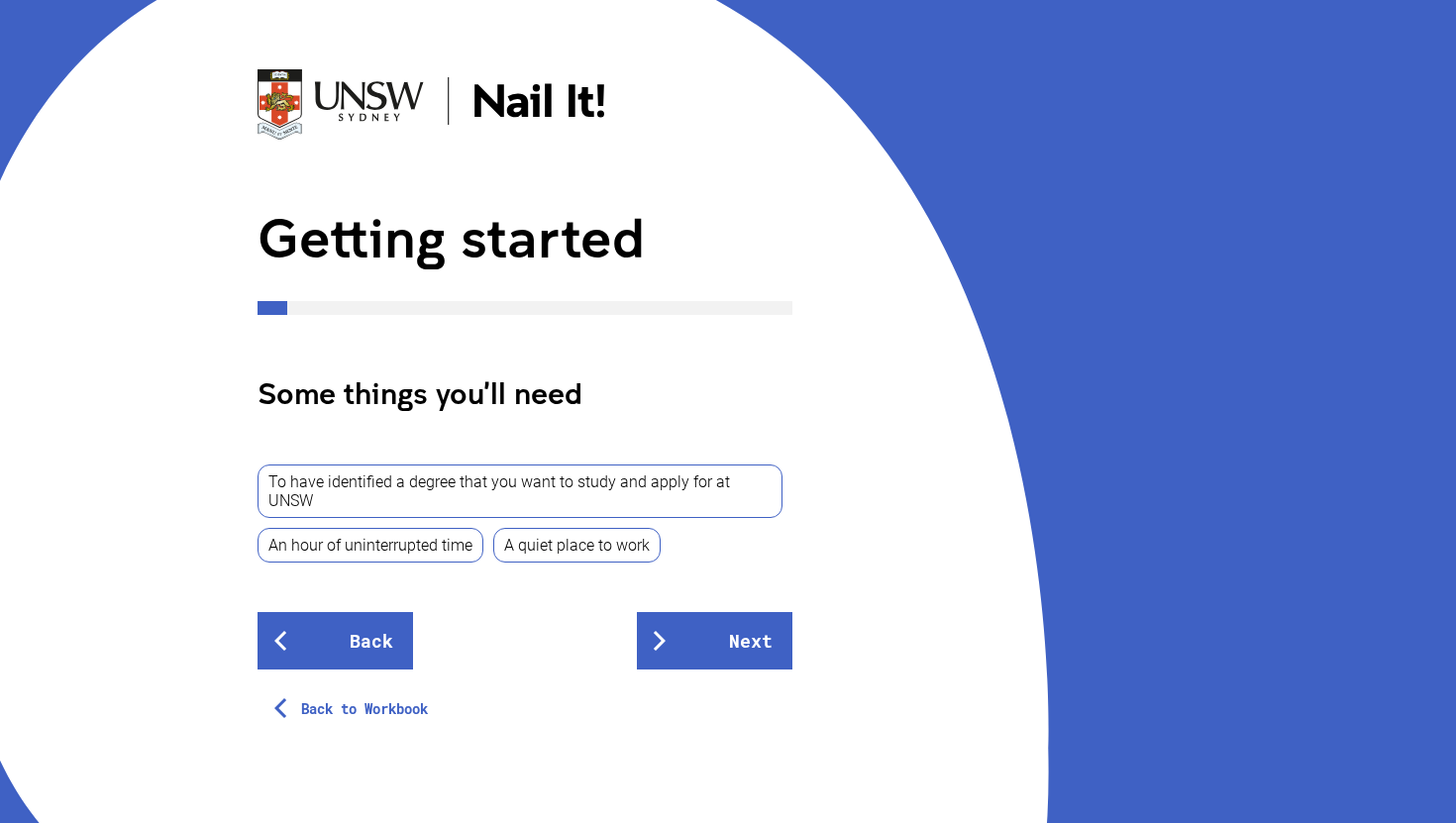 click on "To have identified a degree that you want to study and apply for at UNSW" at bounding box center (520, 491) 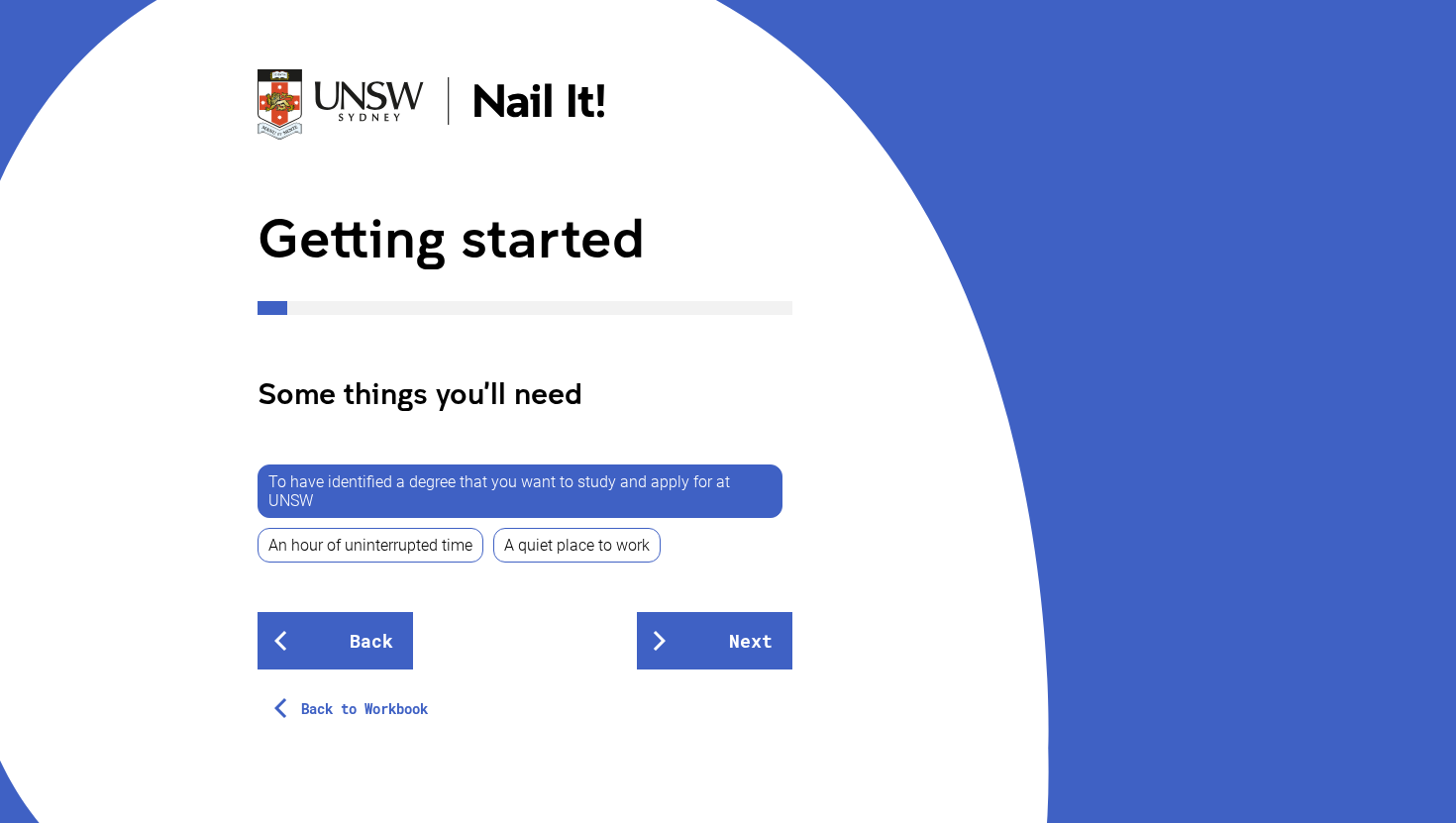 click on "To have identified a degree that you want to study and apply for at UNSW" at bounding box center (520, 491) 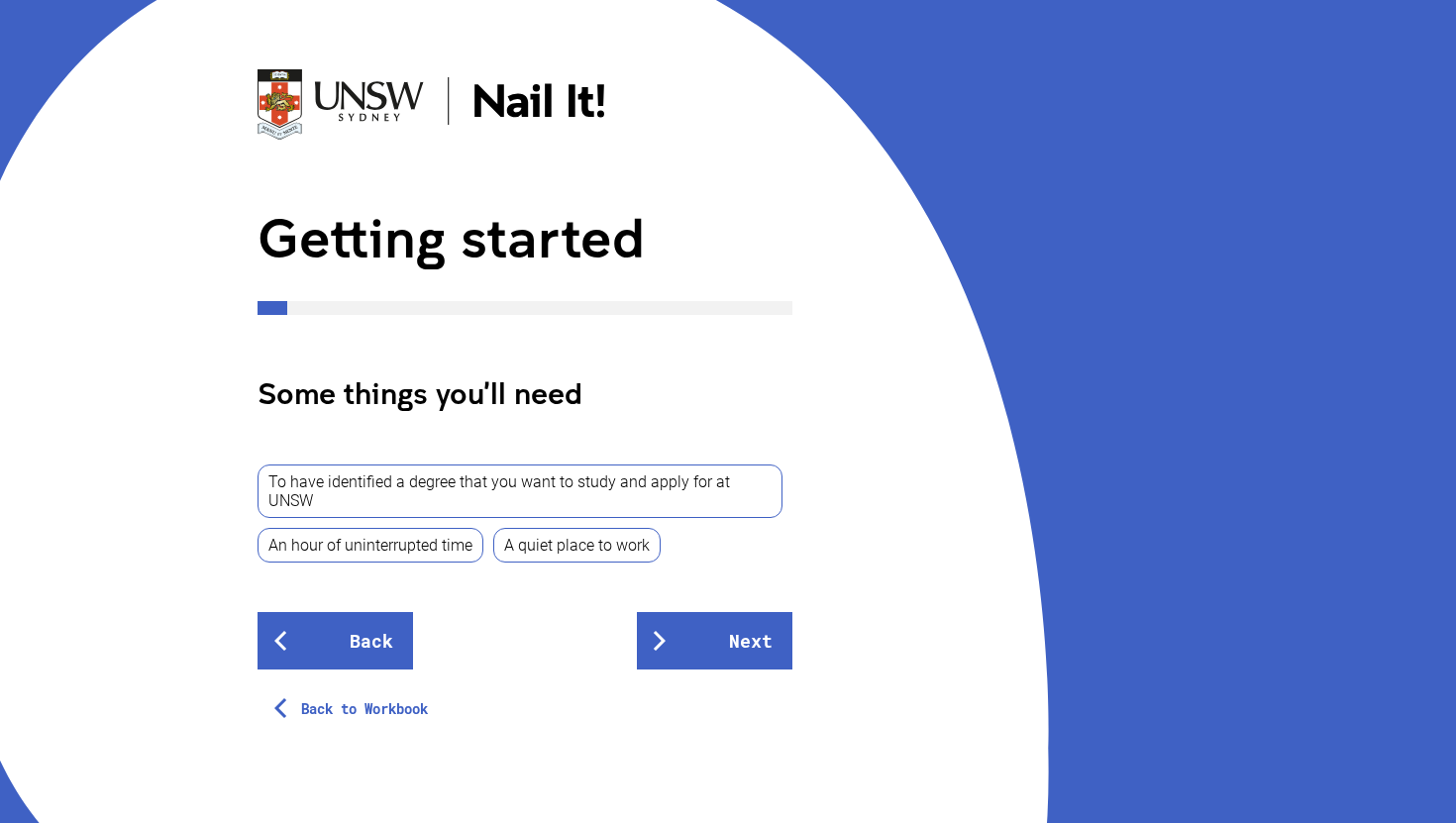 click on "An hour of uninterrupted time" at bounding box center [370, 545] 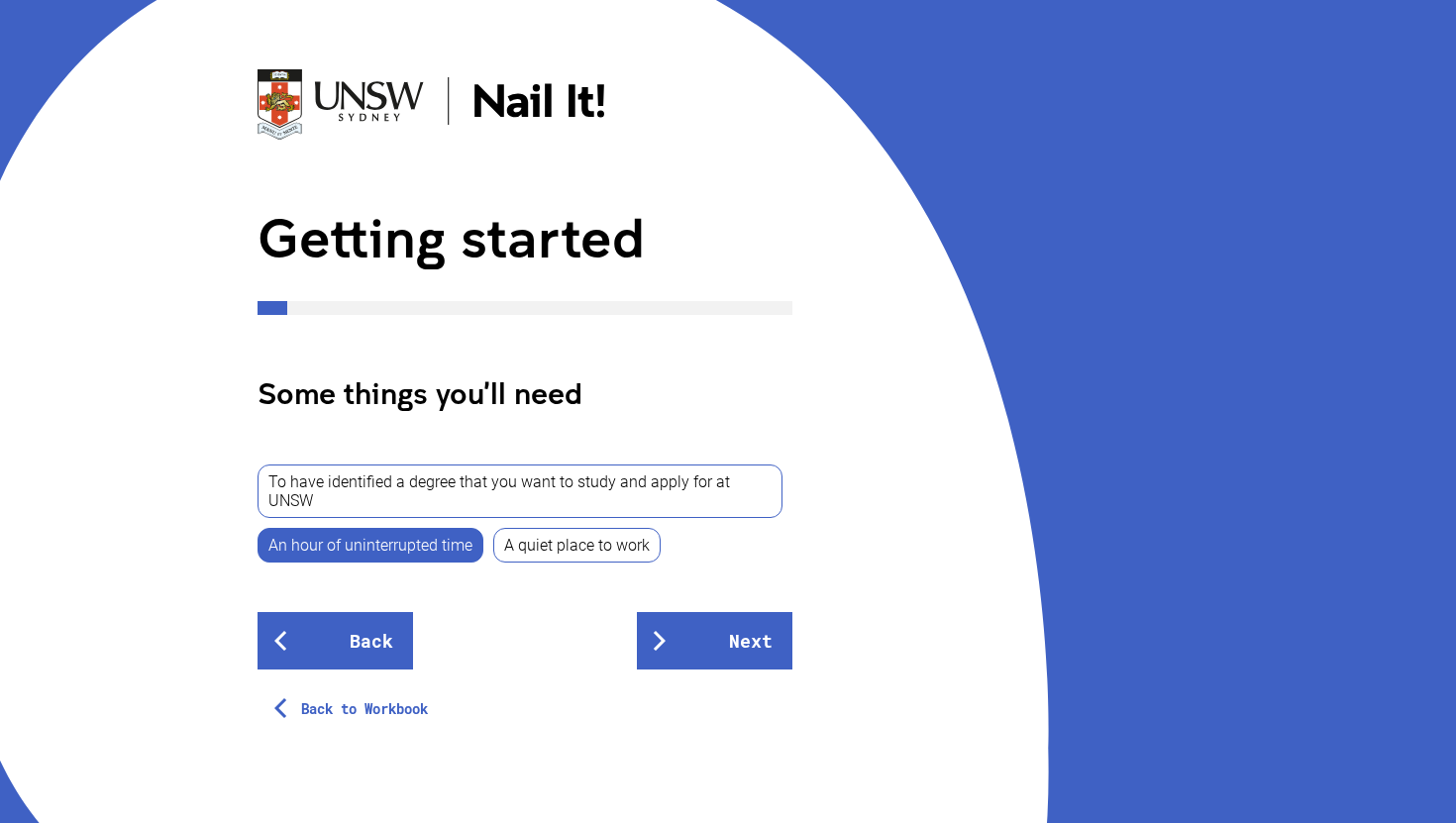 click on "An hour of uninterrupted time" at bounding box center (370, 545) 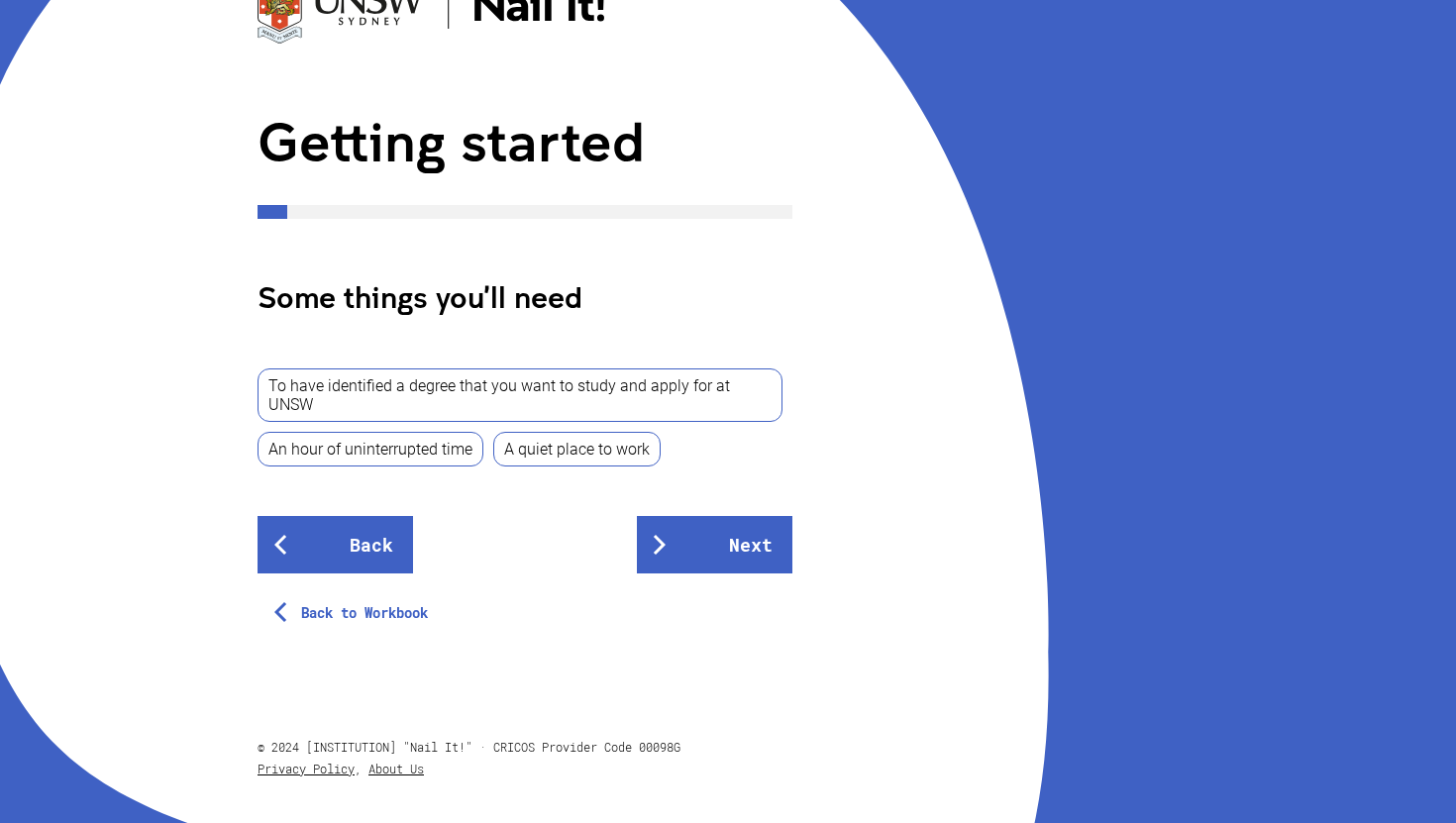 scroll, scrollTop: 172, scrollLeft: 0, axis: vertical 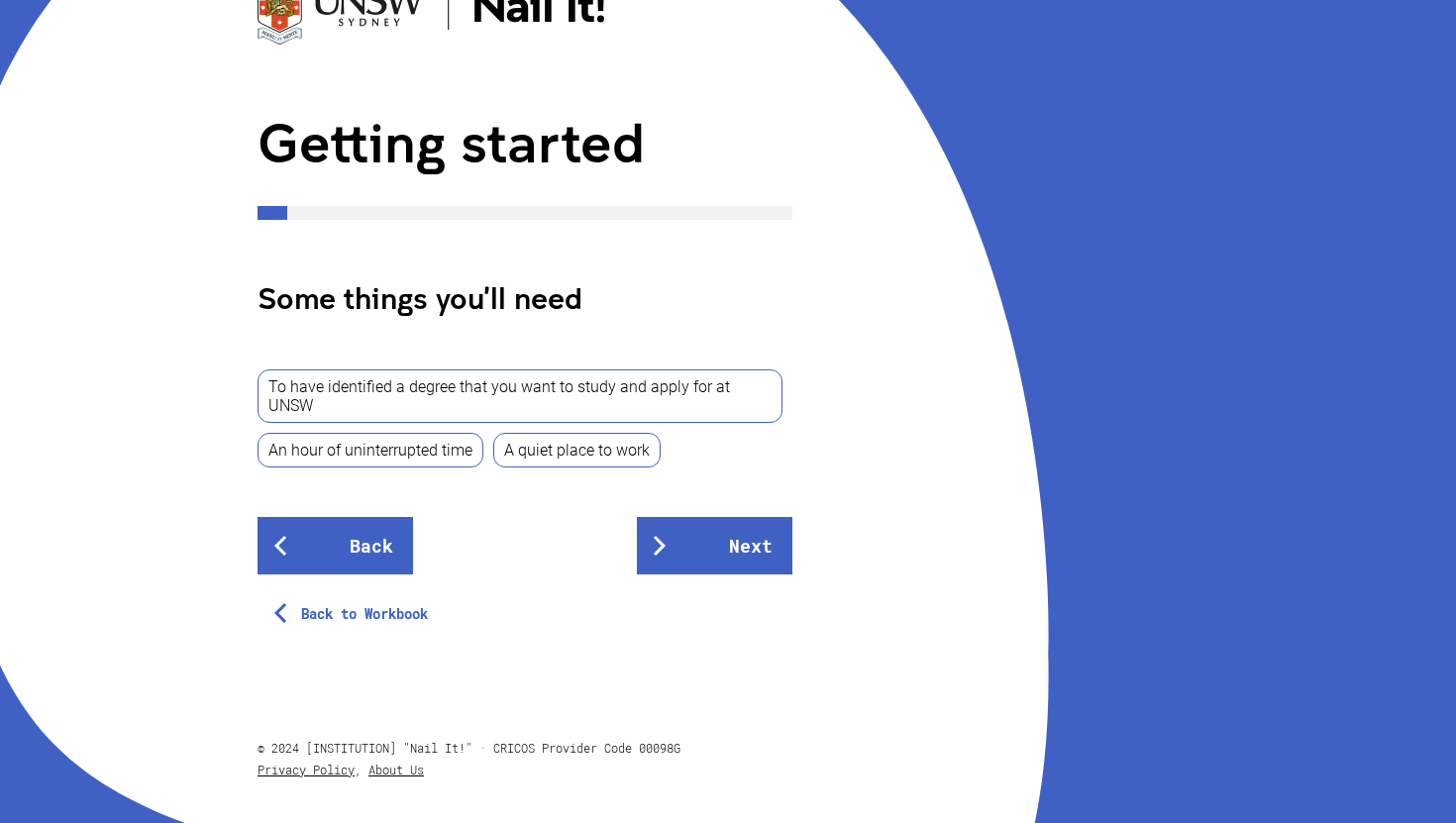 click on "Some things you'll need" at bounding box center (525, 297) 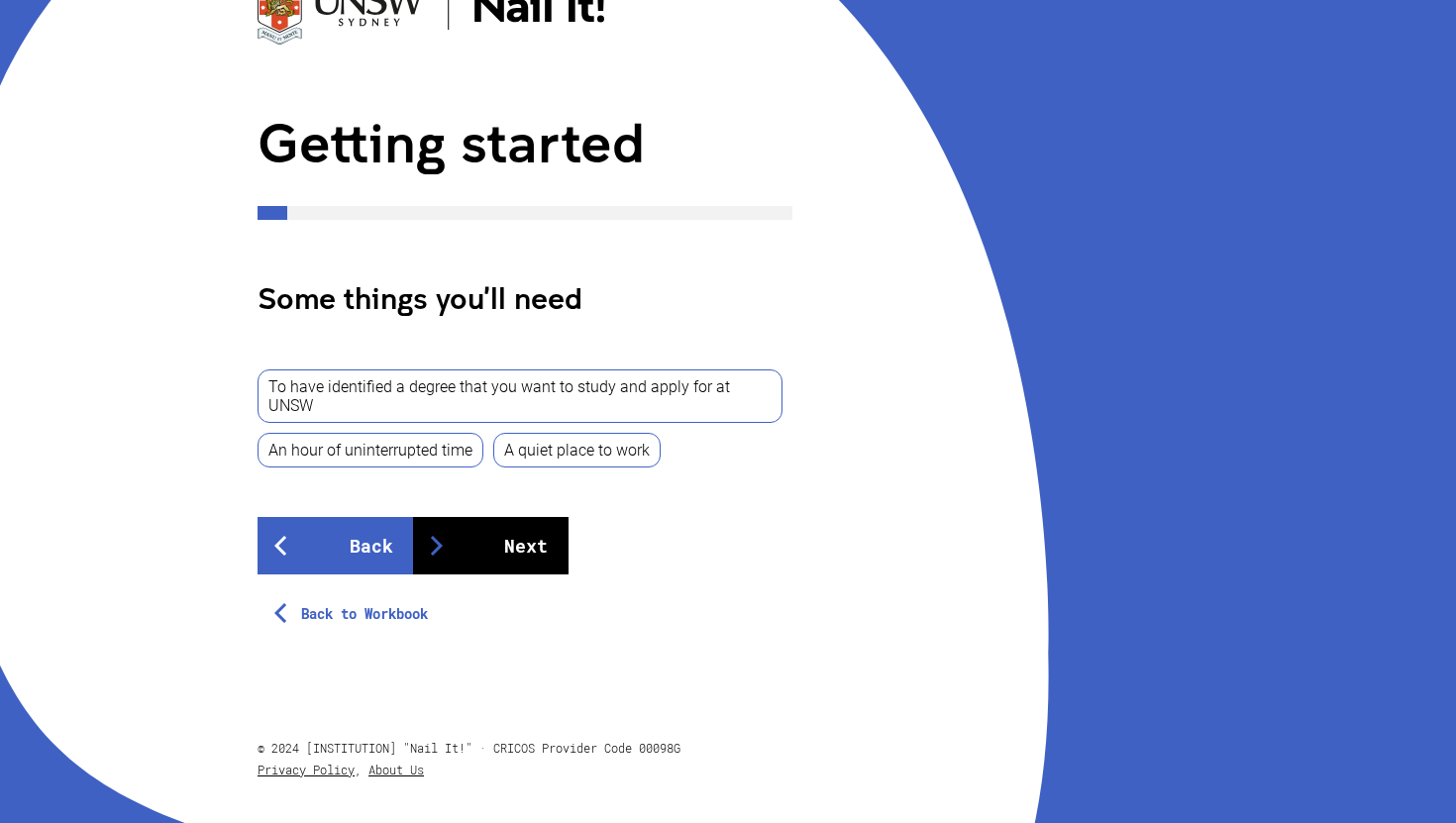 click at bounding box center [437, 546] 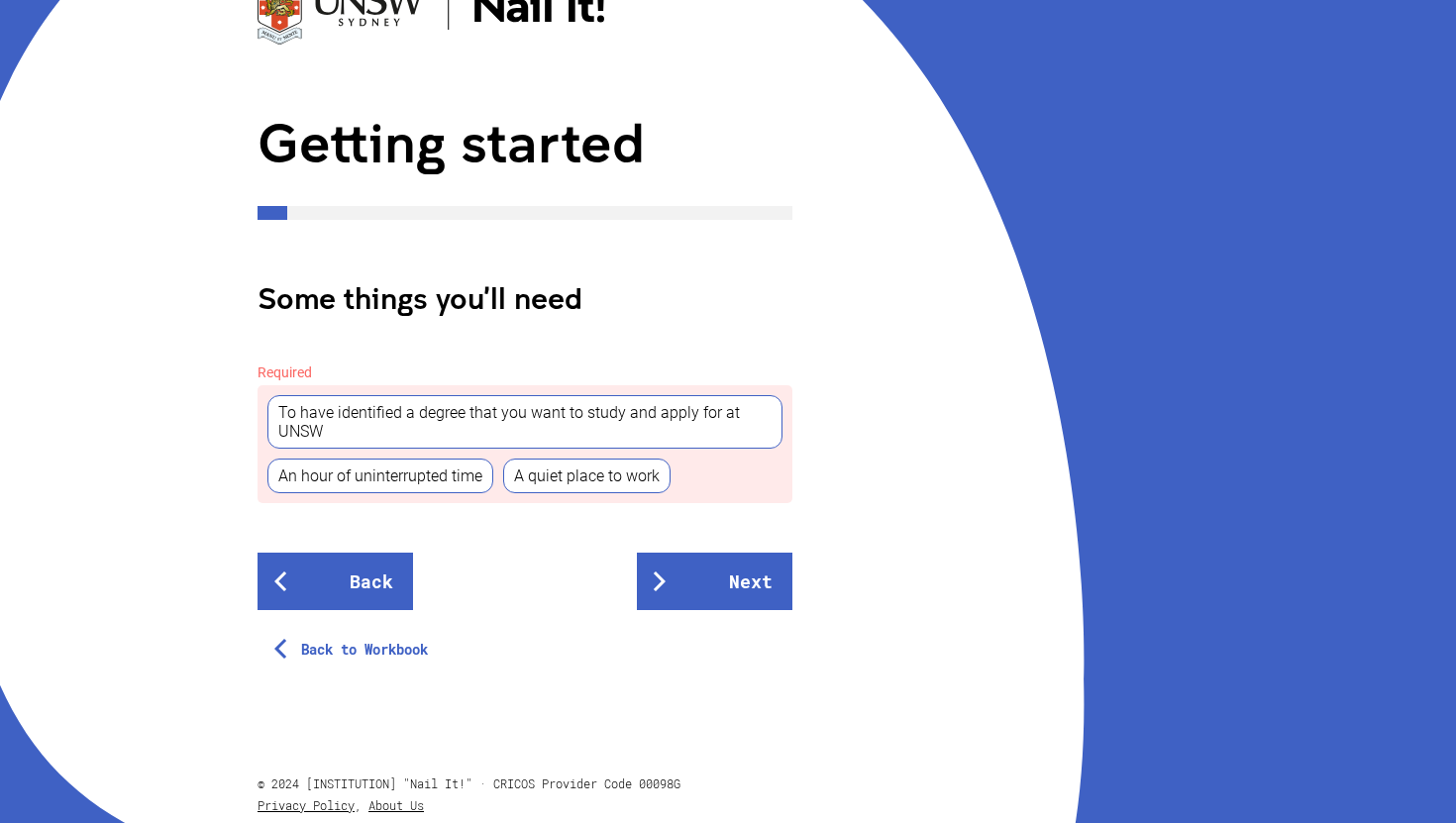 click on "Getting started Some things you'll need Required To have identified a degree that you want to study and apply for at UNSW An hour of uninterrupted time A quiet place to work Back Next Back to Workbook" at bounding box center [525, 389] 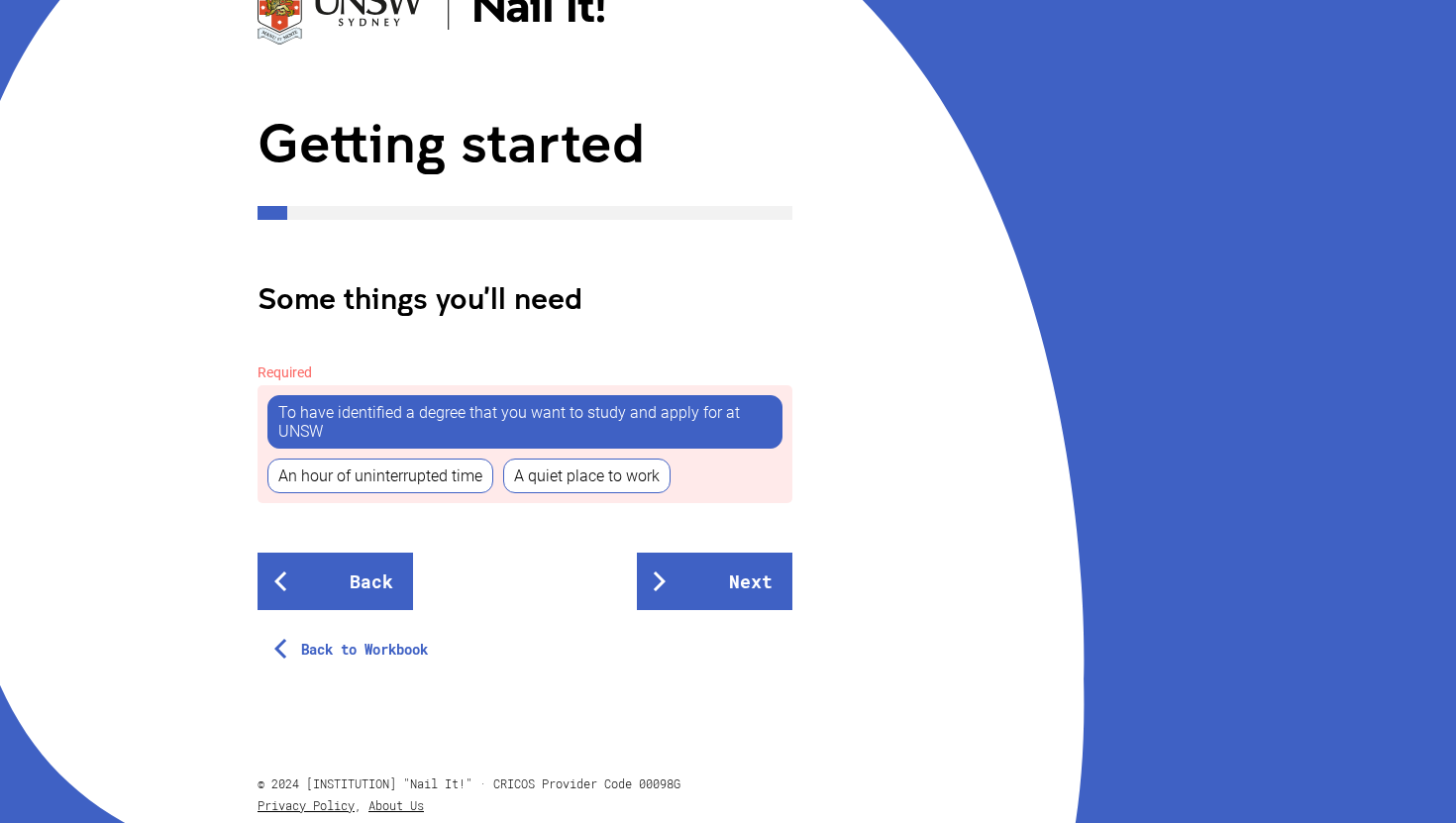 click on "An hour of uninterrupted time" at bounding box center (380, 475) 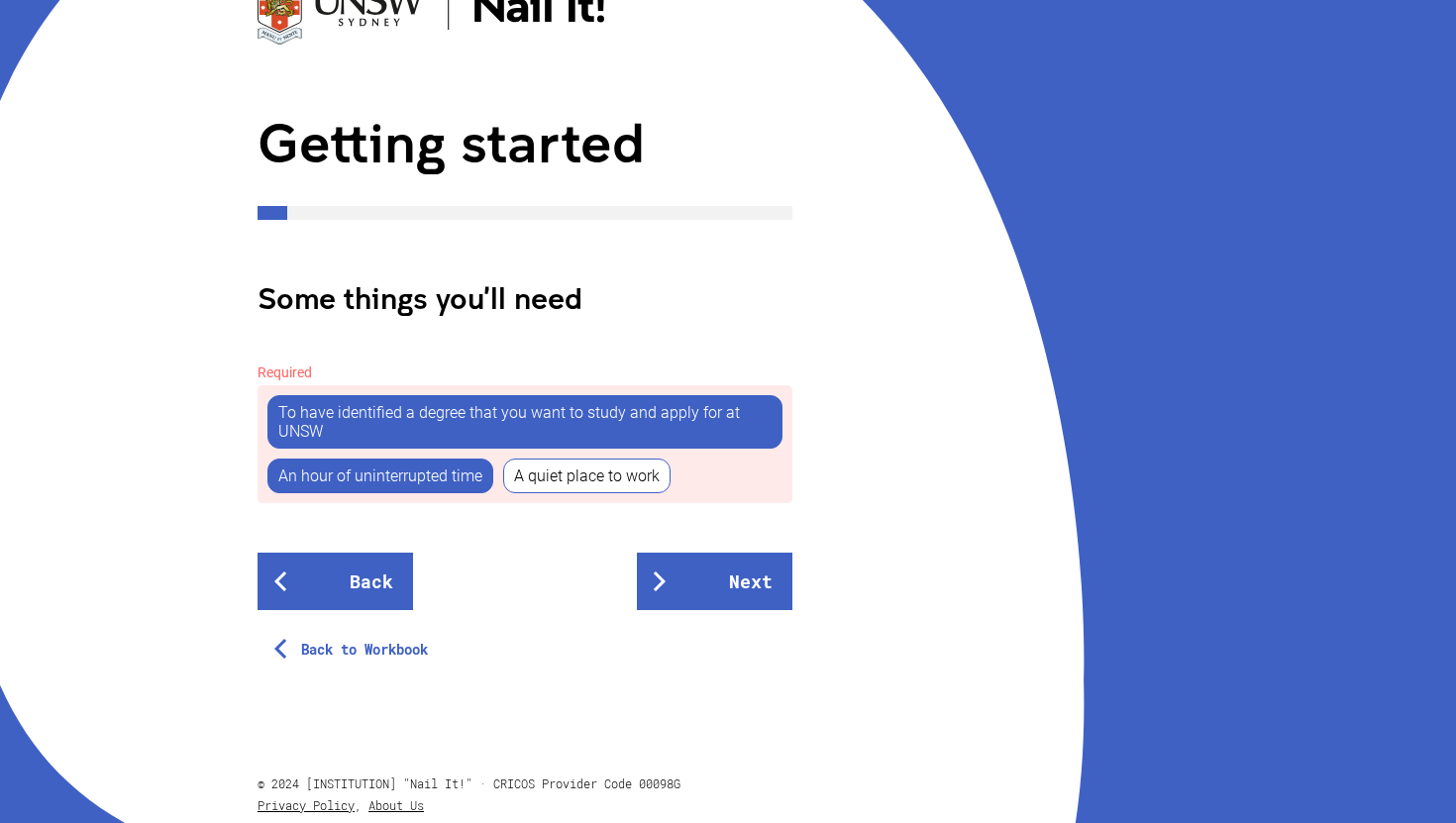 click on "A quiet place to work" at bounding box center (586, 475) 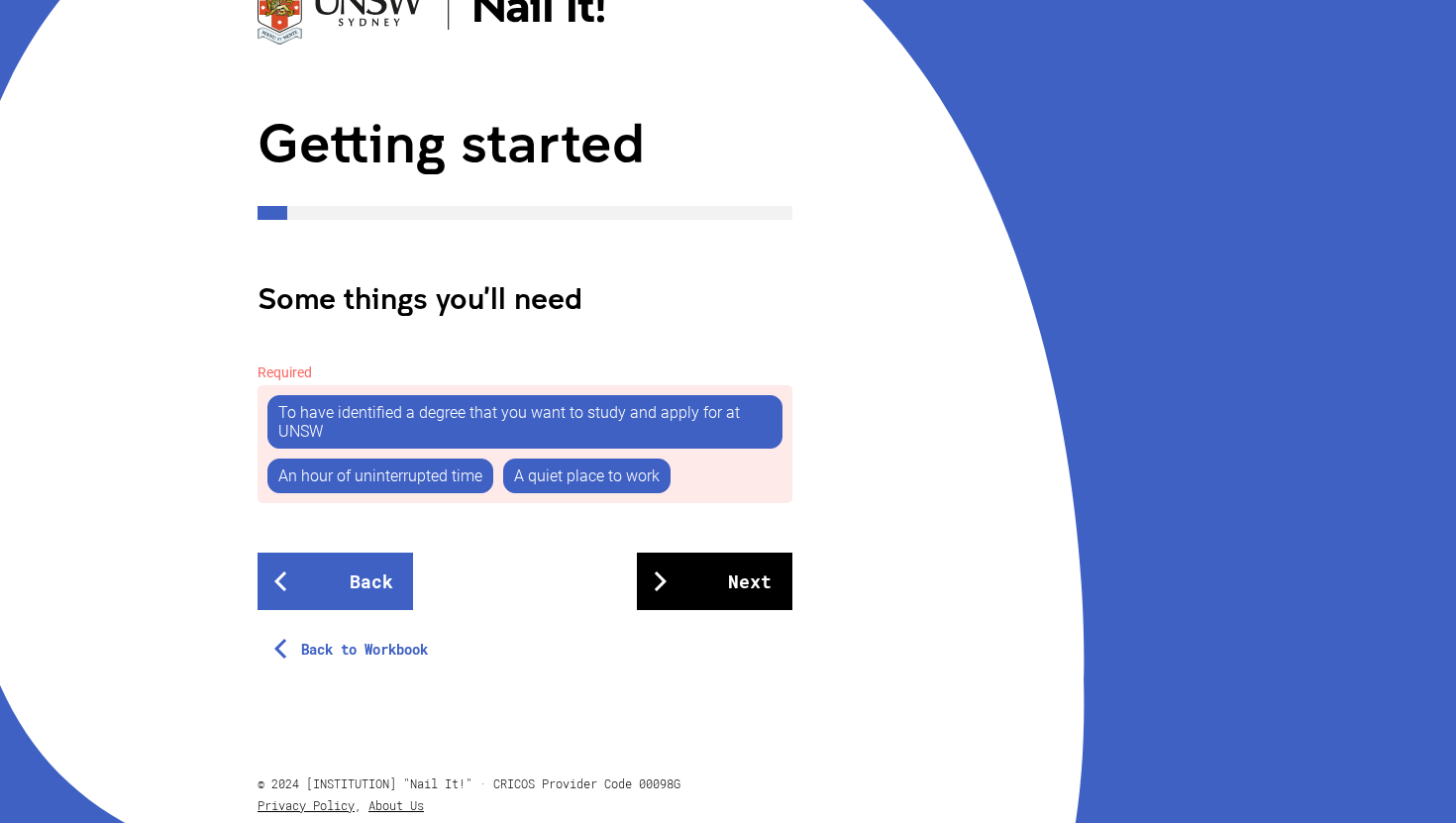 click at bounding box center (661, 581) 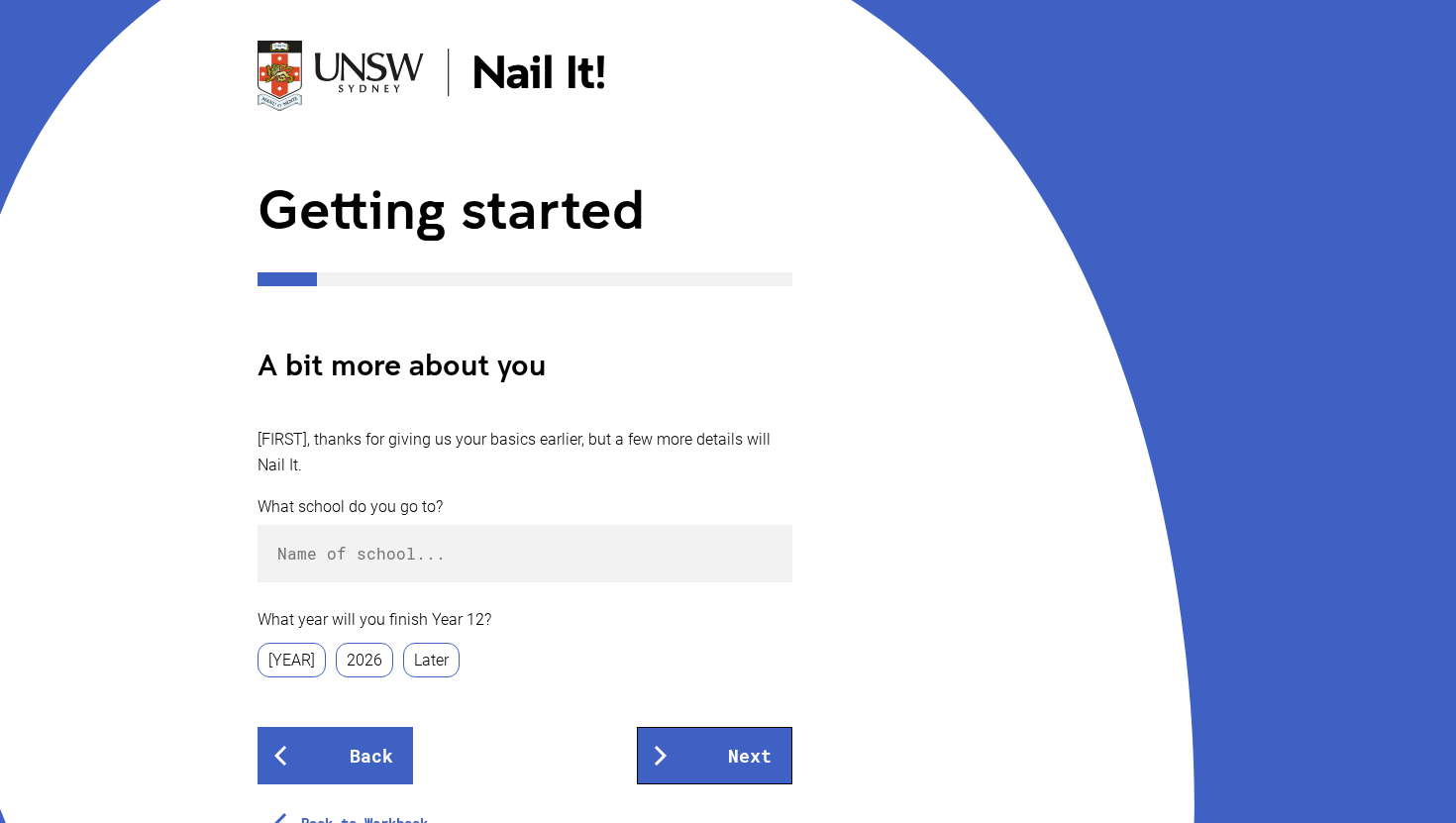 scroll, scrollTop: 108, scrollLeft: 0, axis: vertical 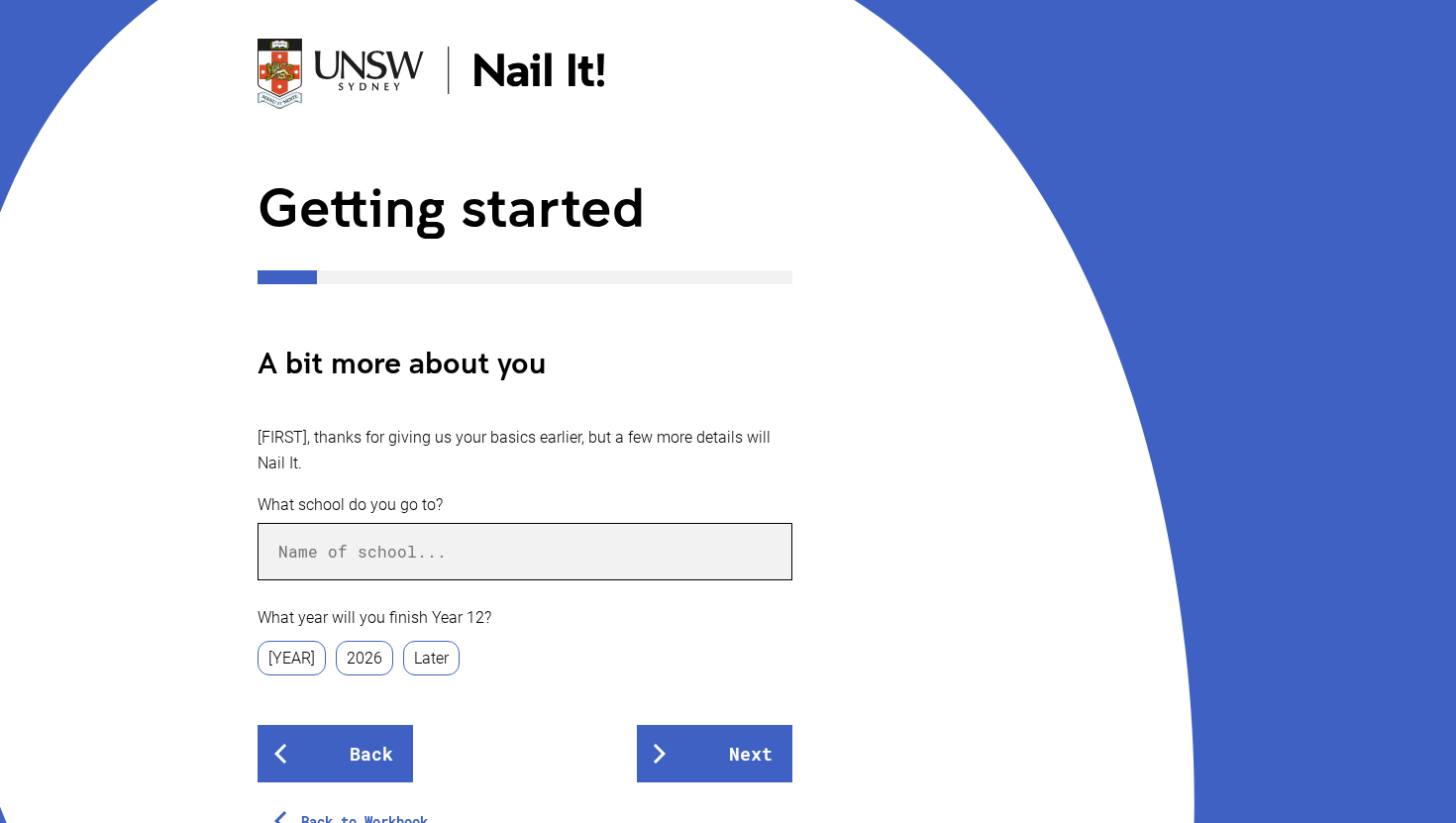 click at bounding box center (525, 552) 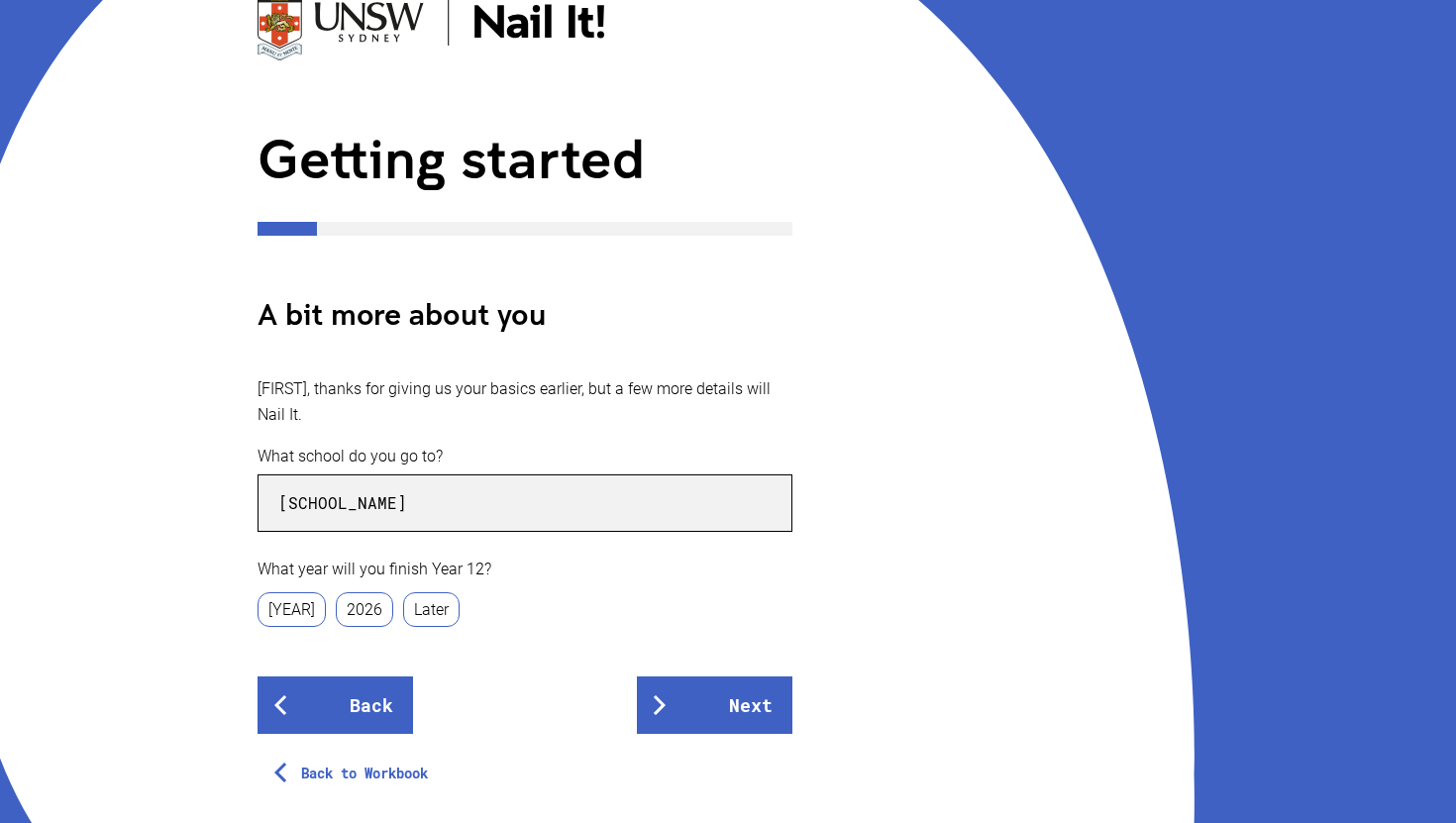 scroll, scrollTop: 164, scrollLeft: 0, axis: vertical 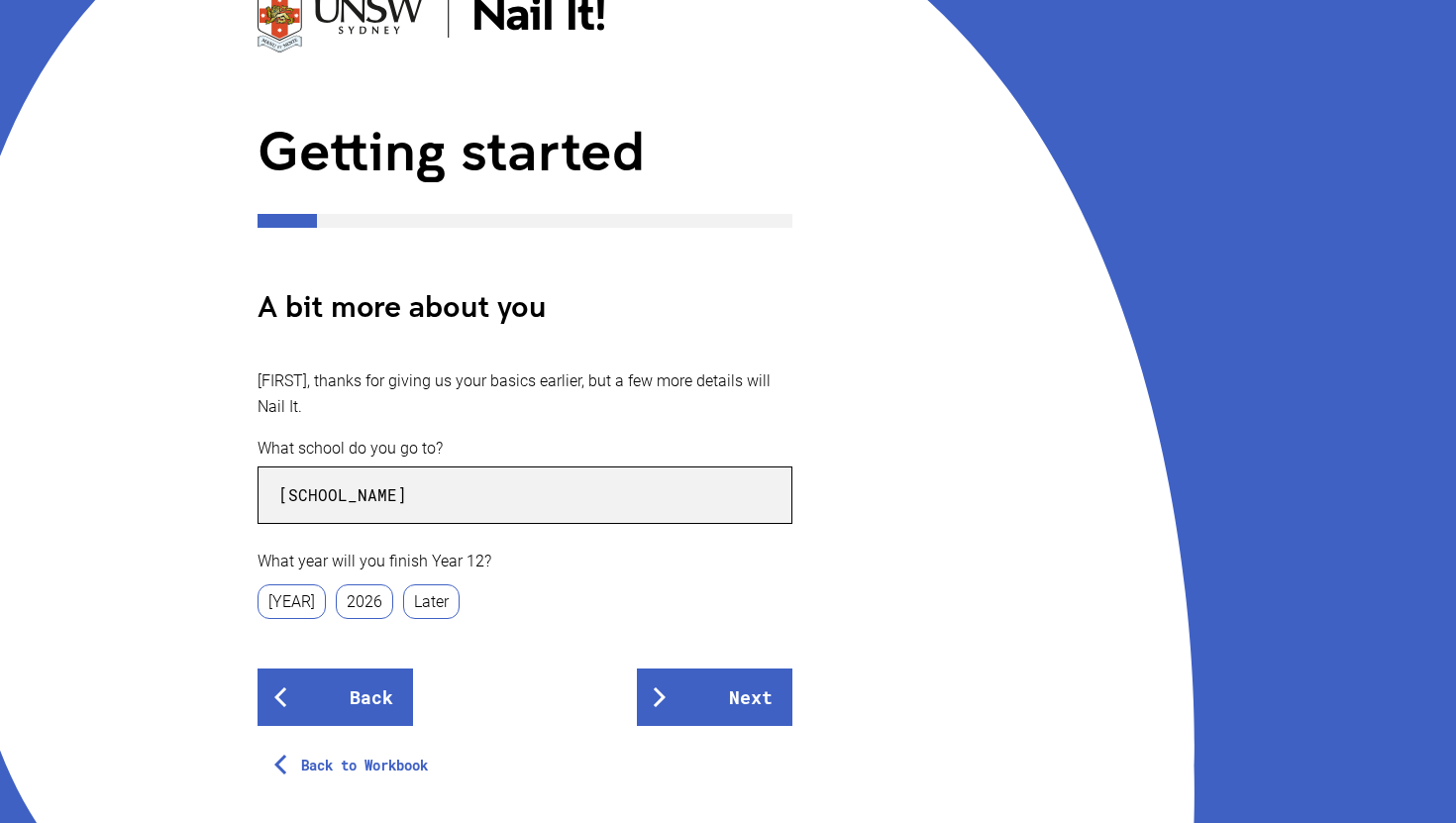 type on "[SCHOOL_NAME]" 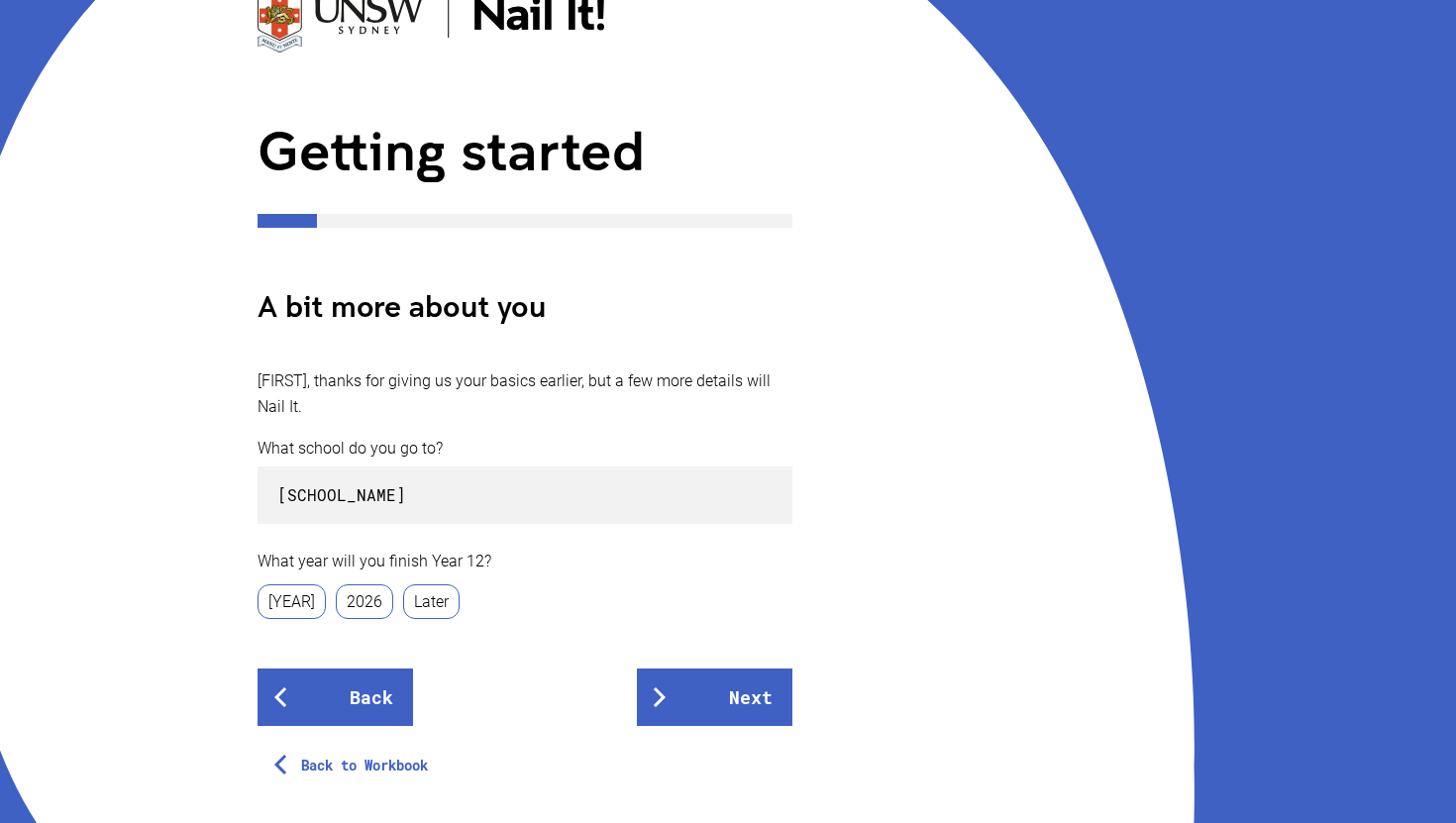 click on "What year will you finish Year 12?" at bounding box center [525, 562] 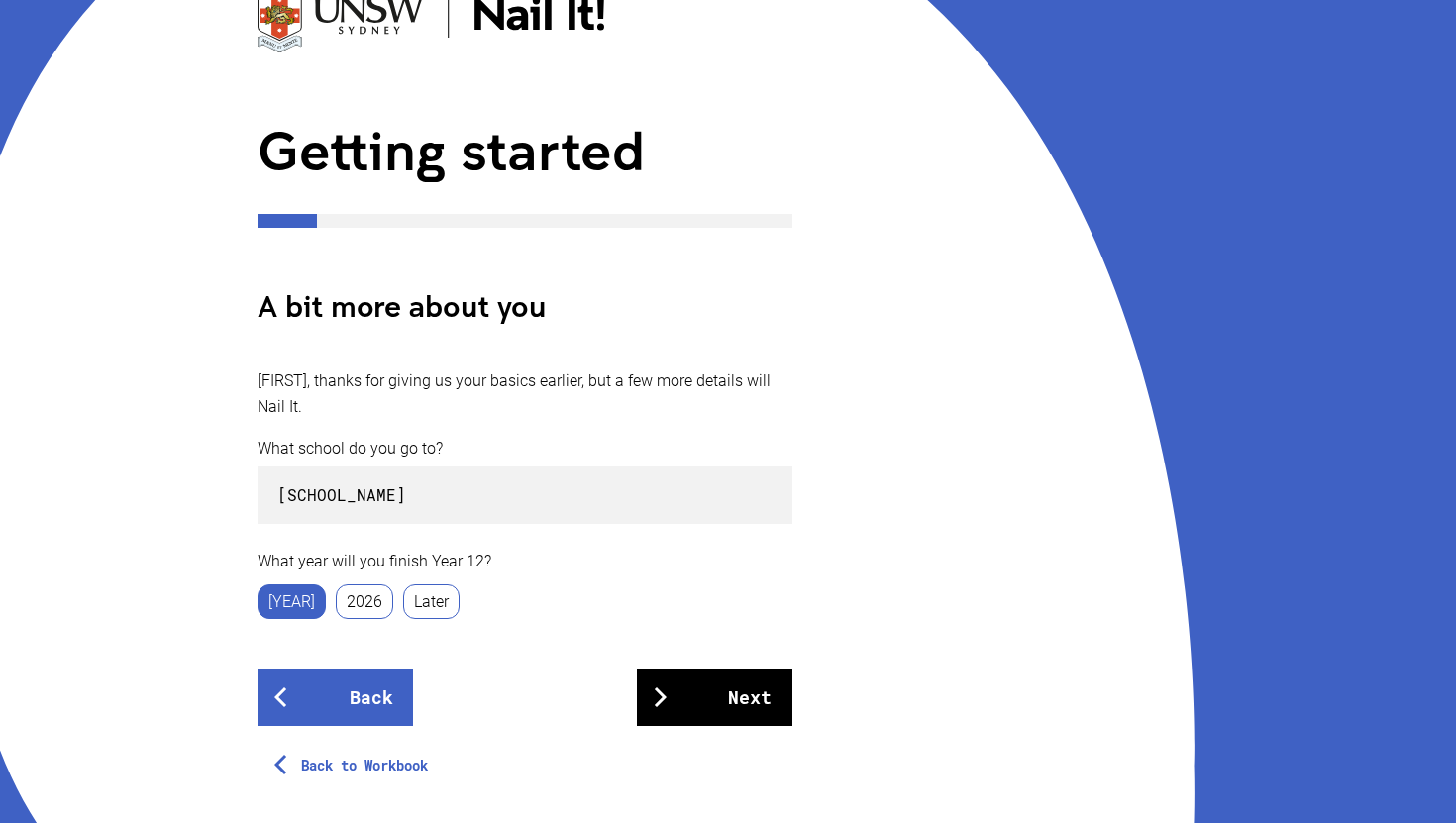 click on "Next" at bounding box center [714, 697] 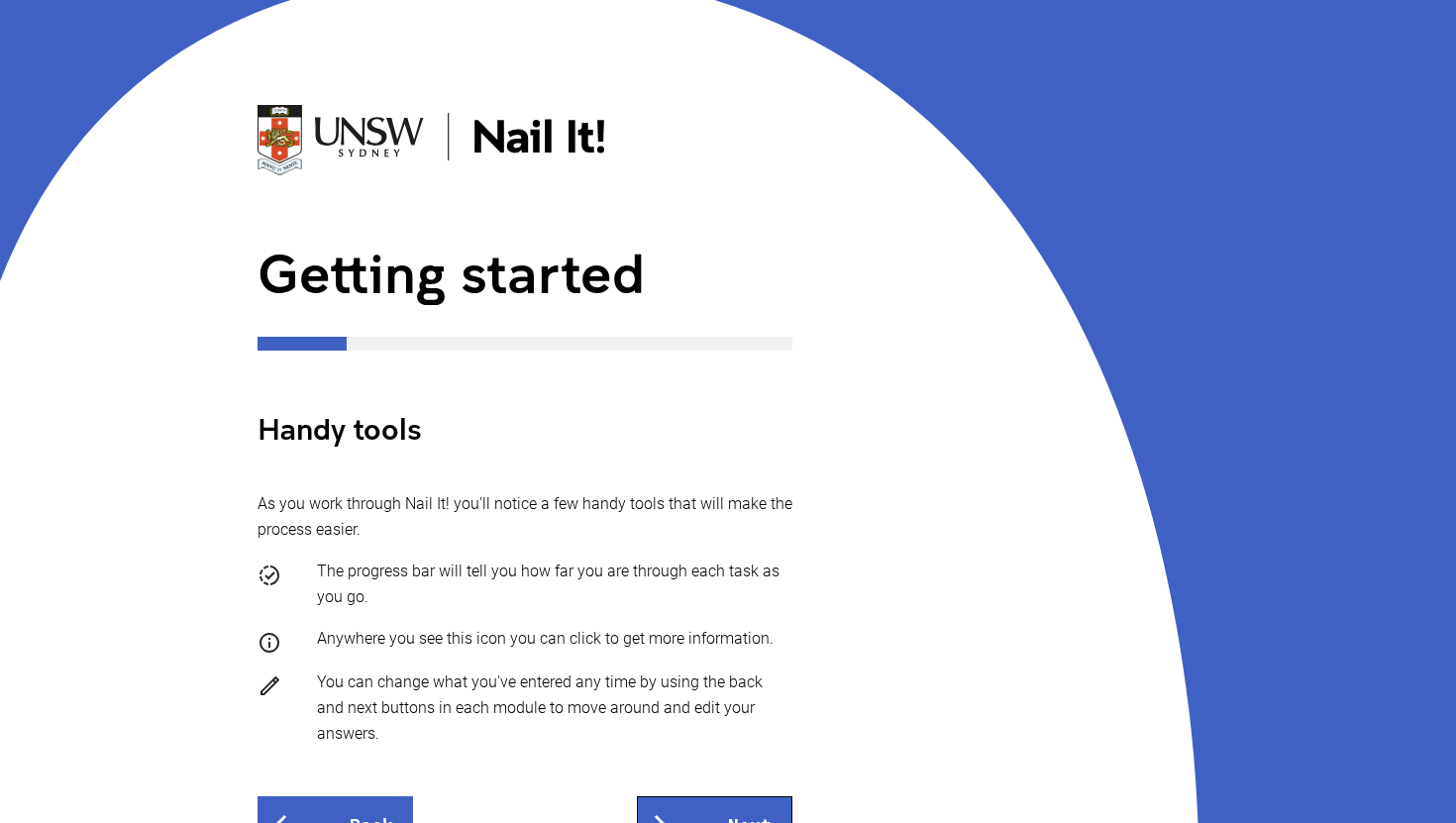 scroll, scrollTop: 67, scrollLeft: 0, axis: vertical 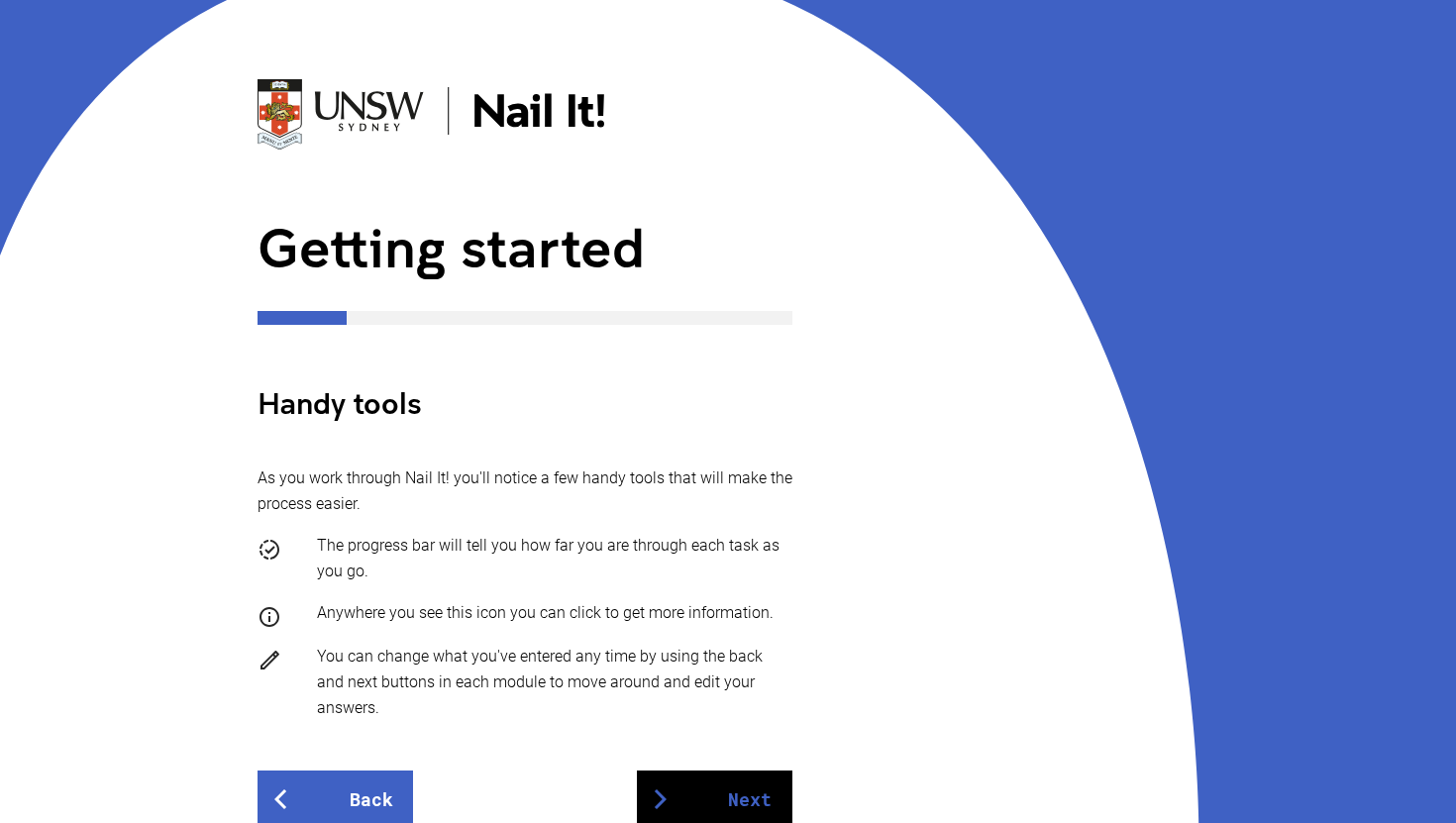 click on "Next" at bounding box center [714, 799] 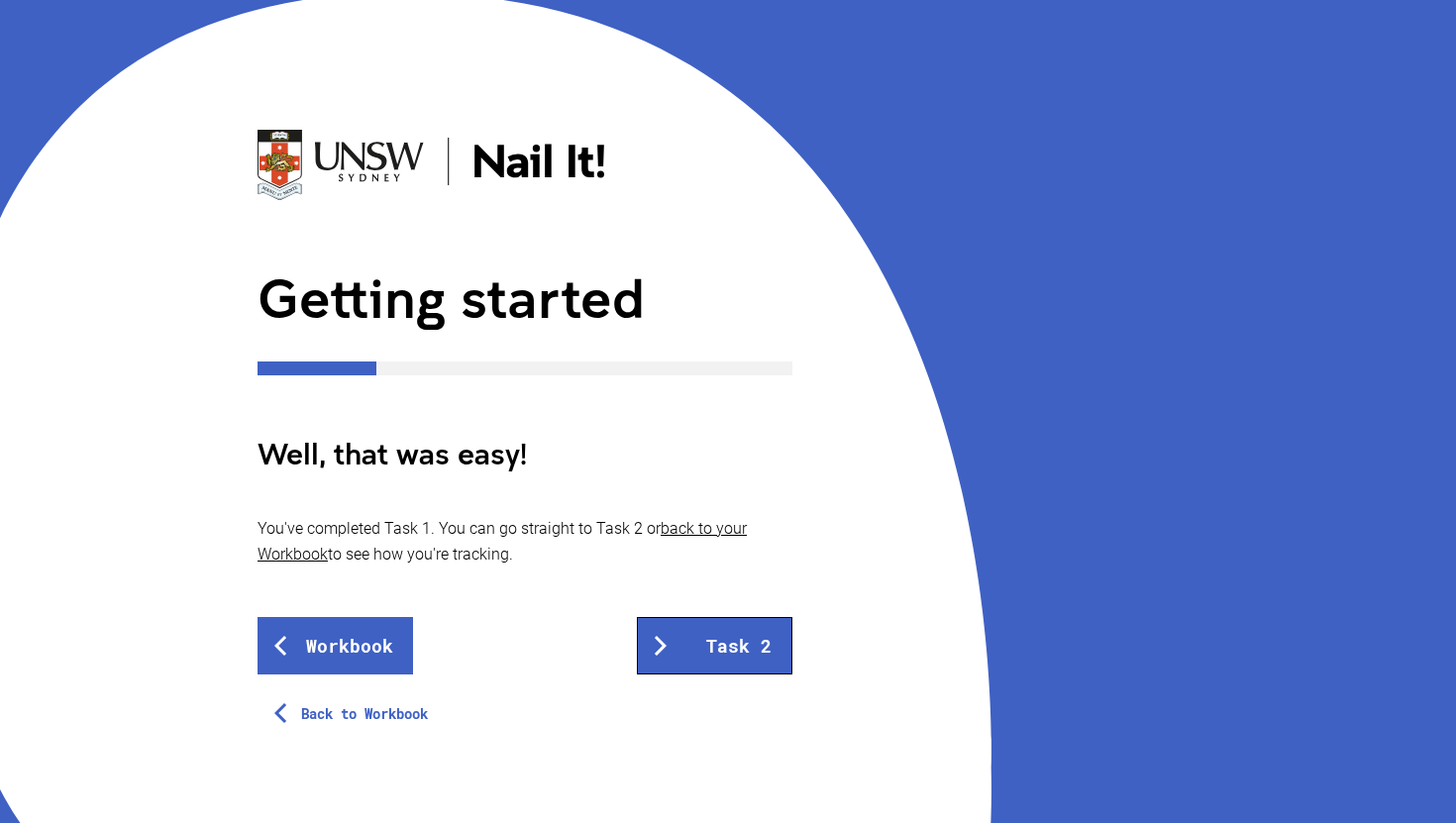 scroll, scrollTop: 22, scrollLeft: 0, axis: vertical 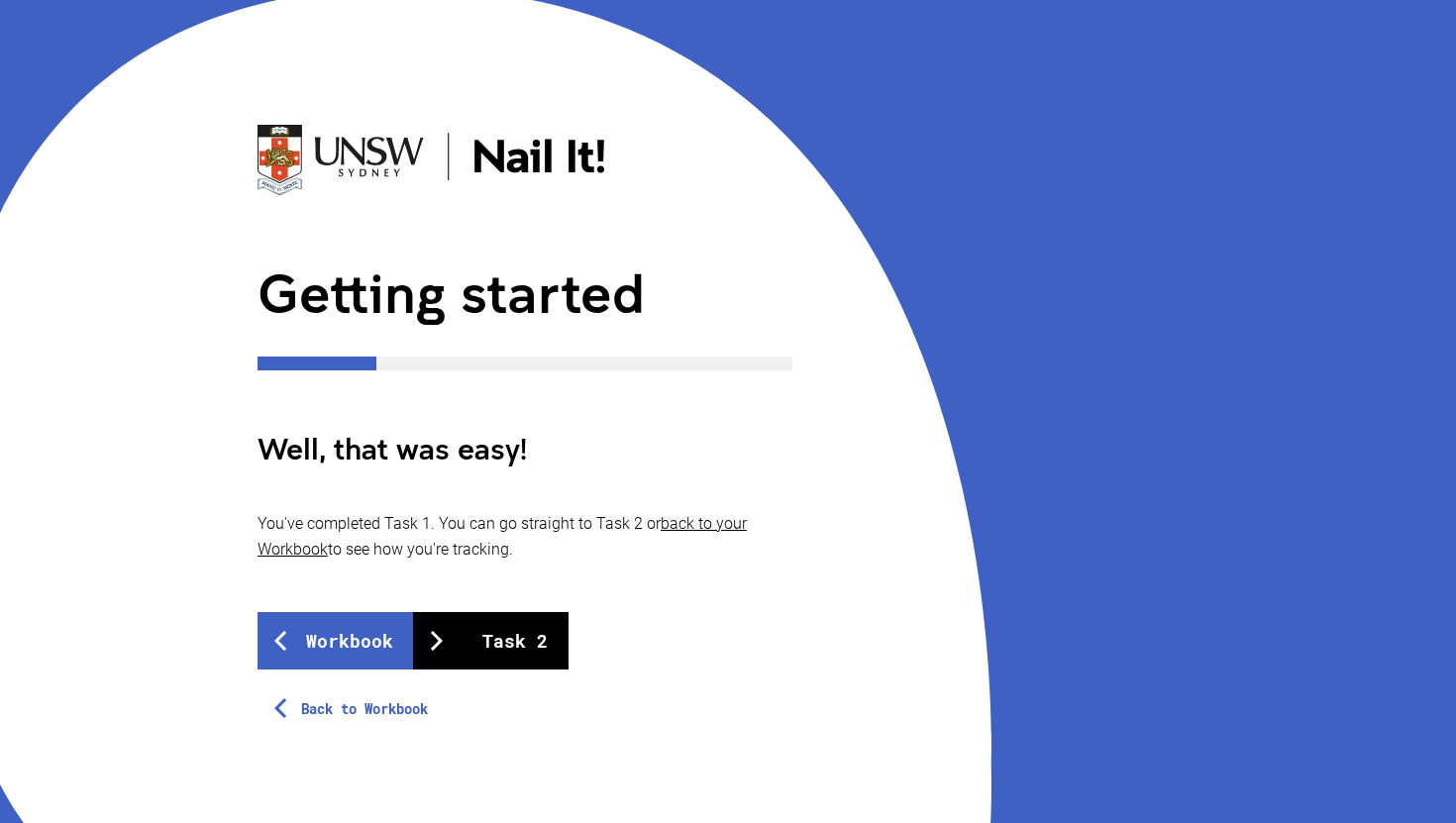 click on "Task 2" at bounding box center [490, 641] 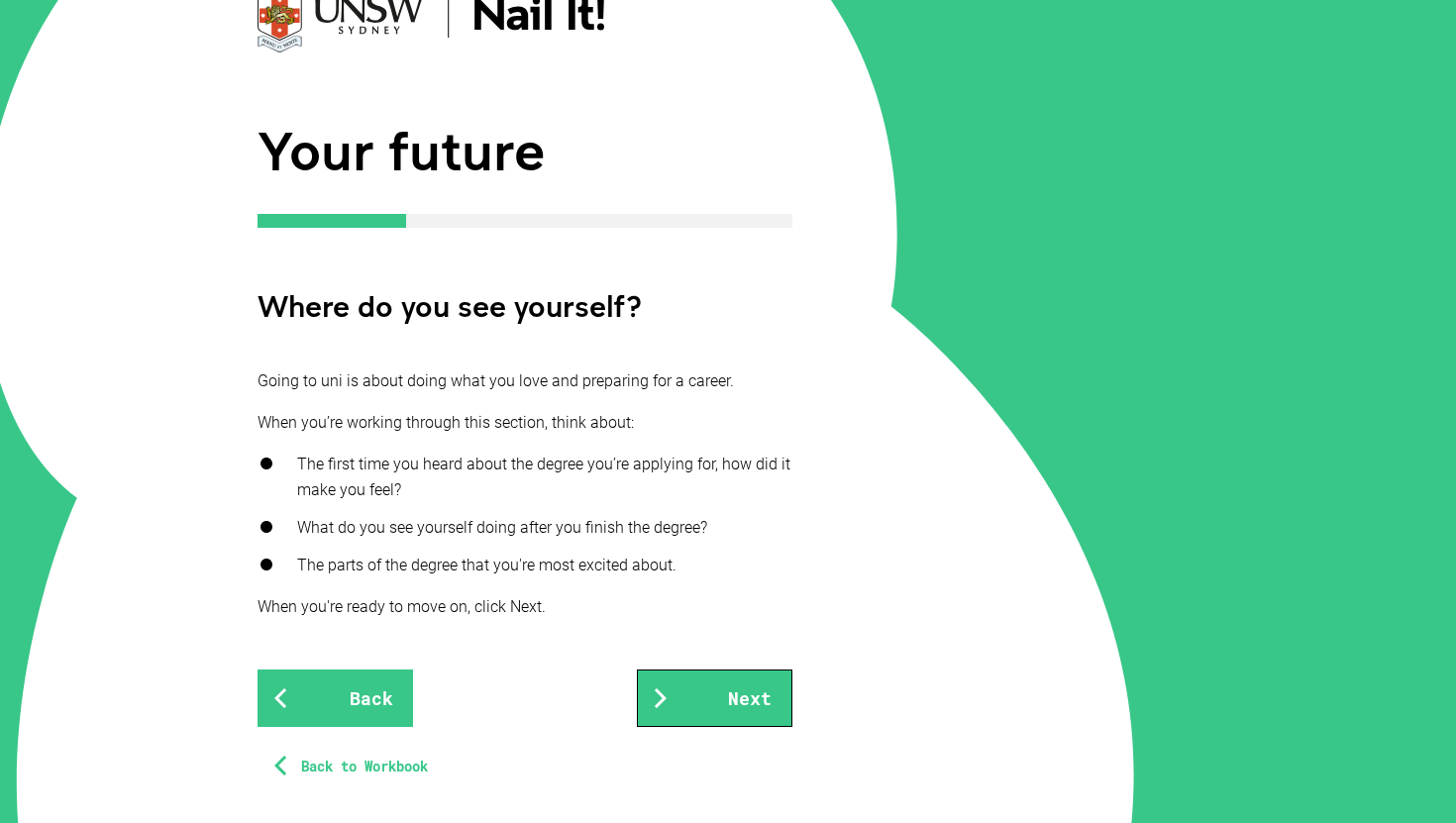 scroll, scrollTop: 171, scrollLeft: 0, axis: vertical 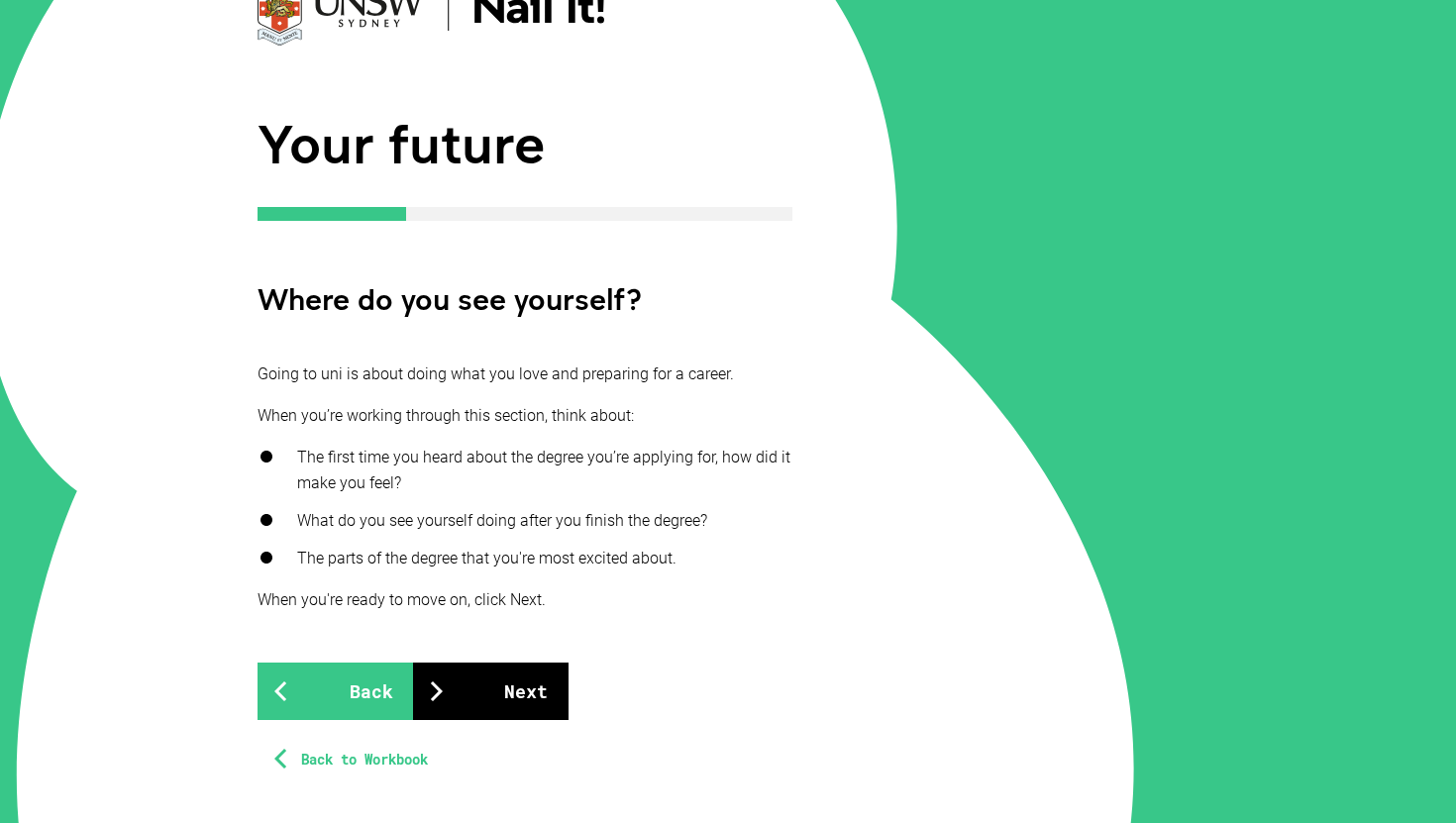 click on "Next" at bounding box center [490, 691] 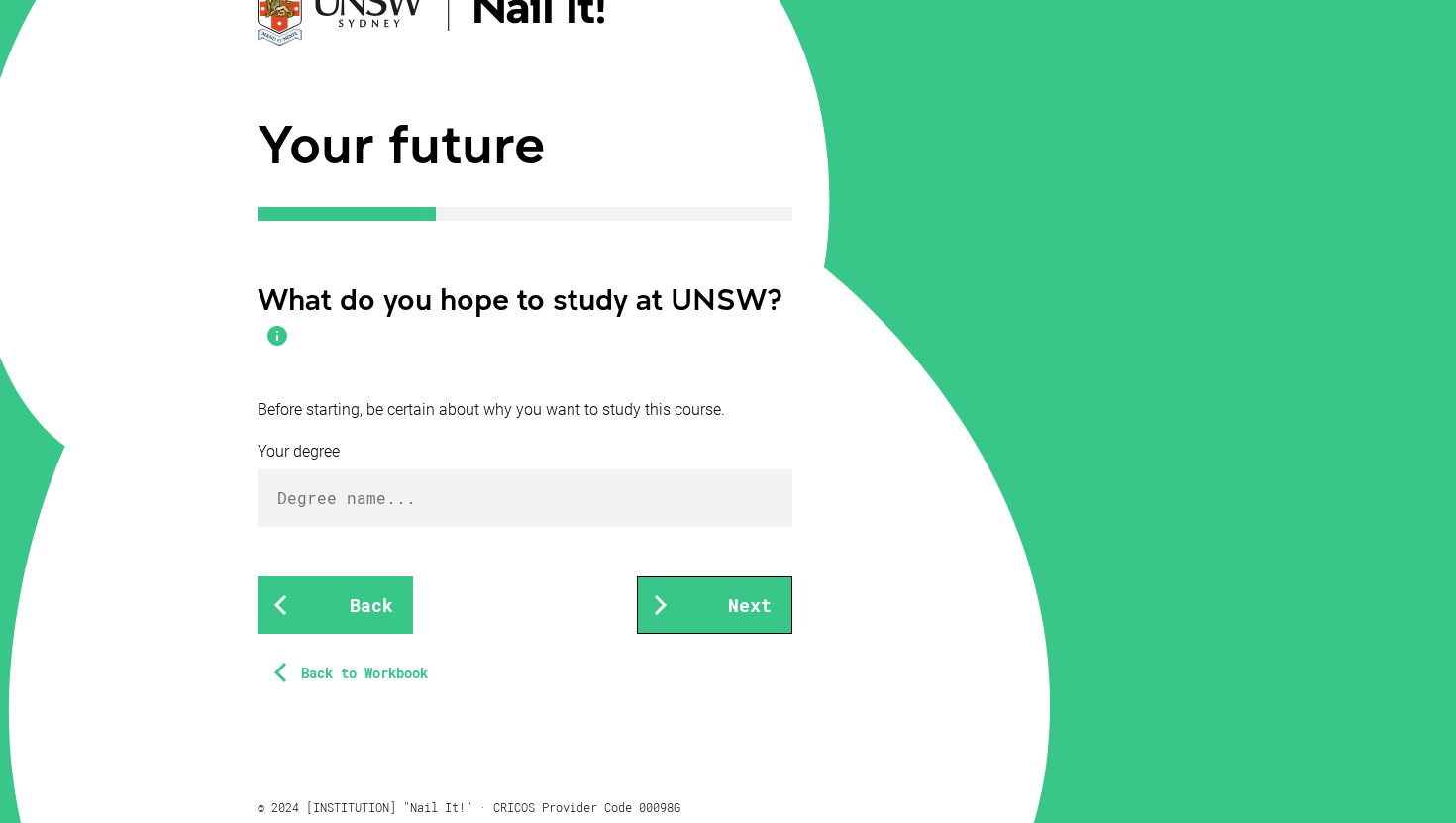 scroll, scrollTop: 0, scrollLeft: 0, axis: both 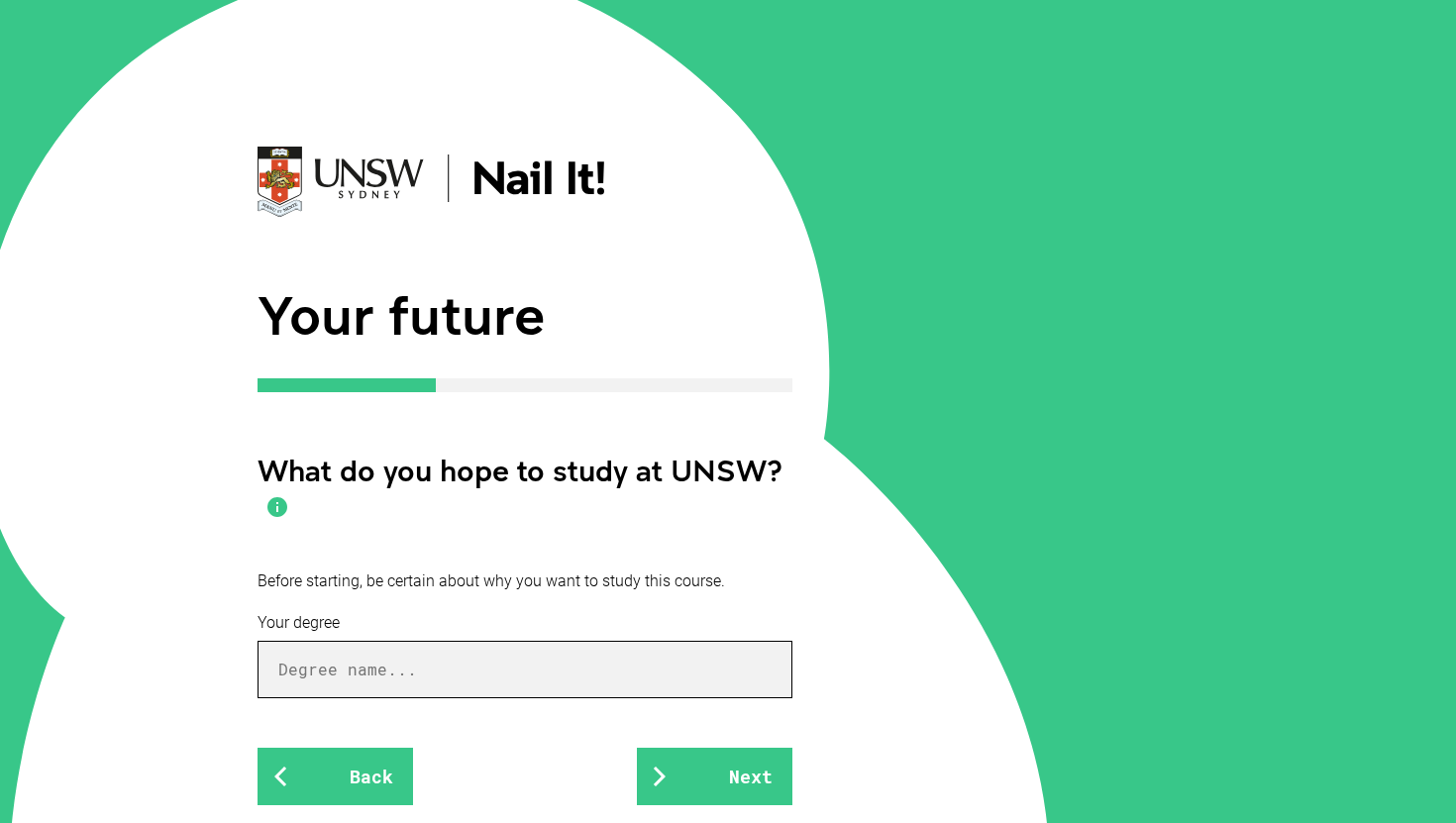 click at bounding box center [525, 669] 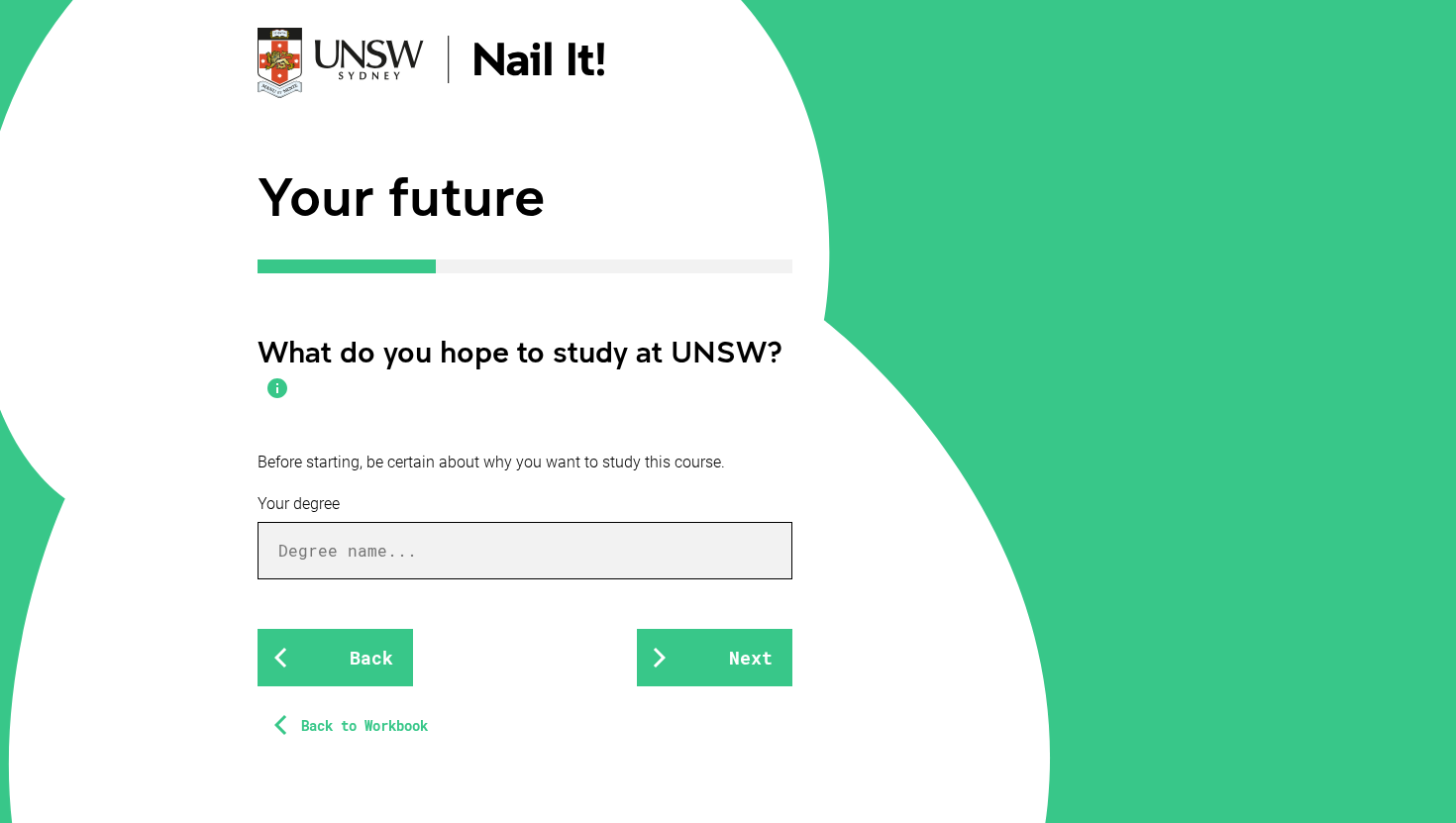 scroll, scrollTop: 135, scrollLeft: 0, axis: vertical 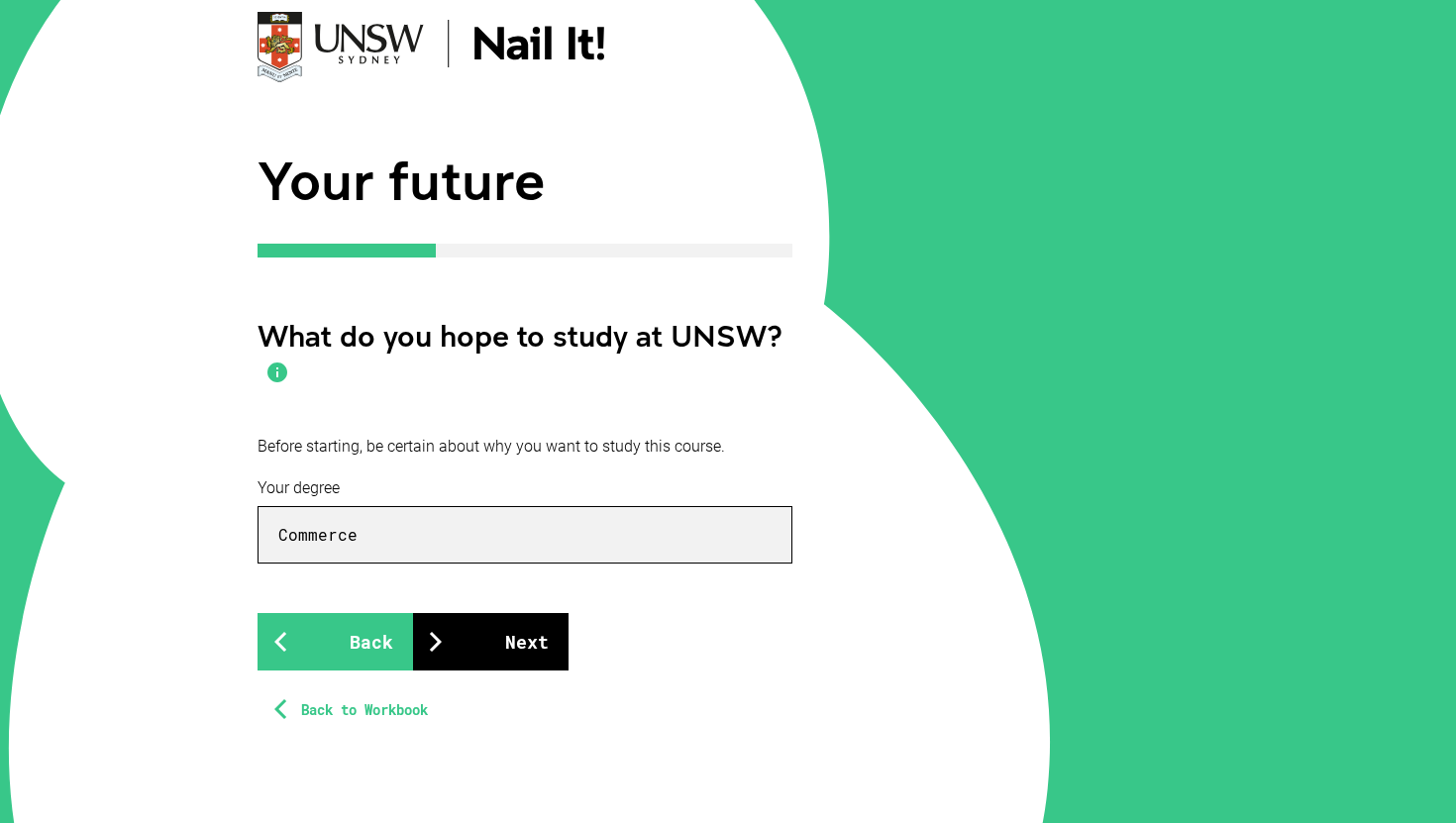 type on "Commerce" 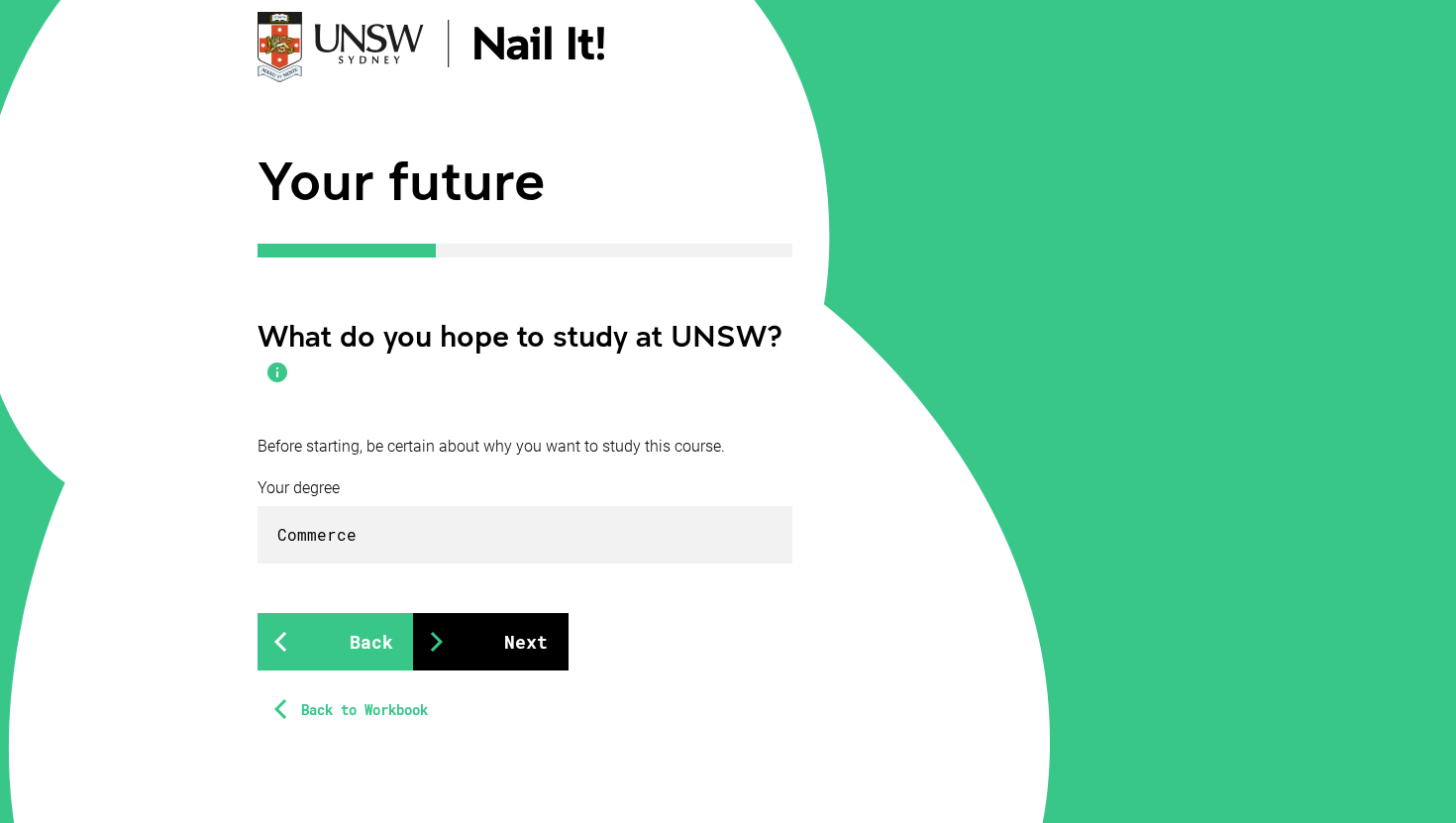 click on "Next" at bounding box center [490, 642] 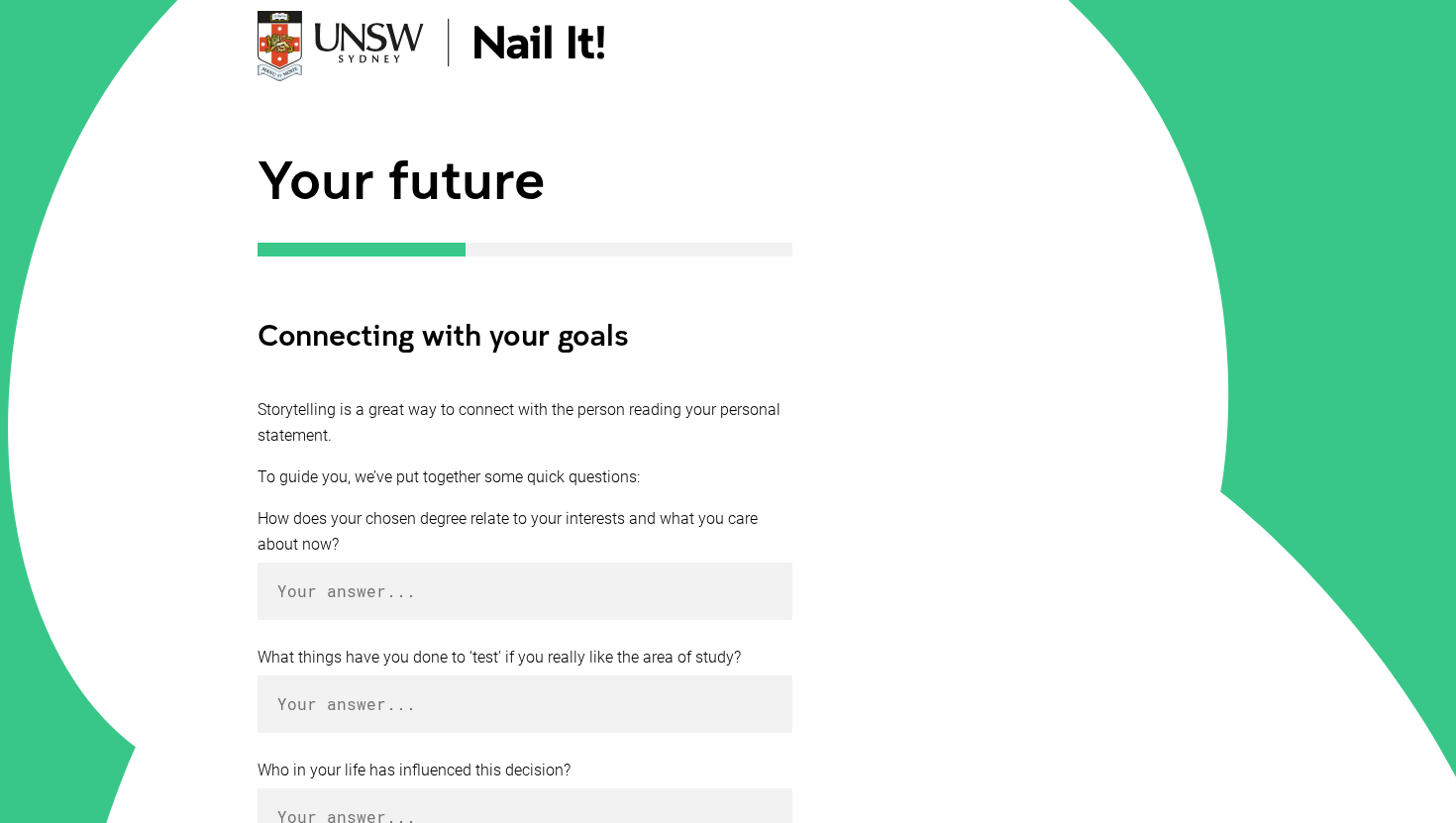 scroll, scrollTop: 185, scrollLeft: 0, axis: vertical 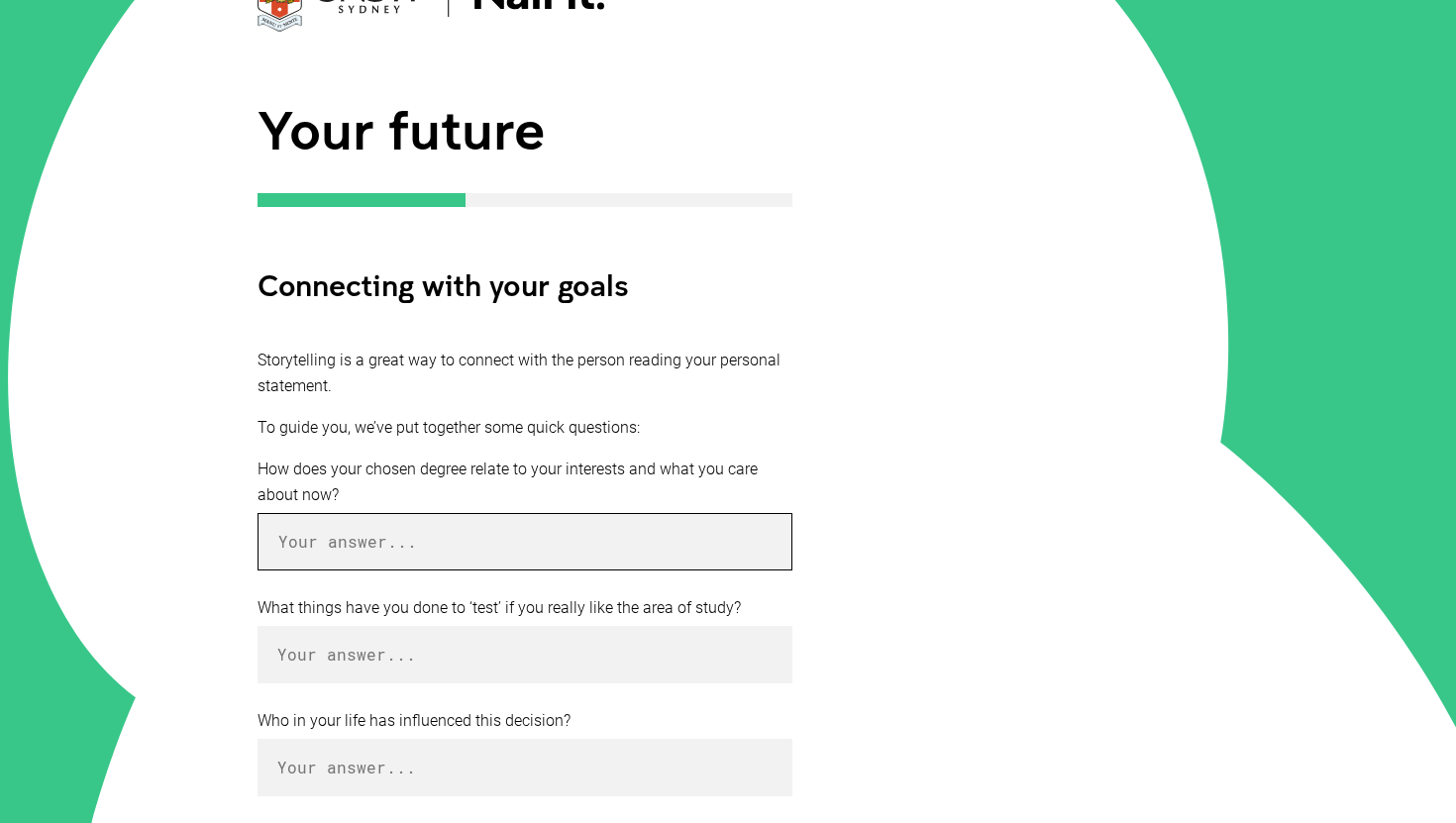 click at bounding box center [525, 542] 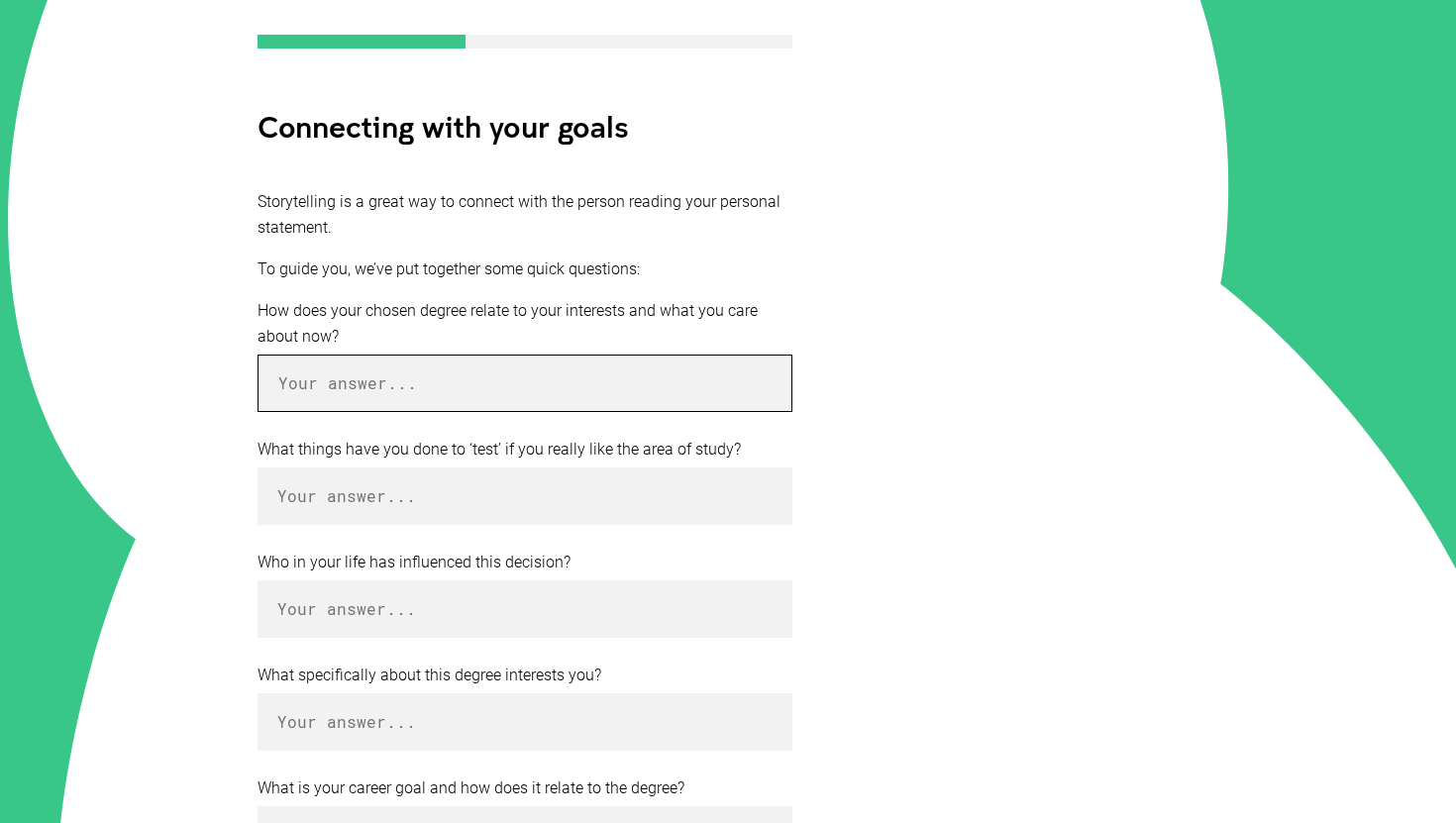 scroll, scrollTop: 342, scrollLeft: 0, axis: vertical 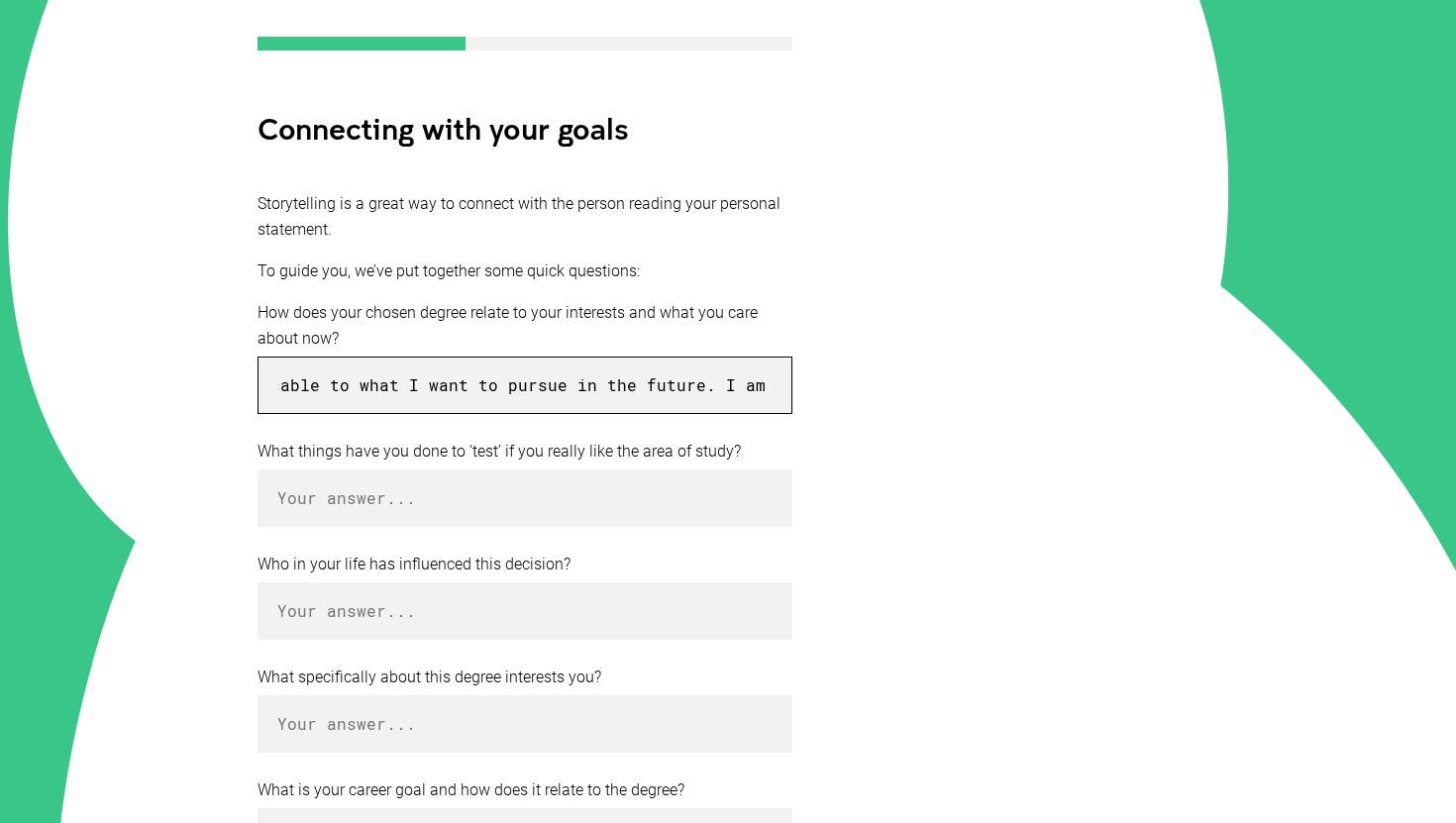click on "I've always been interested in working in the field of business or housing, and after doing some research on the different courses that UNSW provides I have decided that this course is the most applicable to what I want to pursue in the future. I am intrigued" at bounding box center [525, 385] 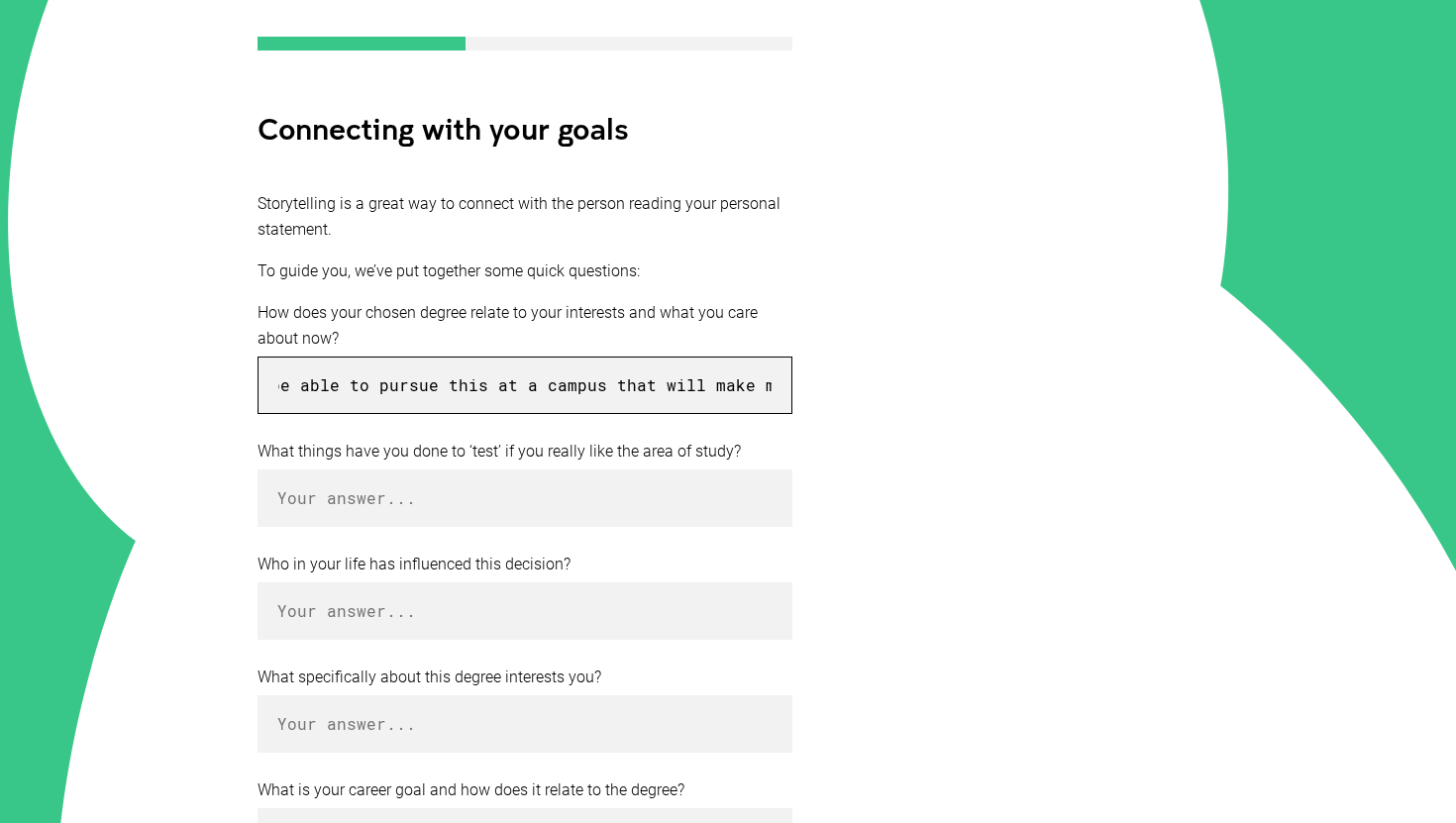 scroll, scrollTop: 0, scrollLeft: 2949, axis: horizontal 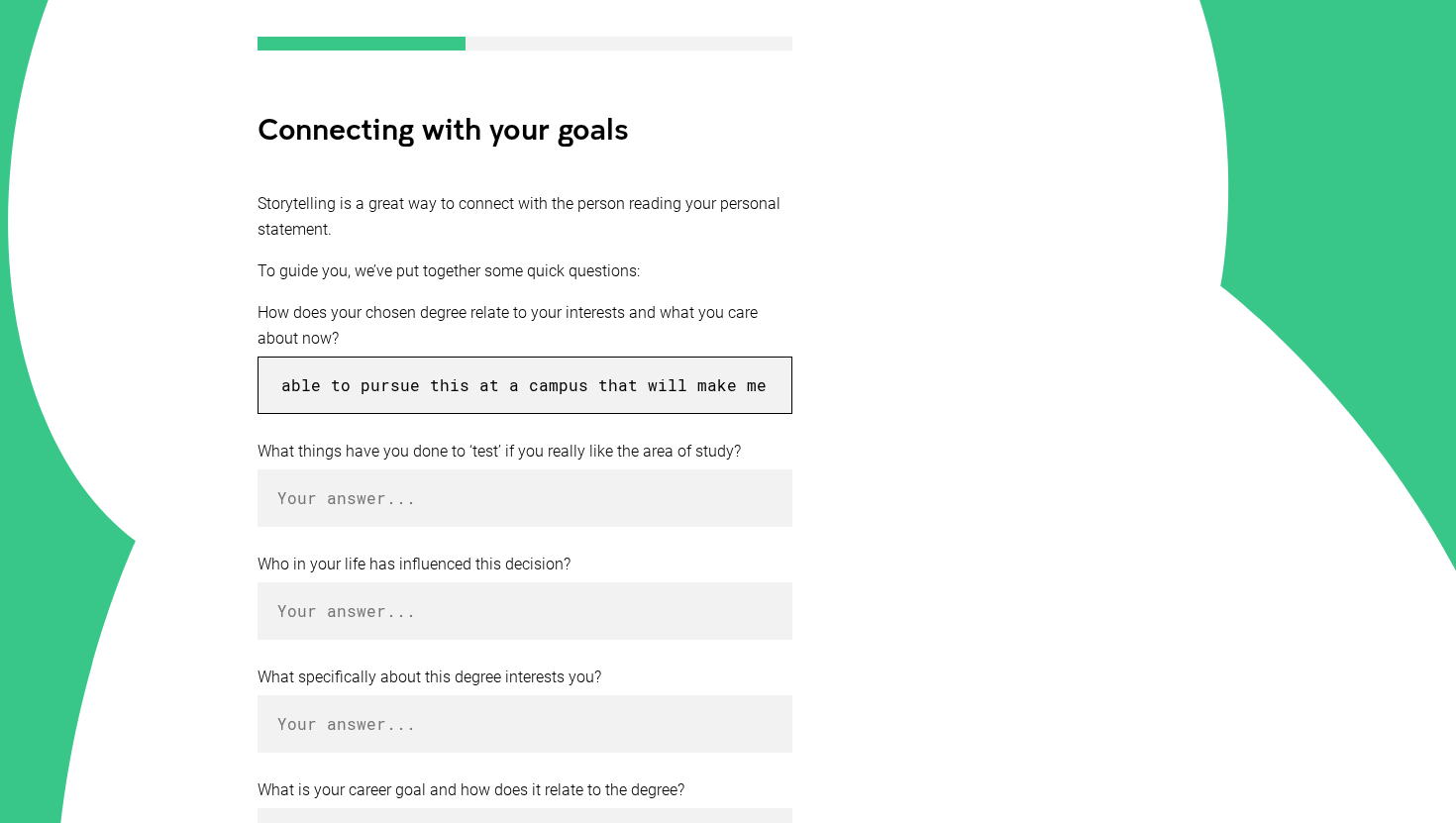 type on "I've always been interested in working in the field of business or housing, and after doing some research on the different courses that UNSW provides I have decided that this course is the most applicable to what I want to pursue in the future. I am intrigued by business as a whole and want to be able to pursue this at a campus that will make me feel welcomed." 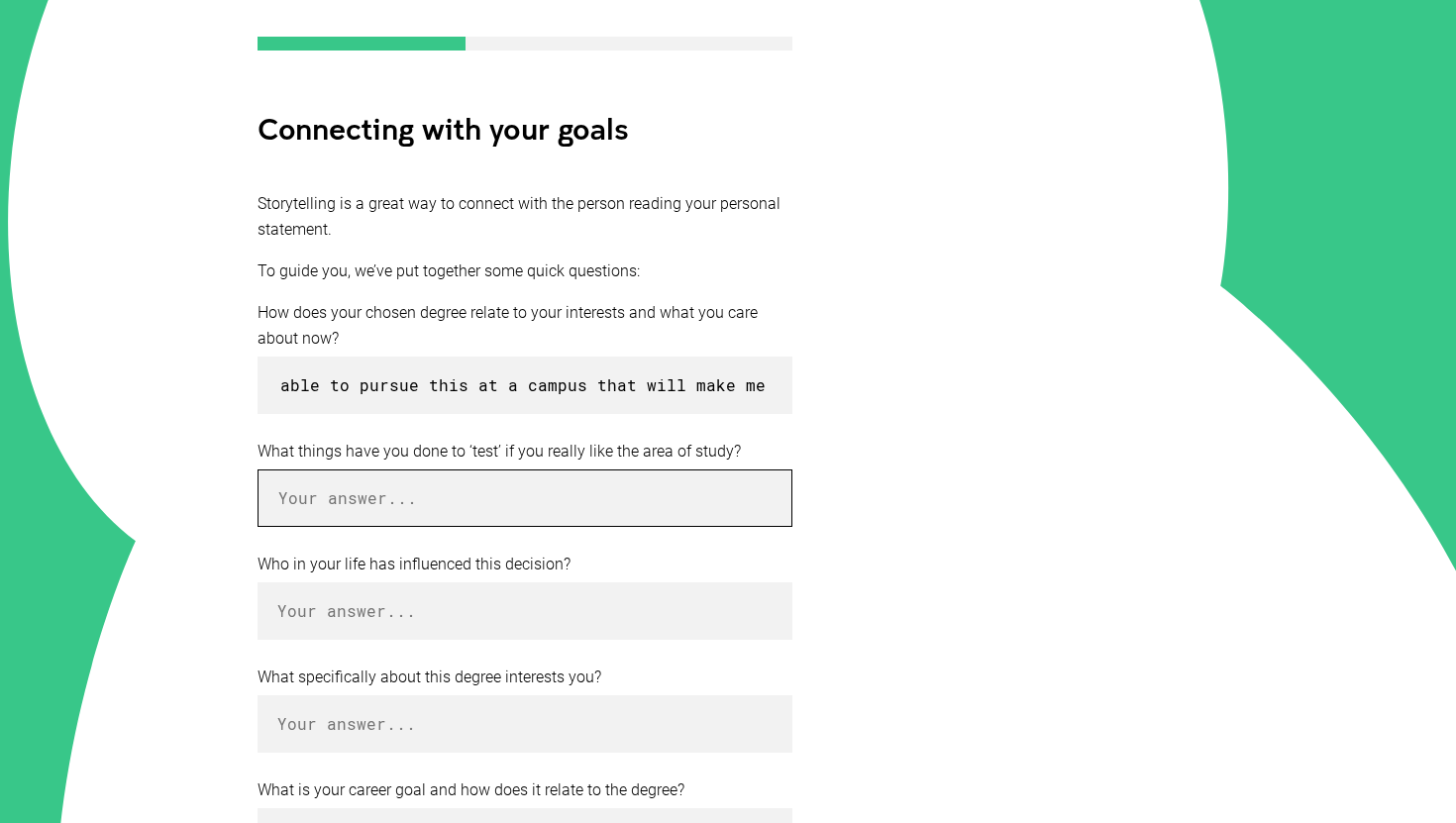 click at bounding box center (525, 498) 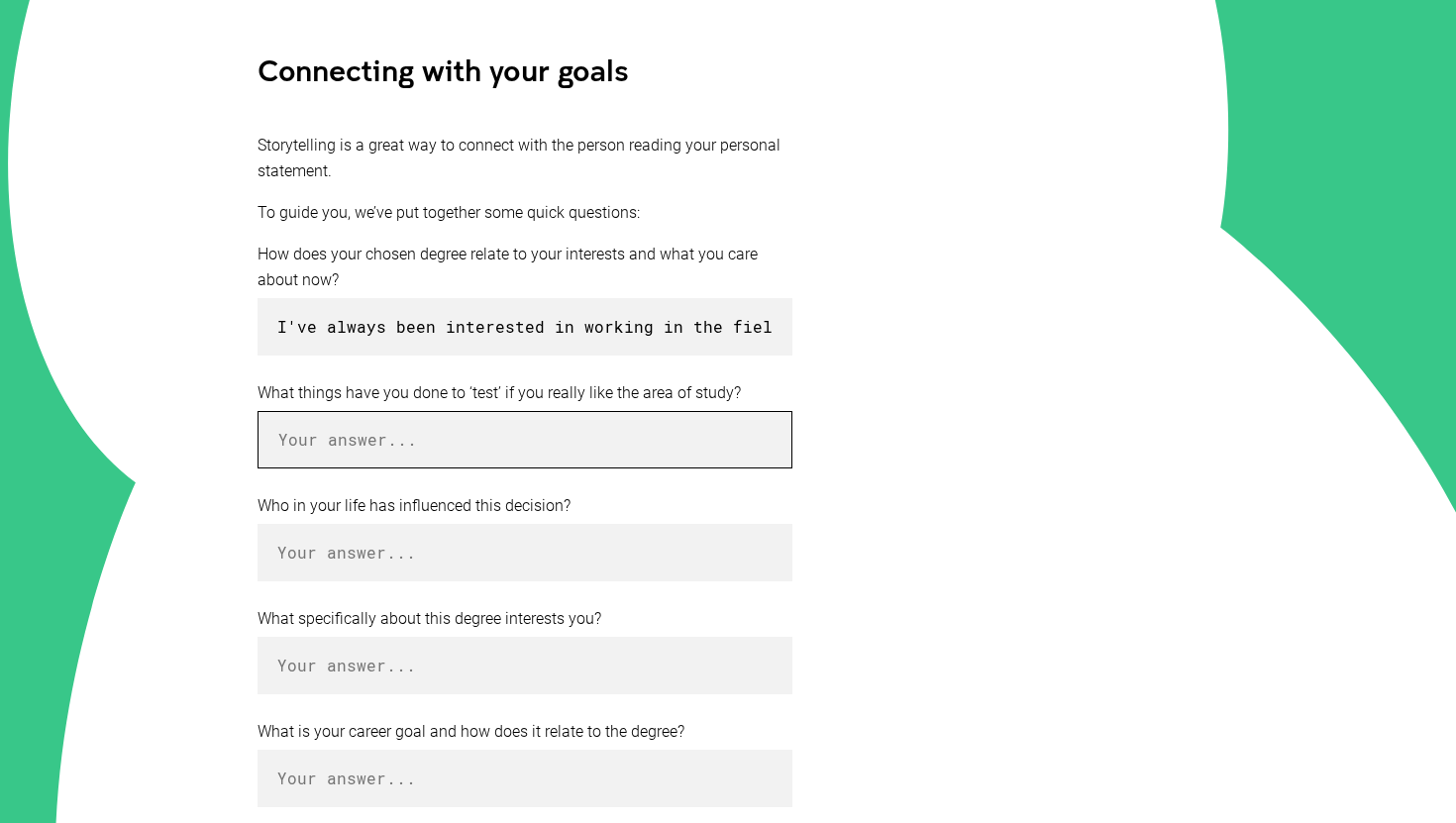 scroll, scrollTop: 405, scrollLeft: 0, axis: vertical 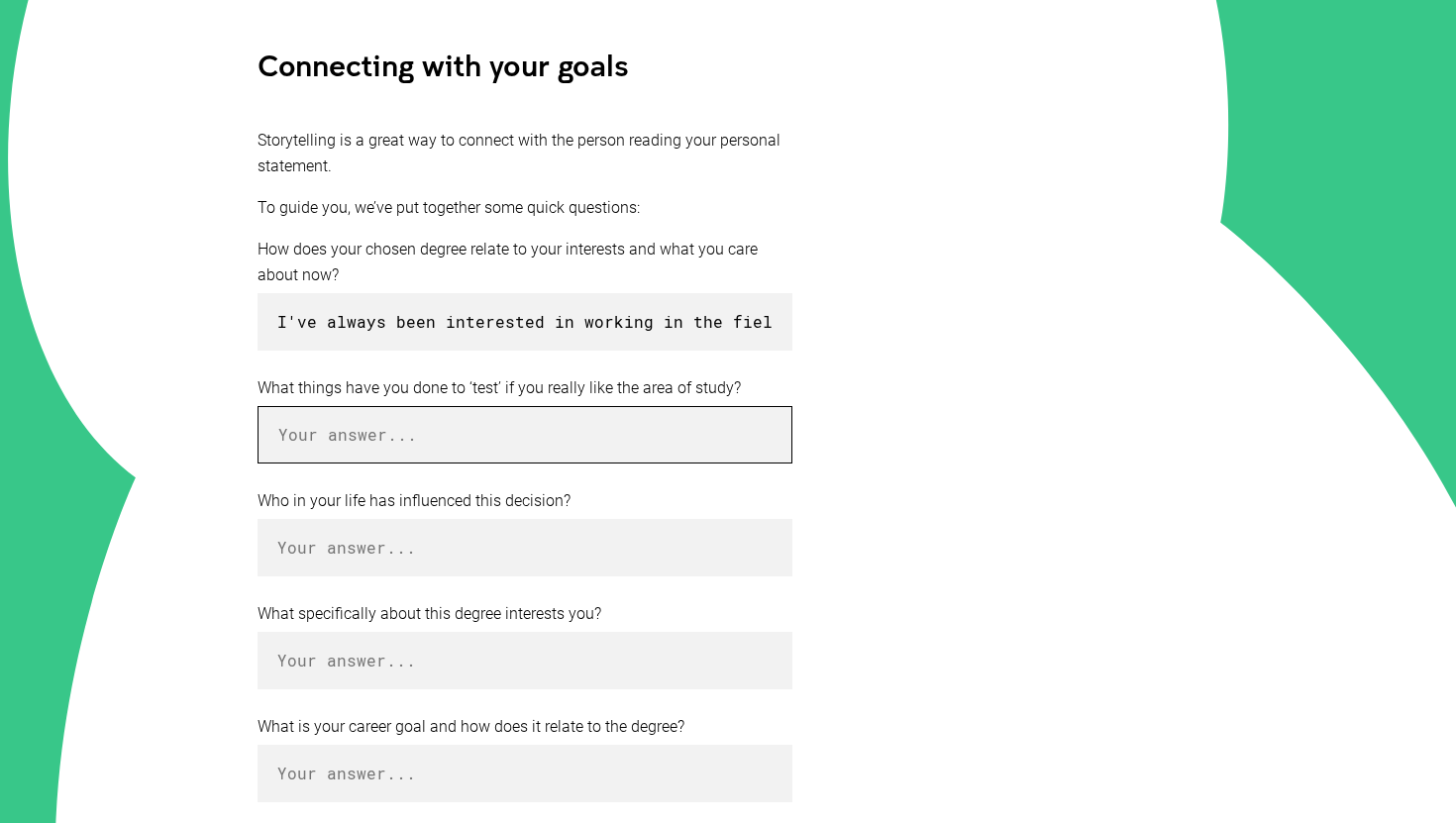 click at bounding box center (525, 435) 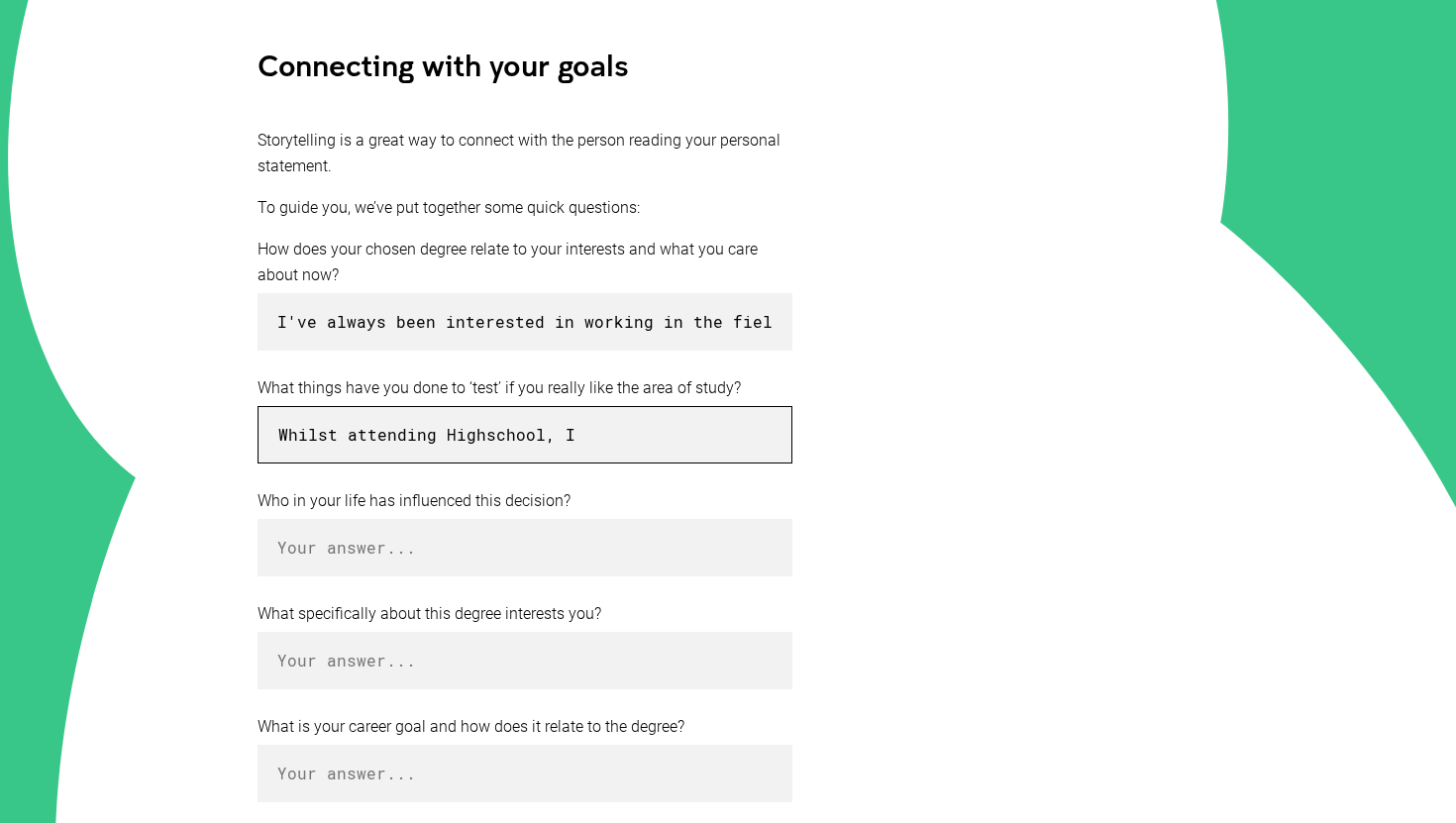 click on "Whilst attending Highschool, I" at bounding box center (525, 435) 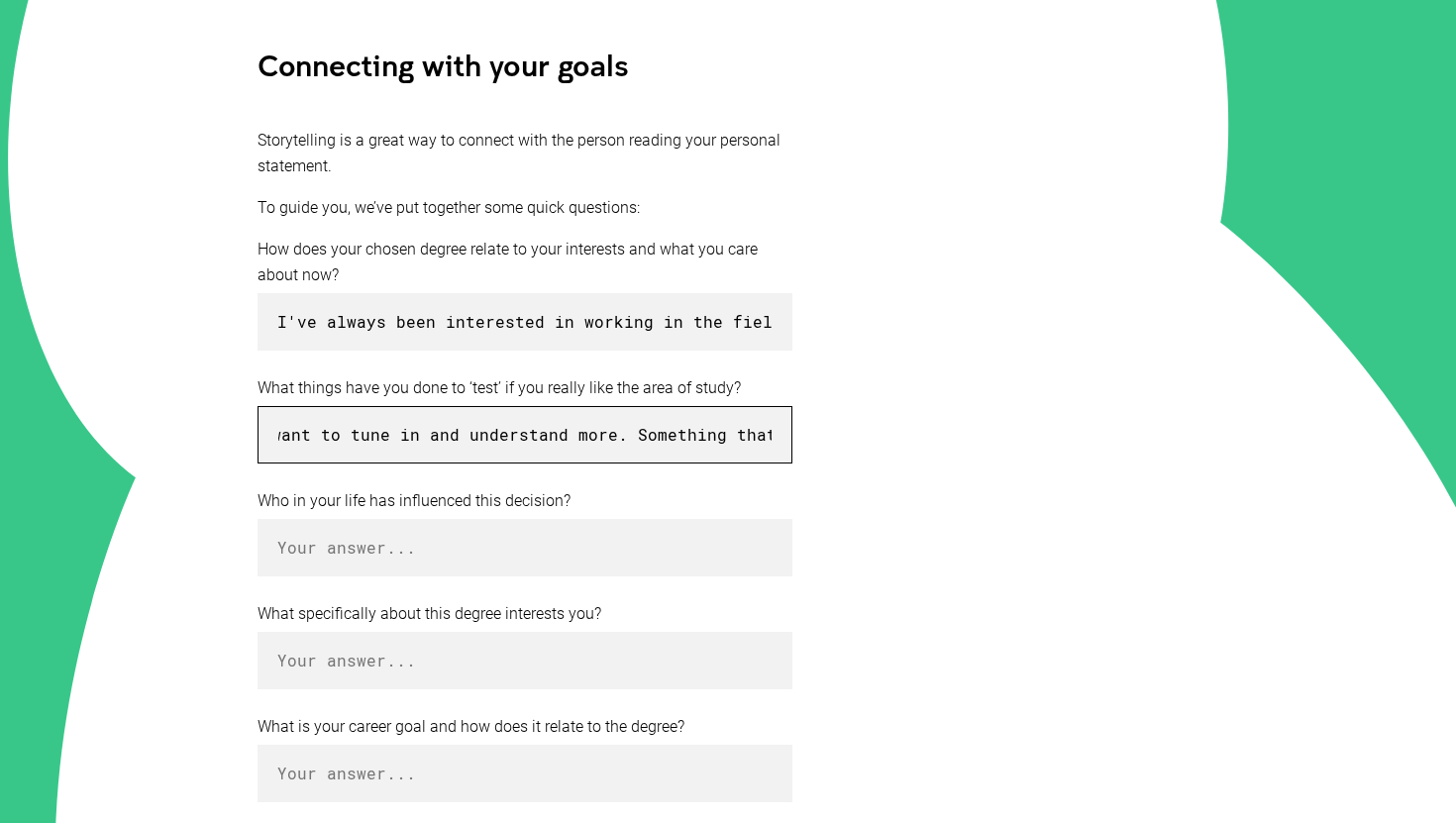 scroll, scrollTop: 0, scrollLeft: 3919, axis: horizontal 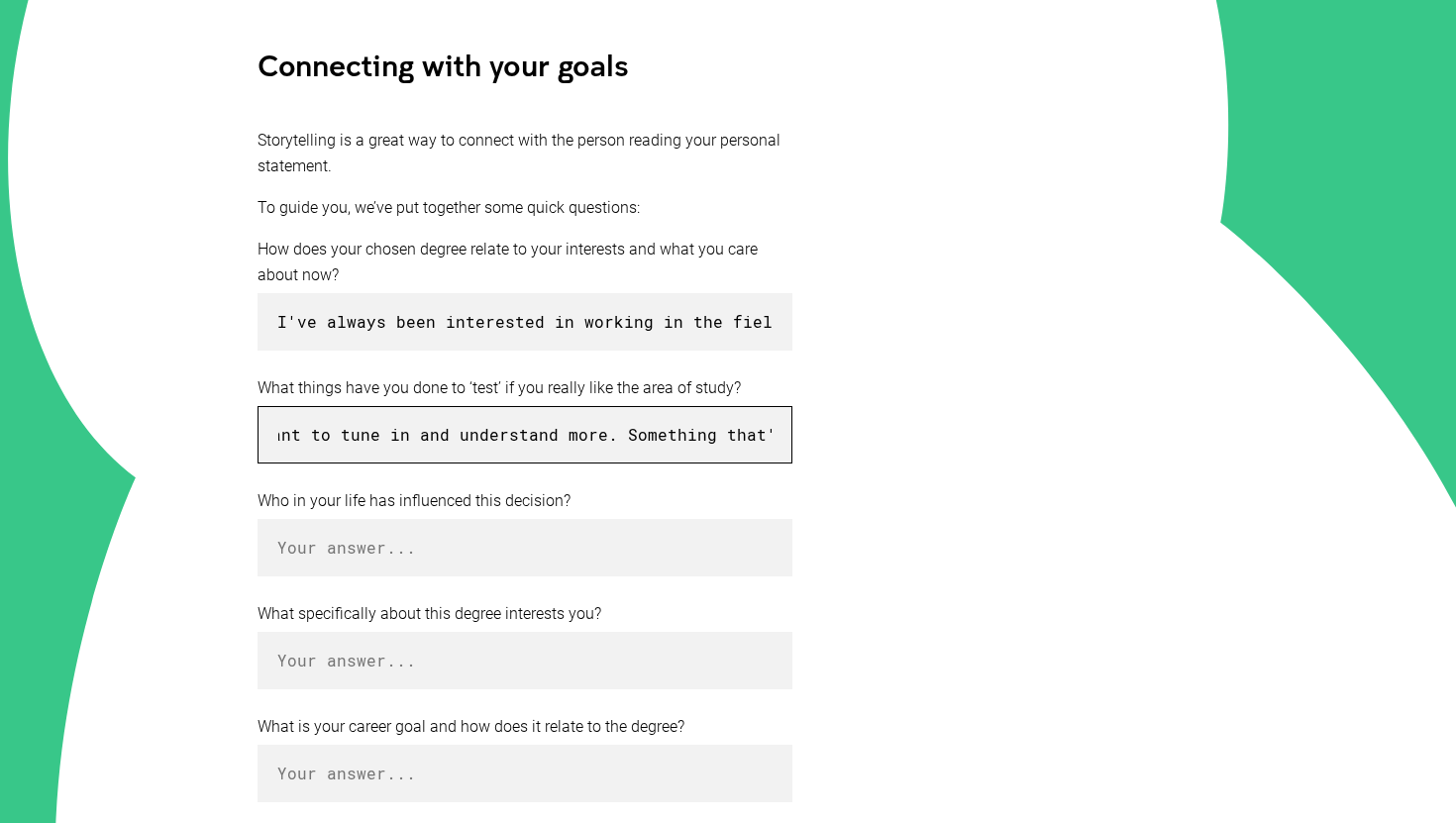 click on "Whilst attending Highschool, I always worried about not knowing the path I wanted to take in the future. Constantly being asked what I wanted to be when I graduate or my dream job and honestly at most points in my schooling I wasn't able to answer, and if I was it was never confident. But the closer I get to finishing Year 12, I've realised that commerce is something that genuinely makes me want to tune in and understand more. Something that's captivating and" at bounding box center [525, 435] 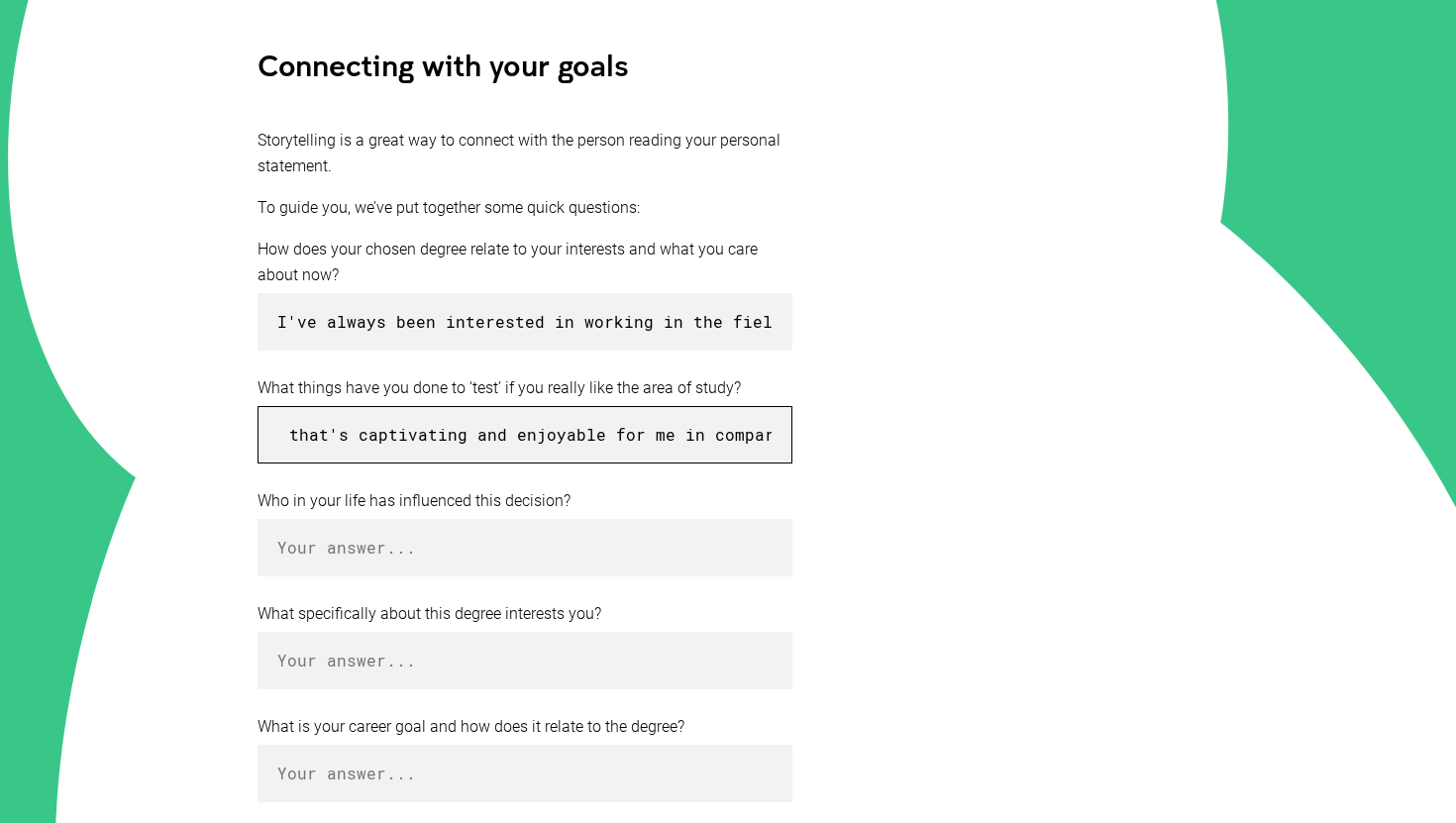 scroll, scrollTop: 0, scrollLeft: 4366, axis: horizontal 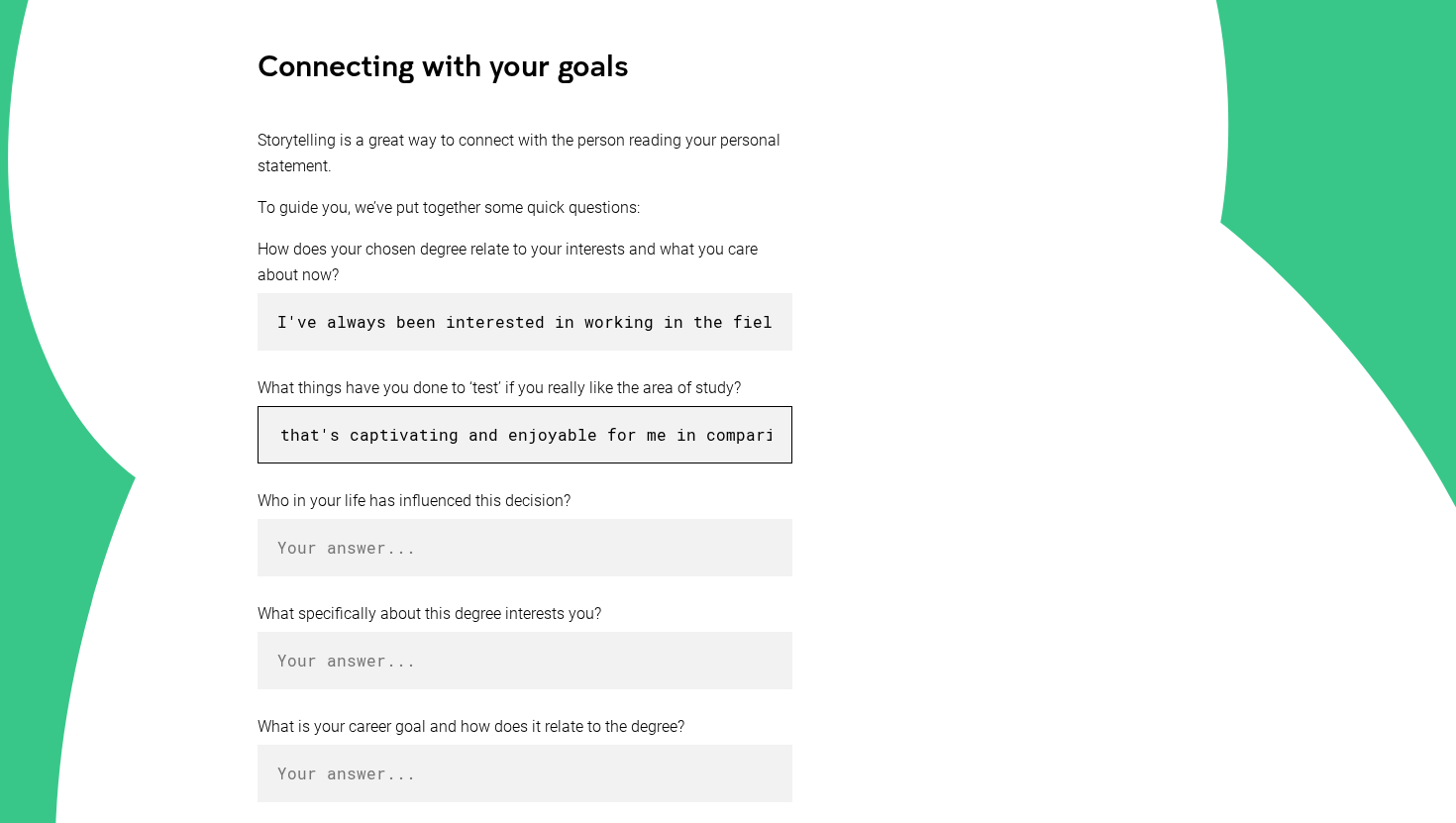 type on "Whilst attending Highschool, I always worried about not knowing the path I wanted to take in the future. Constantly being asked what I wanted to be when I graduate or my dream job and honestly at most points in my schooling I wasn't able to answer, and if I was it was never confident. But the closer I get to finishing Year 12, I've realised that commerce is something that genuinely makes me want to tune in and understand more. A subject that's captivating and enjoyable for me in comparison to other fields." 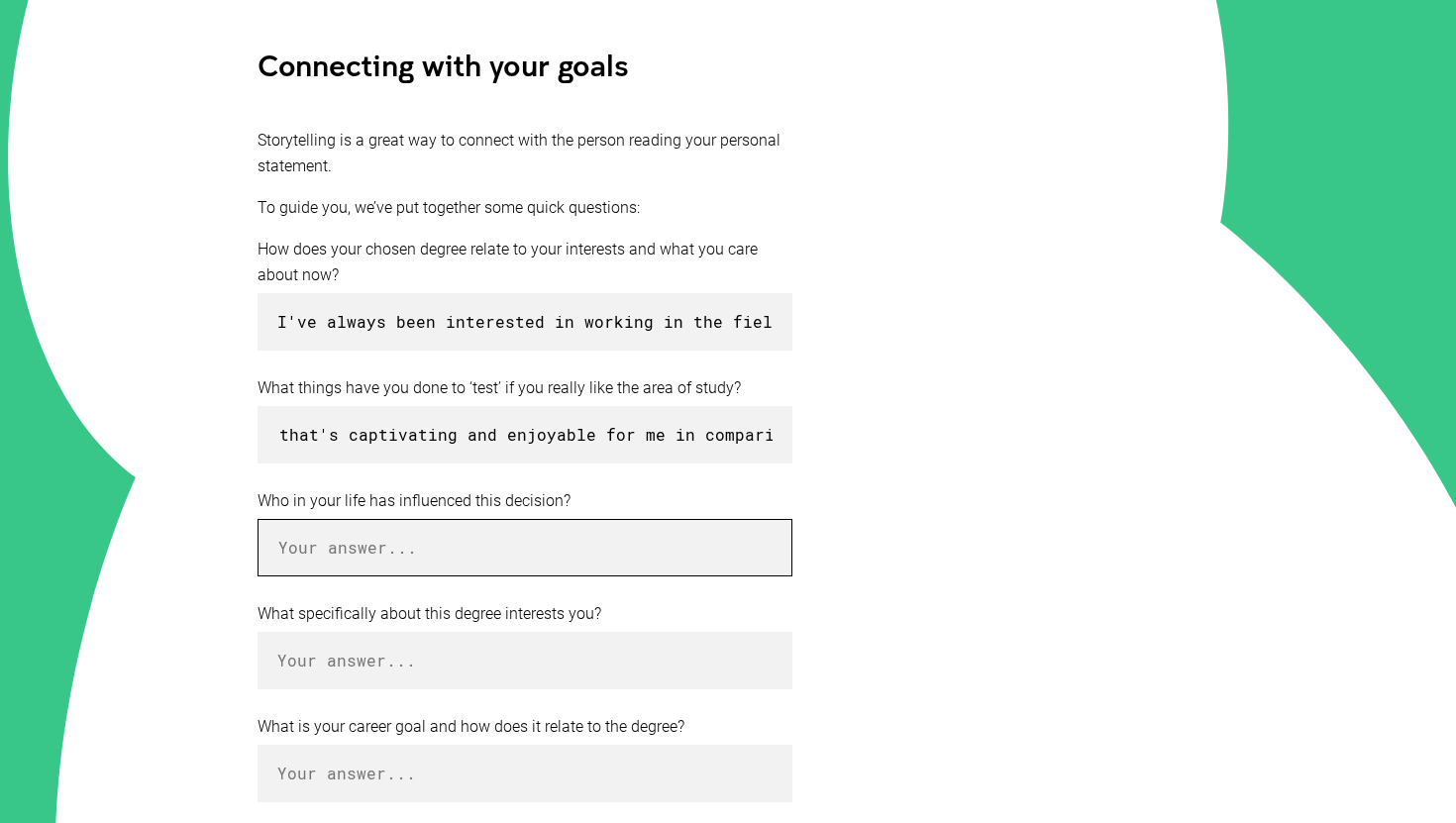 click at bounding box center [525, 548] 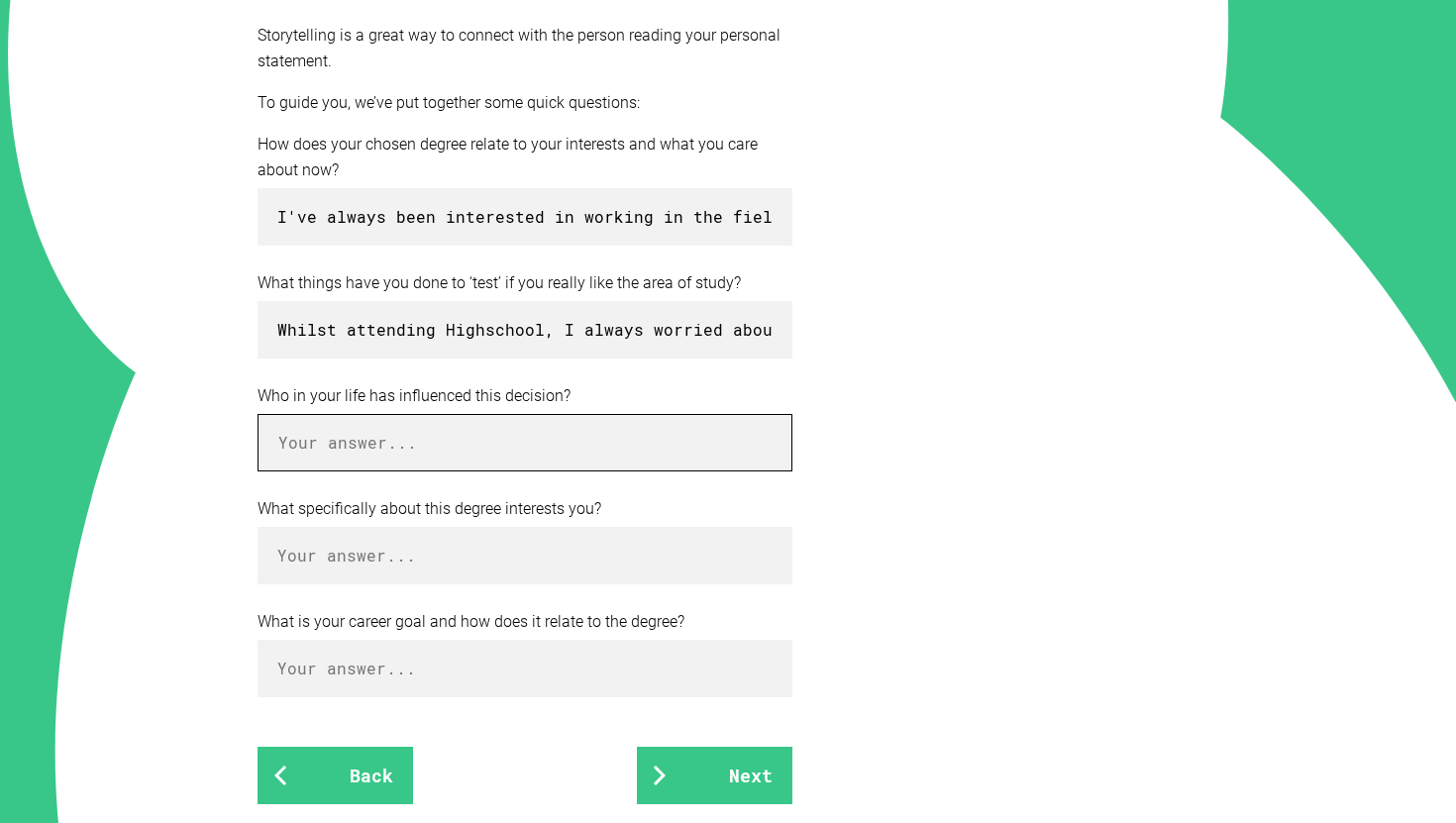 scroll, scrollTop: 519, scrollLeft: 0, axis: vertical 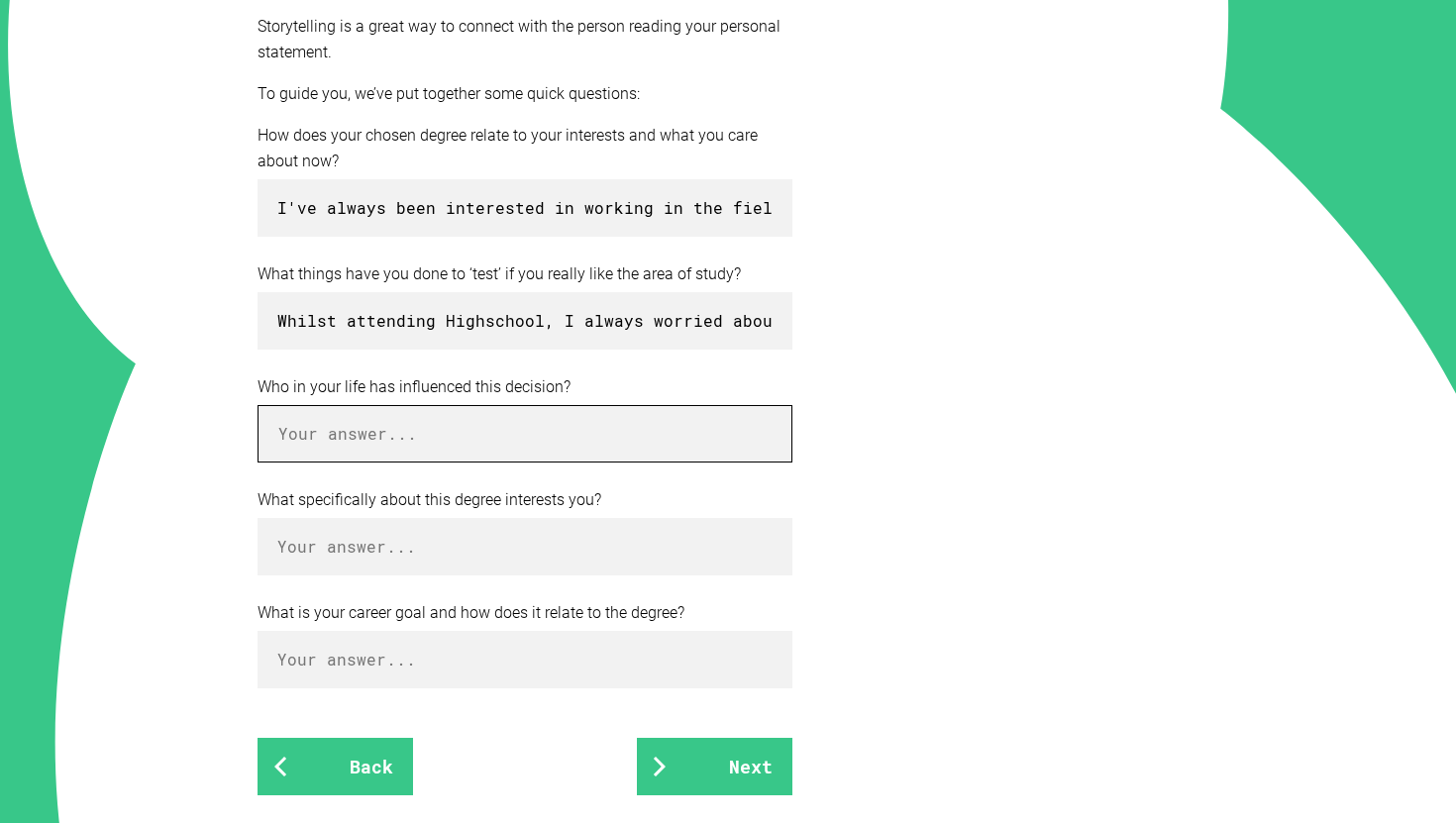 click at bounding box center [525, 434] 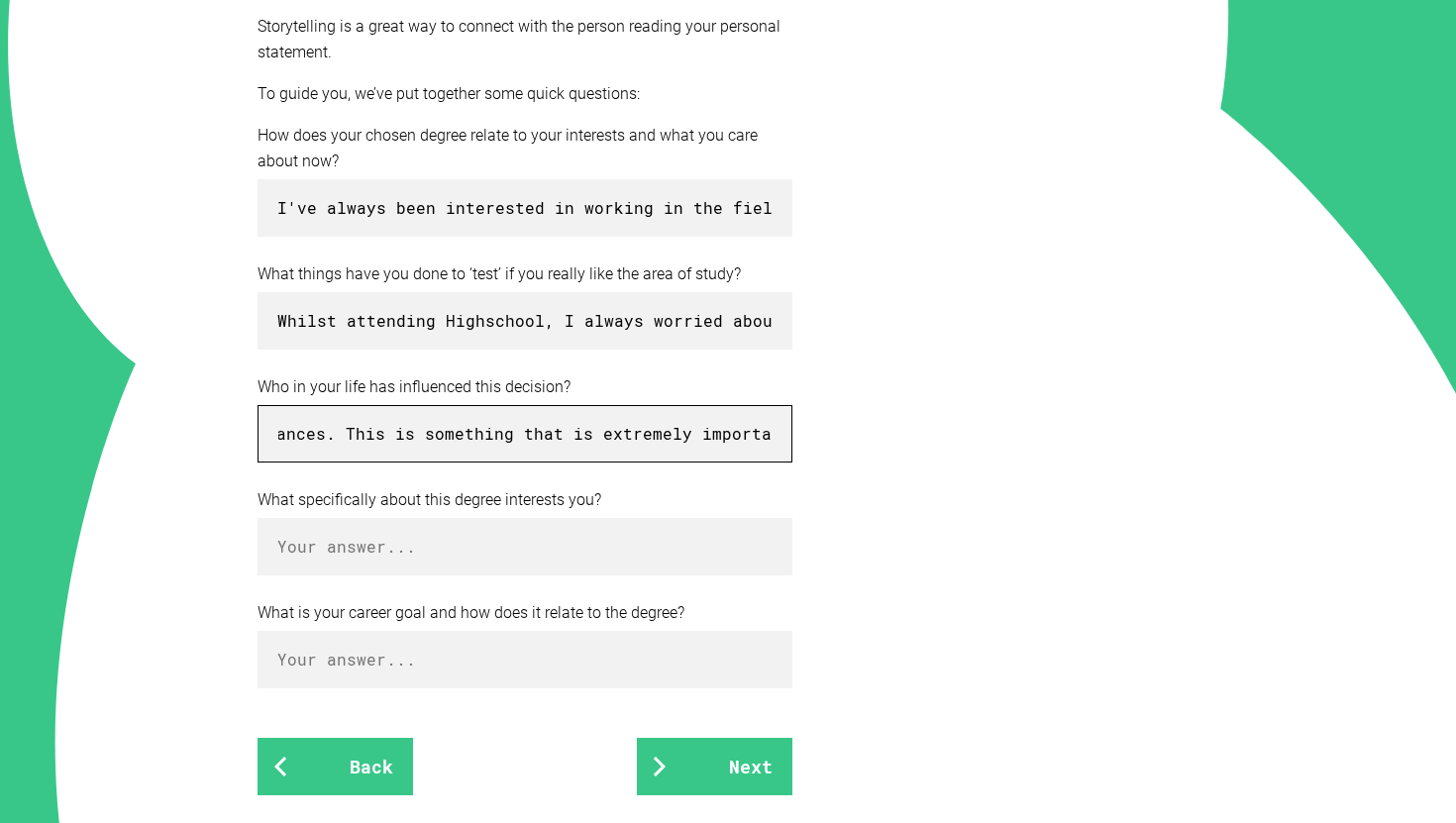 scroll, scrollTop: 0, scrollLeft: 4271, axis: horizontal 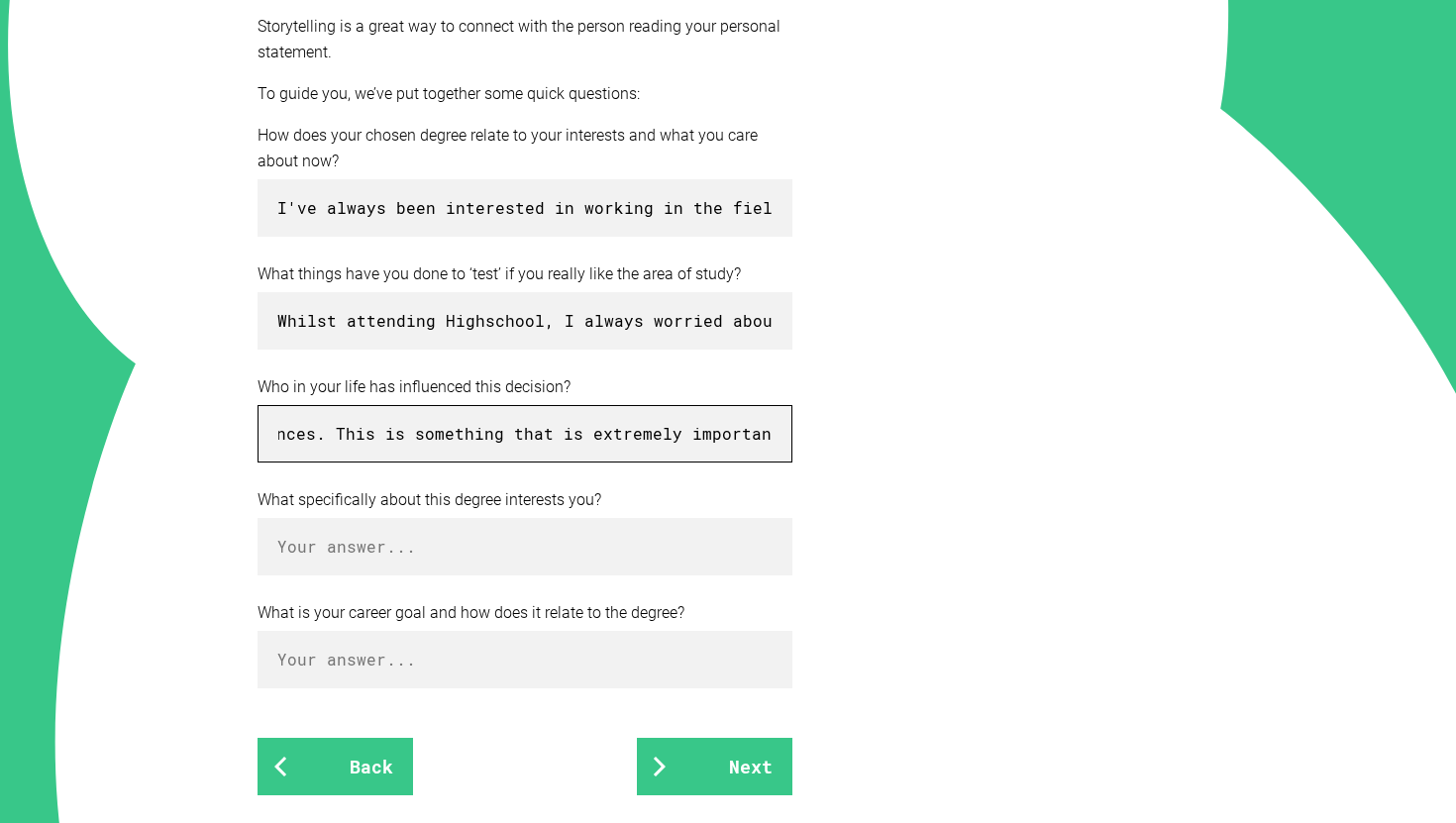 type on "I have multiple friends who attend UNSW, many doing alternative courses but I do have a few that do commerce and I've always been interested to know about their interactions during classes, outside of classes, their lectures and what they're learning. All the people in my life that do choose to attend UNSW always have an easy time making friends, building connections, focusing on studies and maintaining healthy school/life balances. This is something that is extremely important to me and I value." 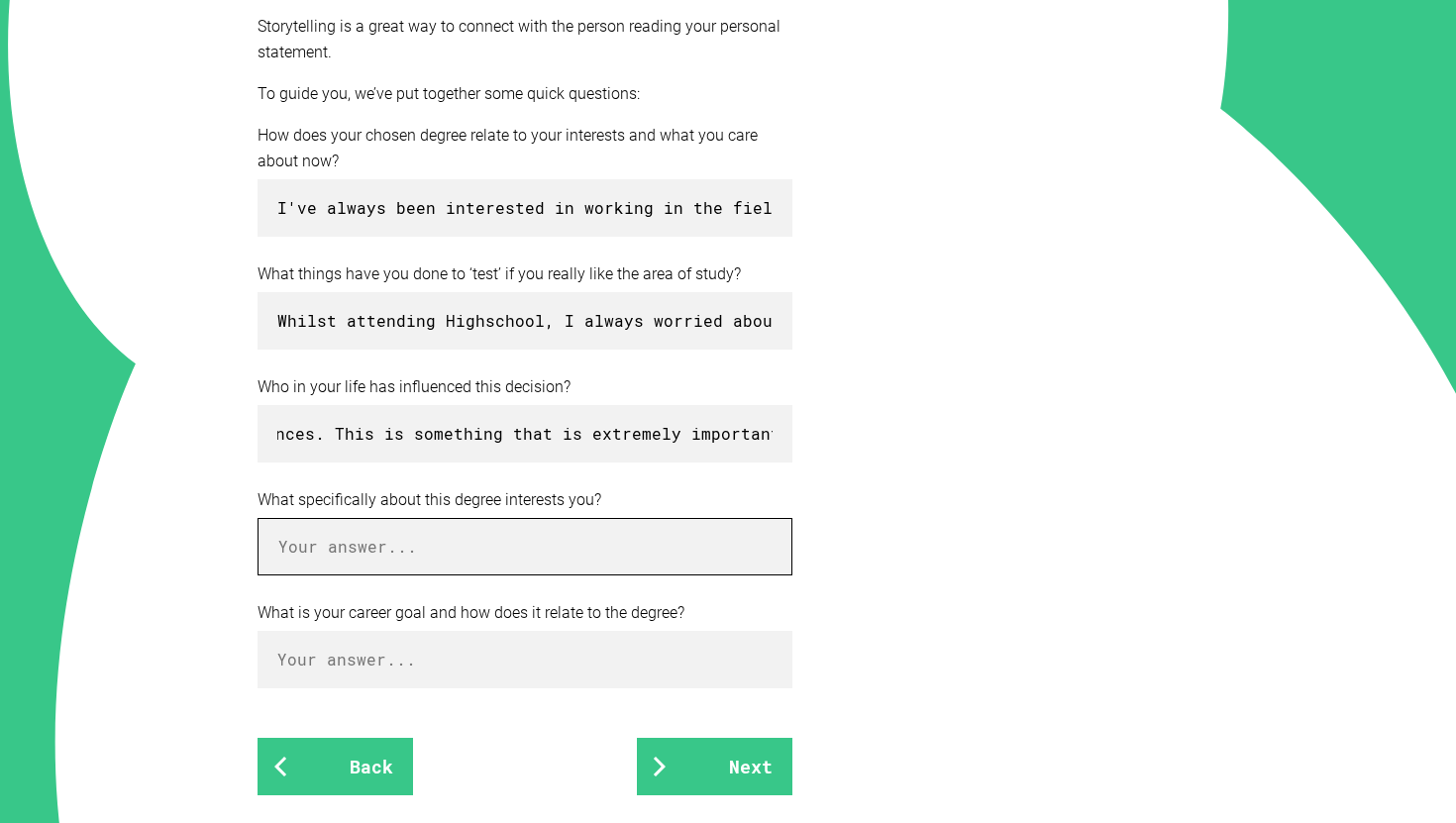 click at bounding box center [525, 547] 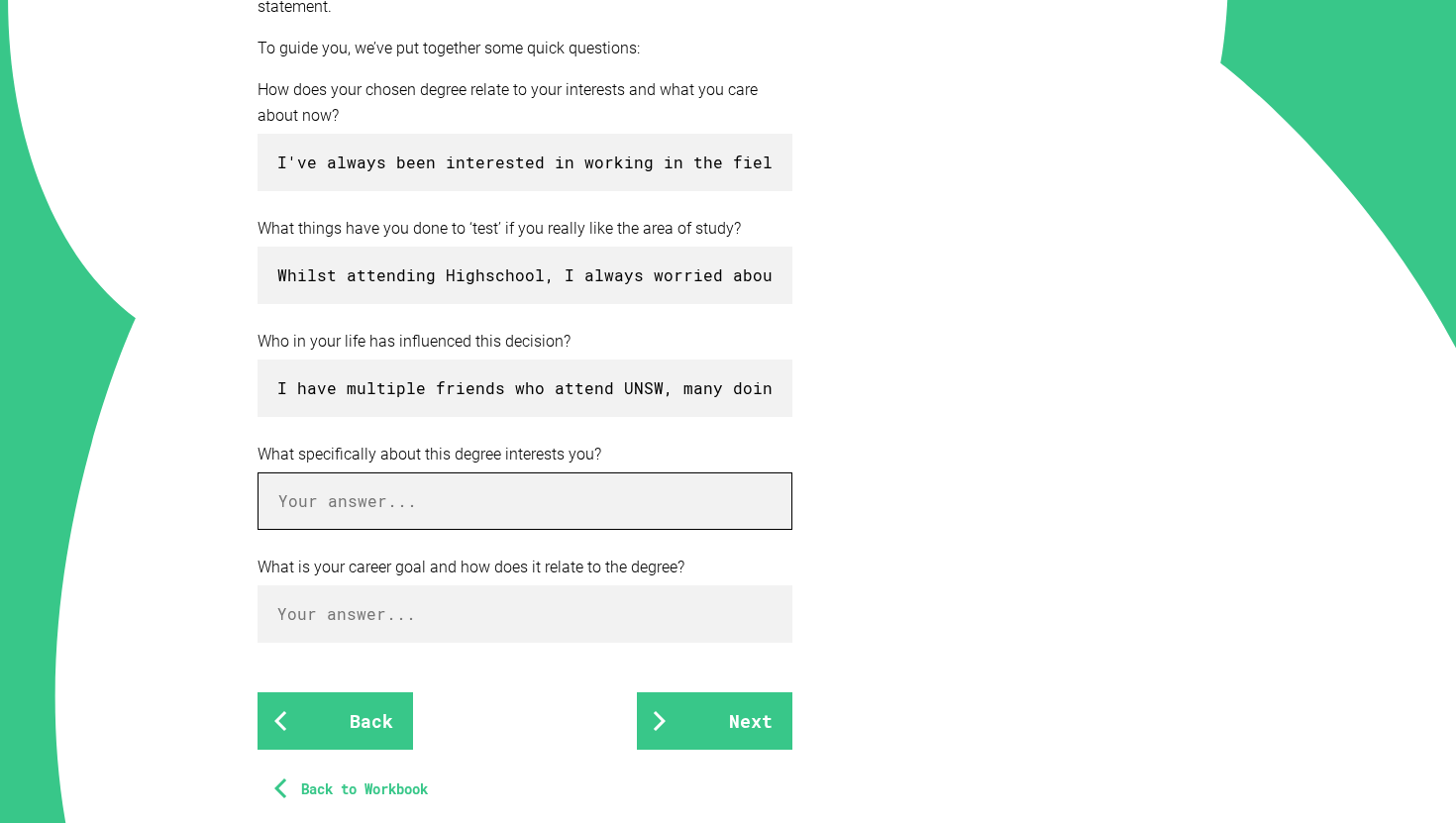 scroll, scrollTop: 564, scrollLeft: 0, axis: vertical 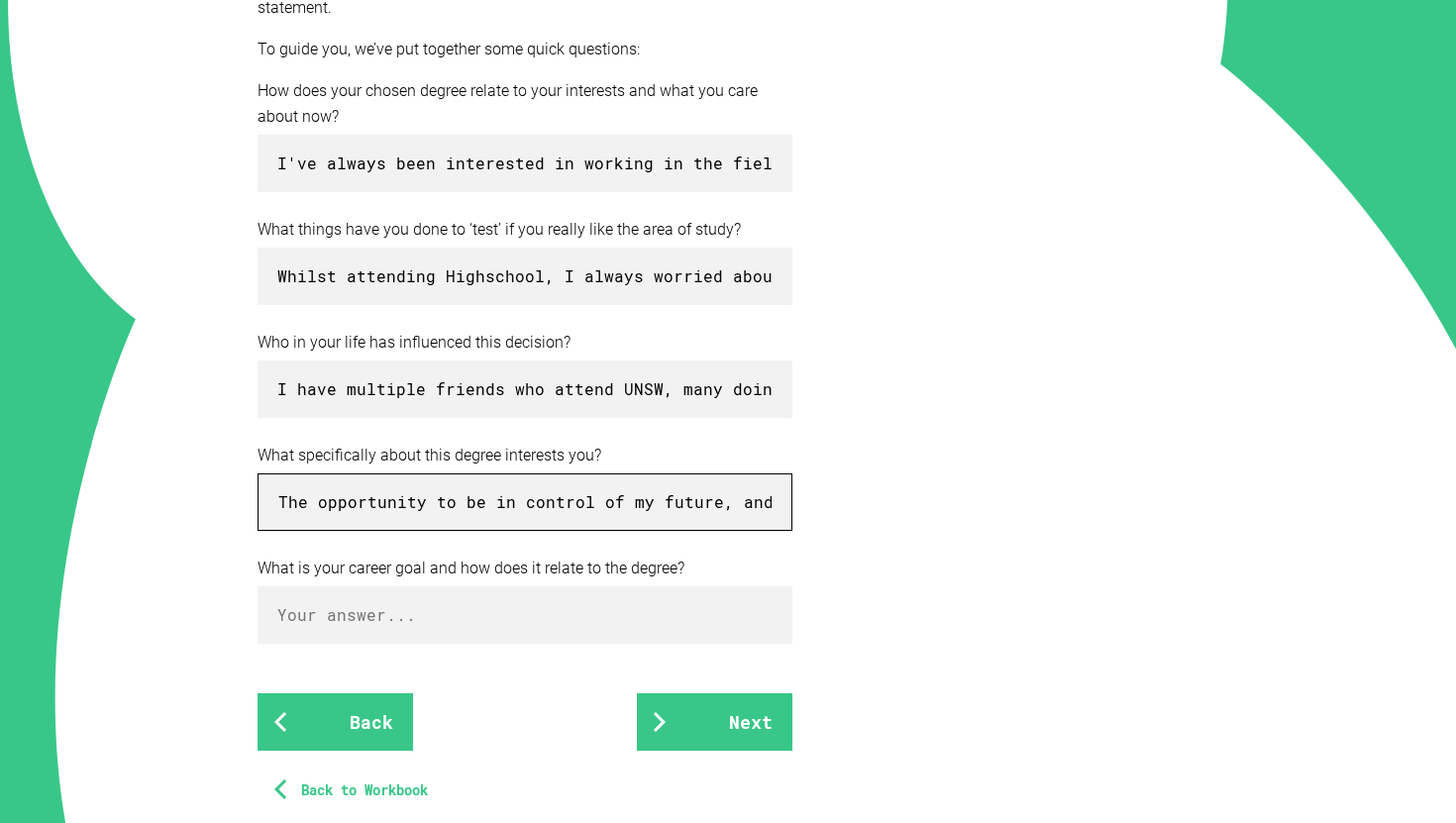 click on "The opportunity to be in control of my future, and choose the course I want to do allows me to chase my dreams. Commerce has so many pathways to a handful of jobs that generally all would allow me to be happy in the future, and not stuck in a lifestyle that I wouldn't want to be in. What specifically interests me in this degree is" at bounding box center [525, 502] 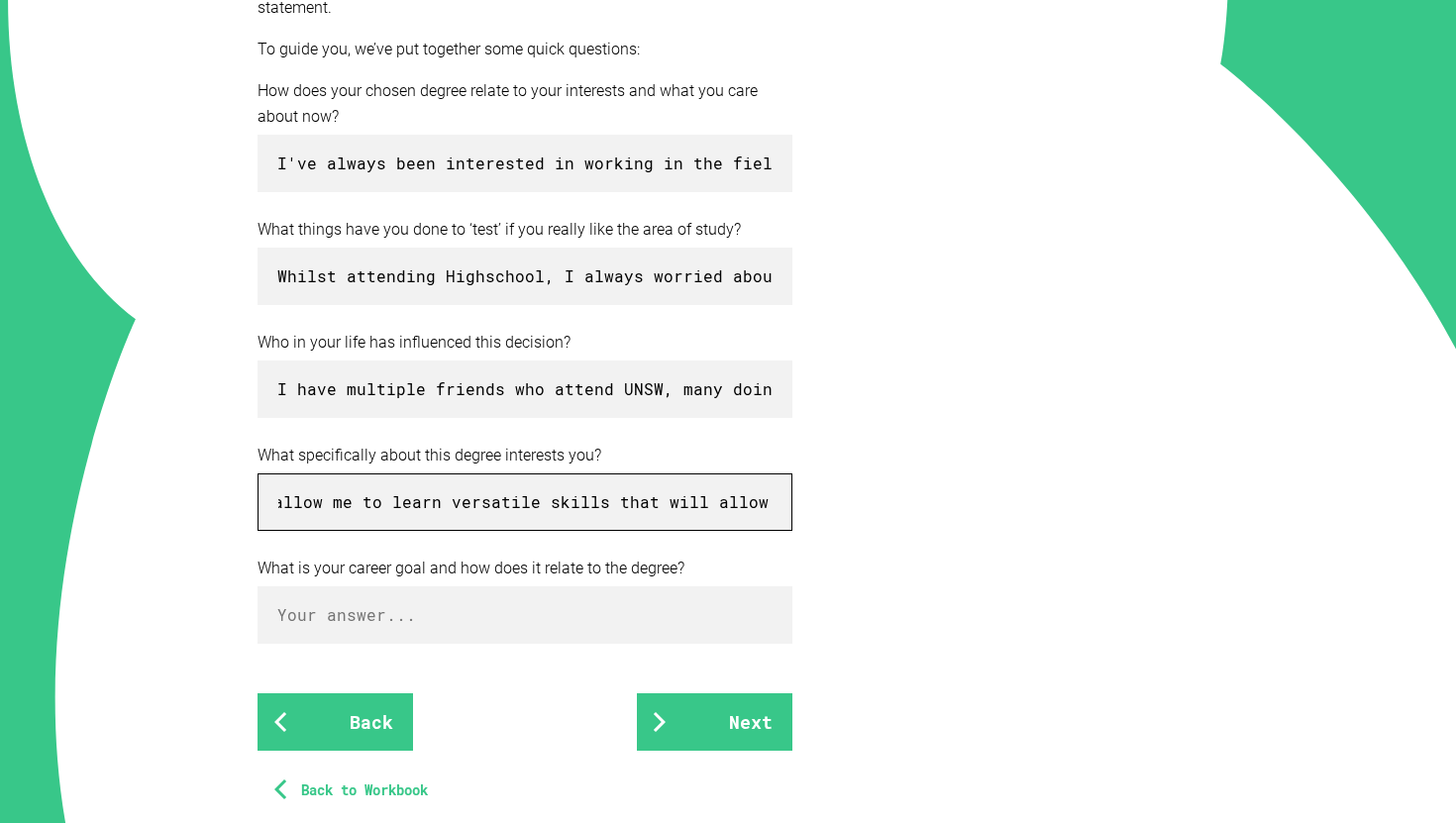 scroll, scrollTop: 0, scrollLeft: 4451, axis: horizontal 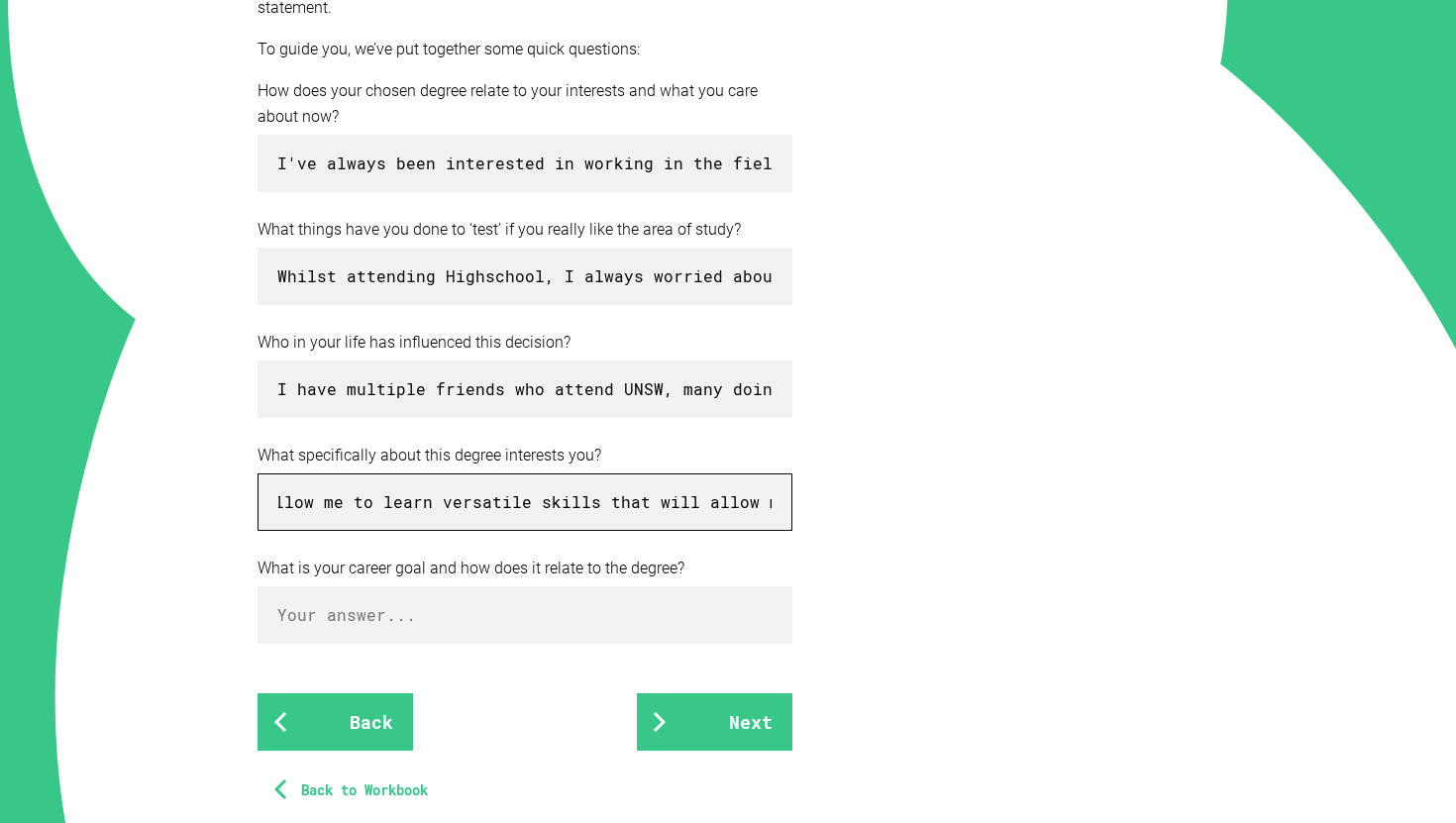 type on "The opportunity to be in control of my future, and choose the course I want to do allows me to chase my dreams. Commerce has so many pathways to a handful of jobs that generally all would allow me to be happy in the future, and not stuck in a lifestyle that I wouldn't want to be in. What specifically interests me in this degree is the fact that I am passionate about studying commerce, it combines my interests in business and economics and will allow me to learn versatile skills that will allow me to make an impact." 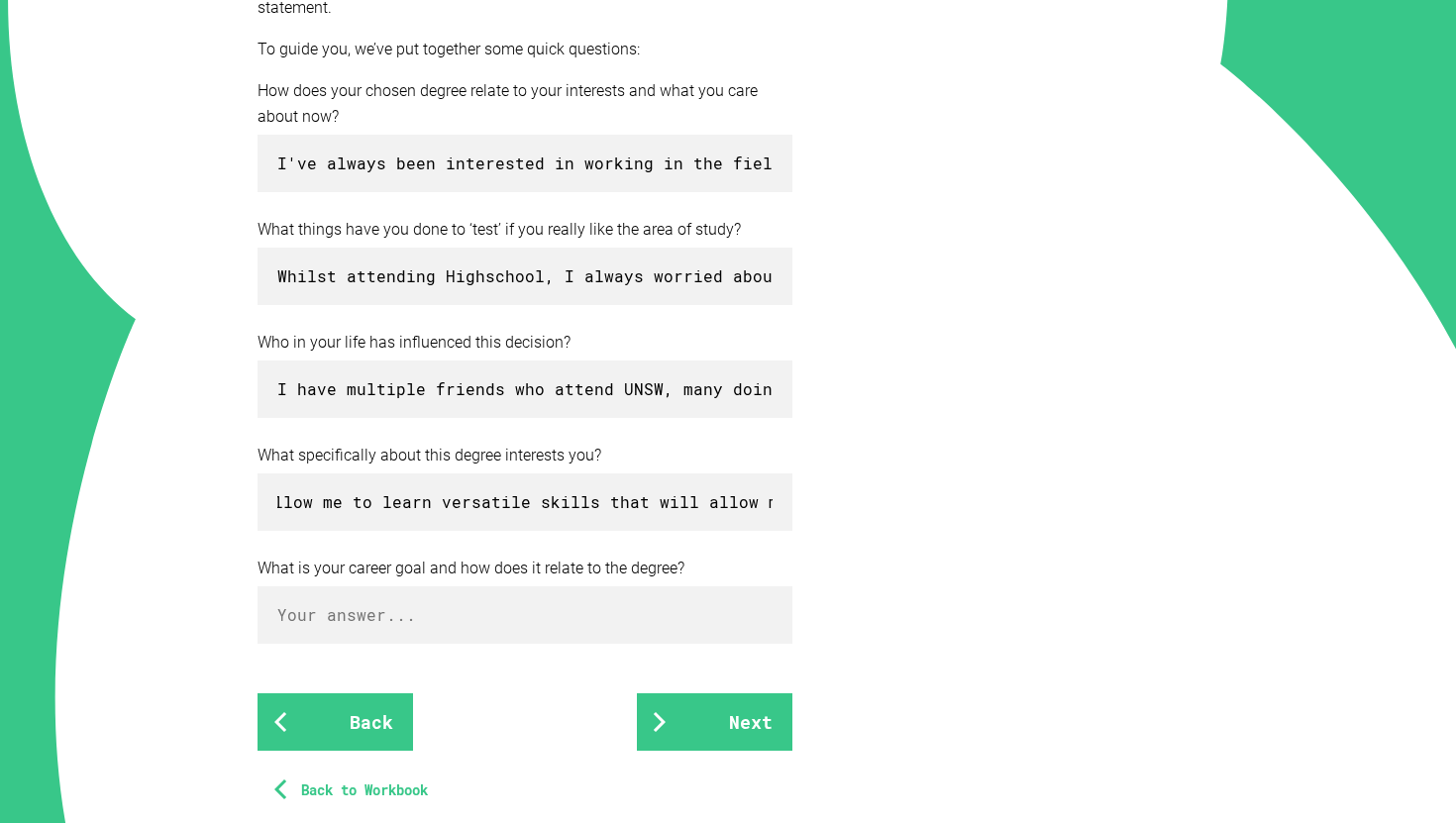 scroll, scrollTop: 0, scrollLeft: 0, axis: both 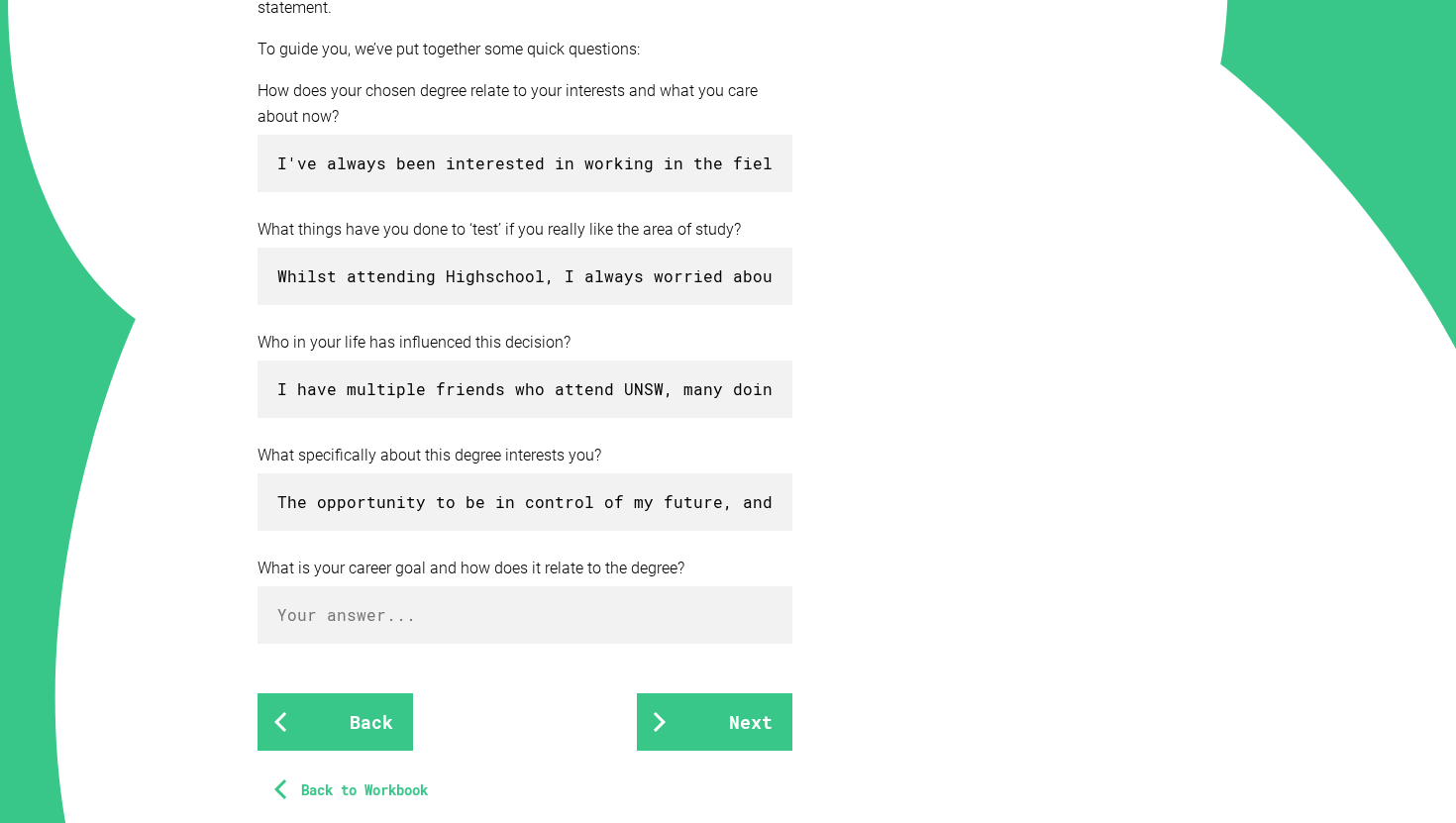 drag, startPoint x: 223, startPoint y: 554, endPoint x: 945, endPoint y: 558, distance: 722.011 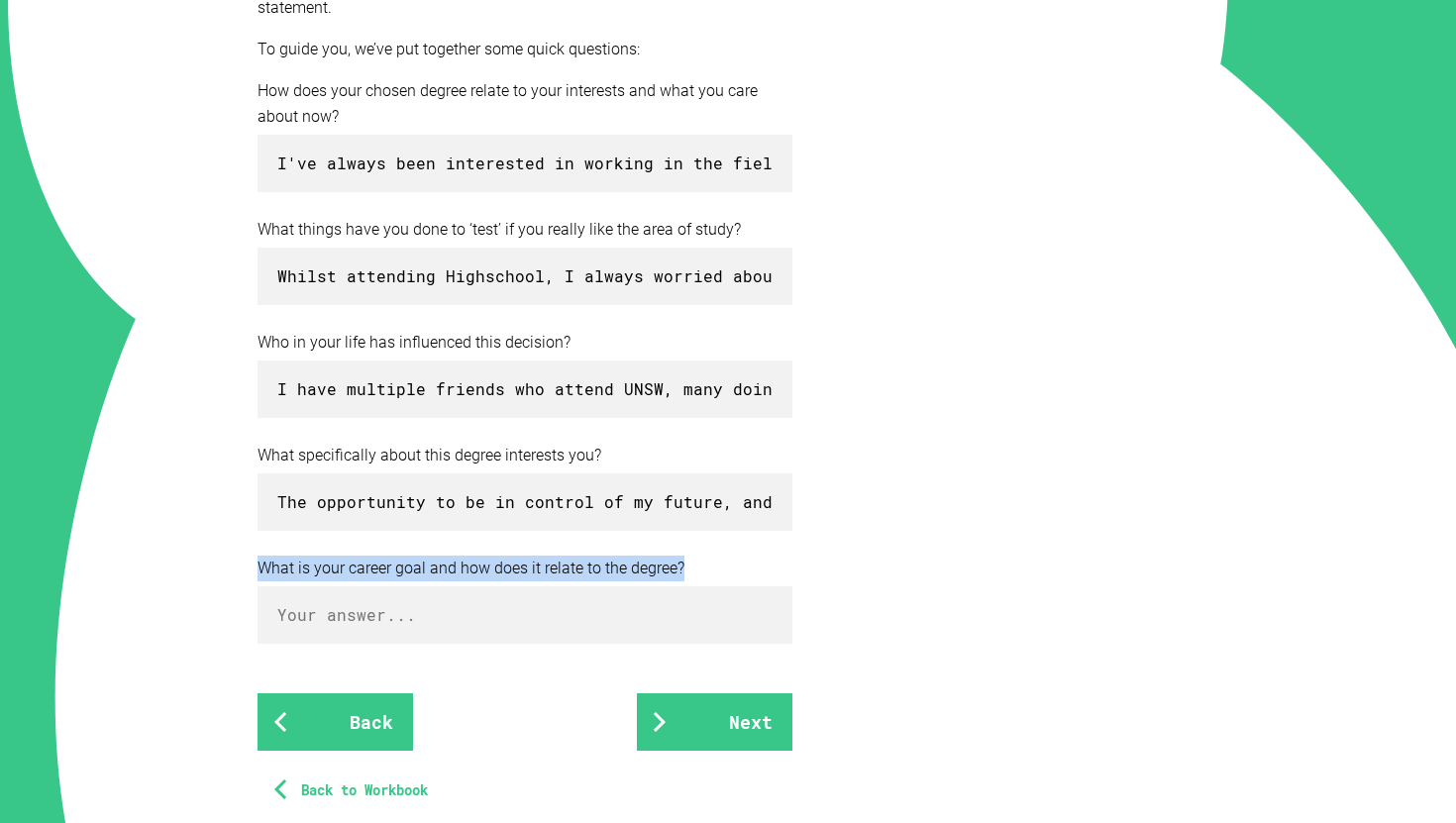 copy on "What is your career goal and how does it relate to the degree?" 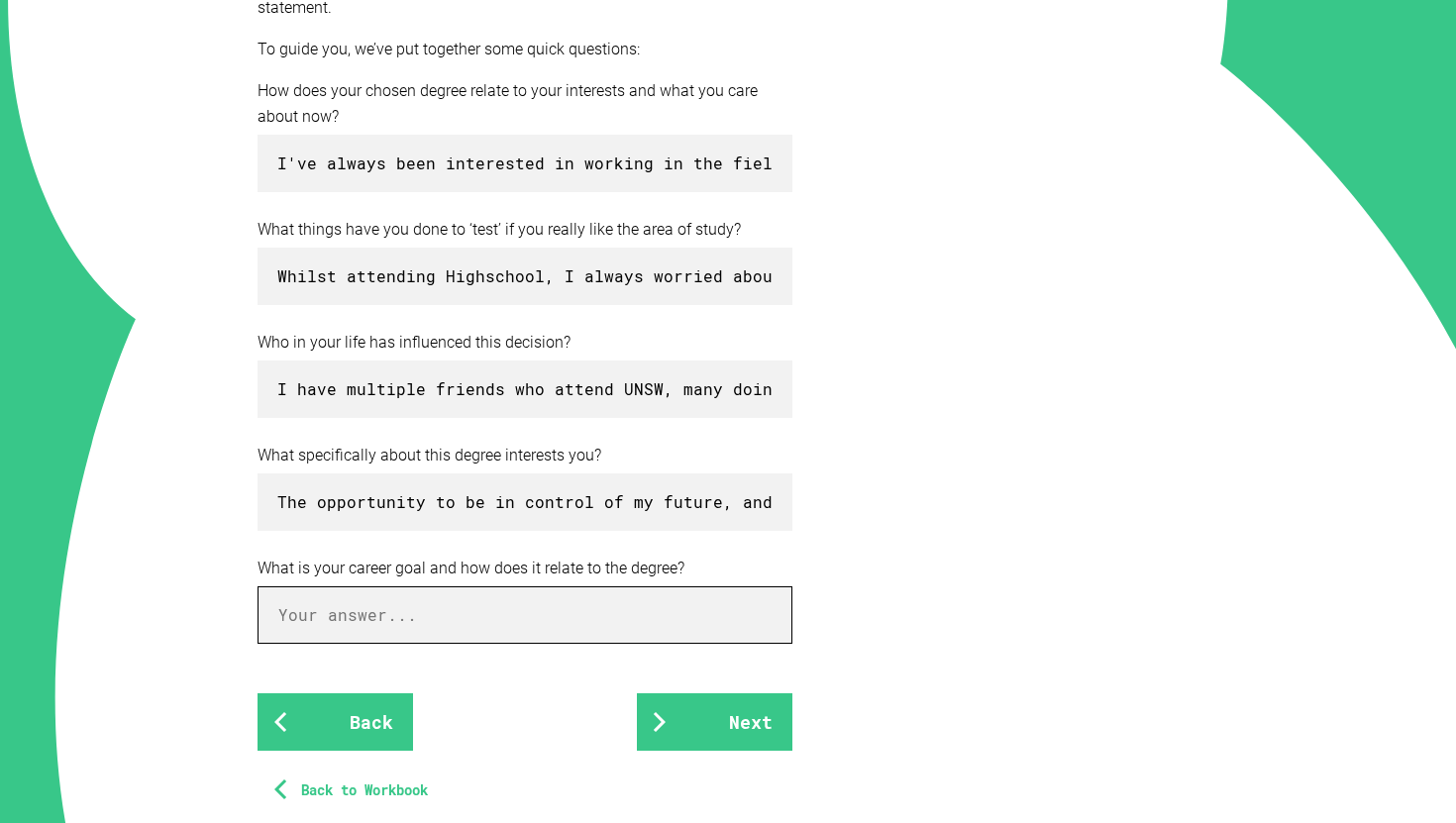 click at bounding box center [525, 615] 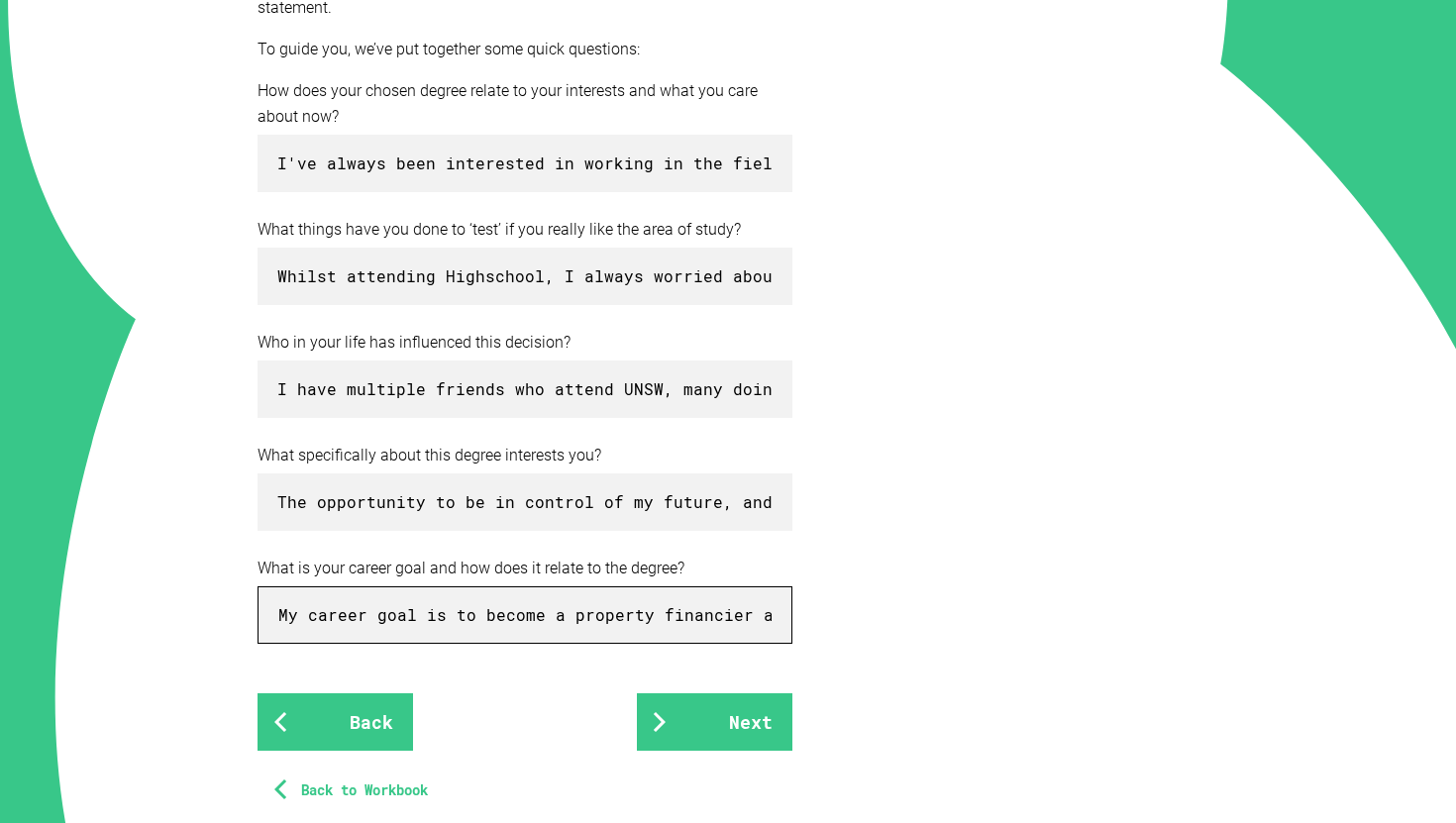 scroll, scrollTop: 0, scrollLeft: 1989, axis: horizontal 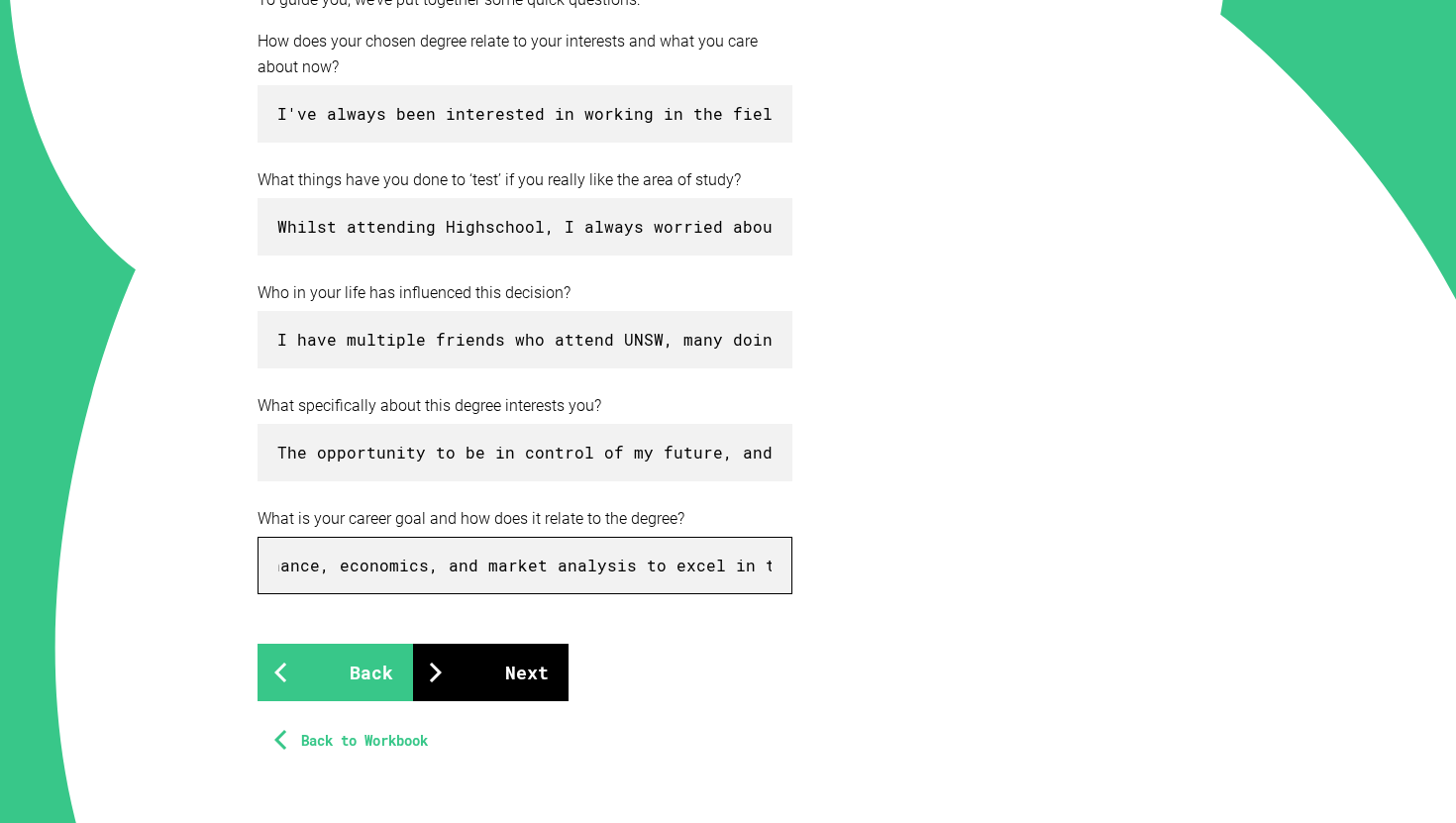 type on "My career goal is to become a property financier and evaluator, helping clients make informed, strategic property investment decisions. A commerce degree will provide me with essential knowledge in finance, economics, and market analysis to excel in this field." 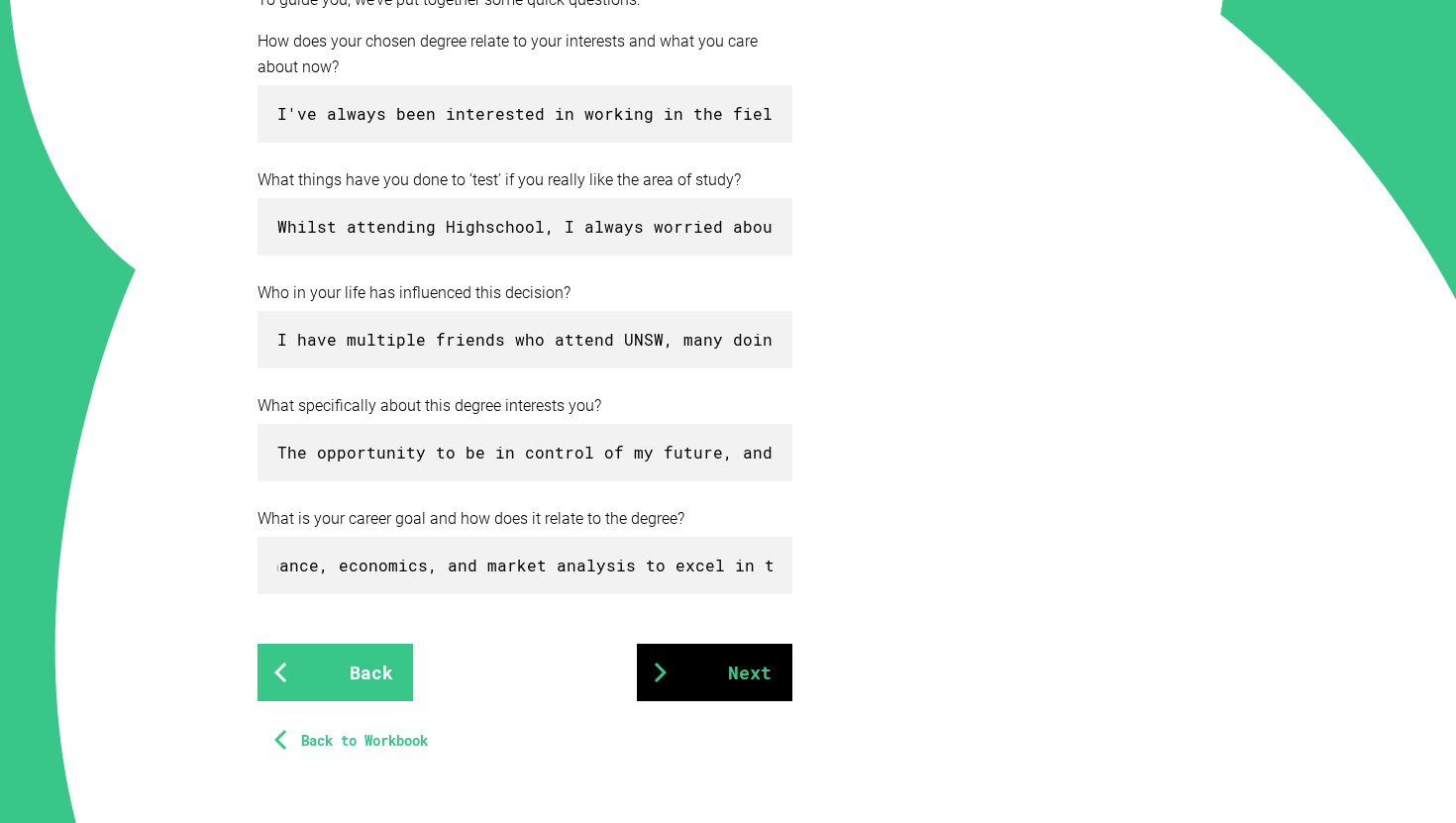 click on "Next" at bounding box center (714, 672) 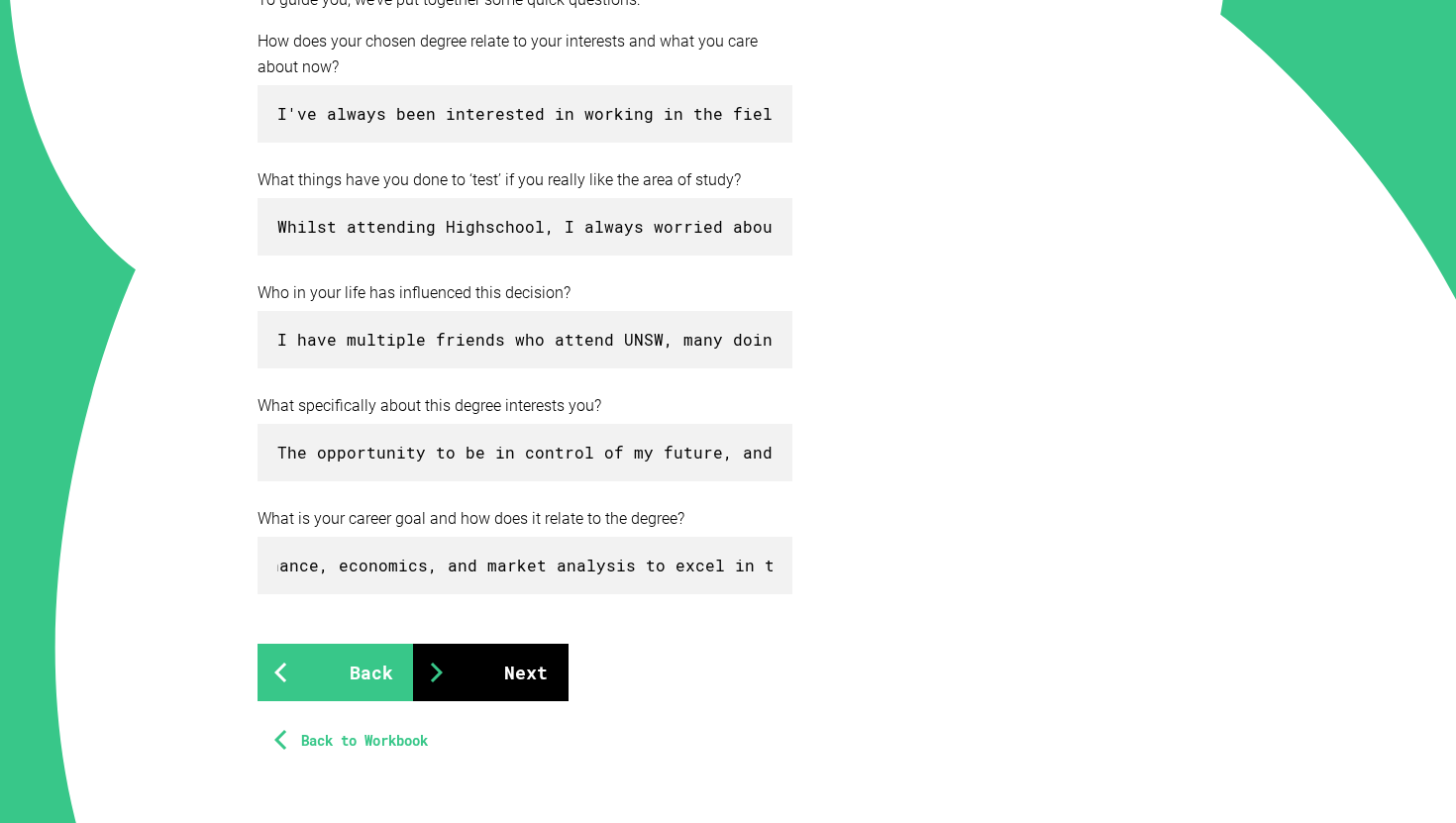 scroll, scrollTop: 0, scrollLeft: 0, axis: both 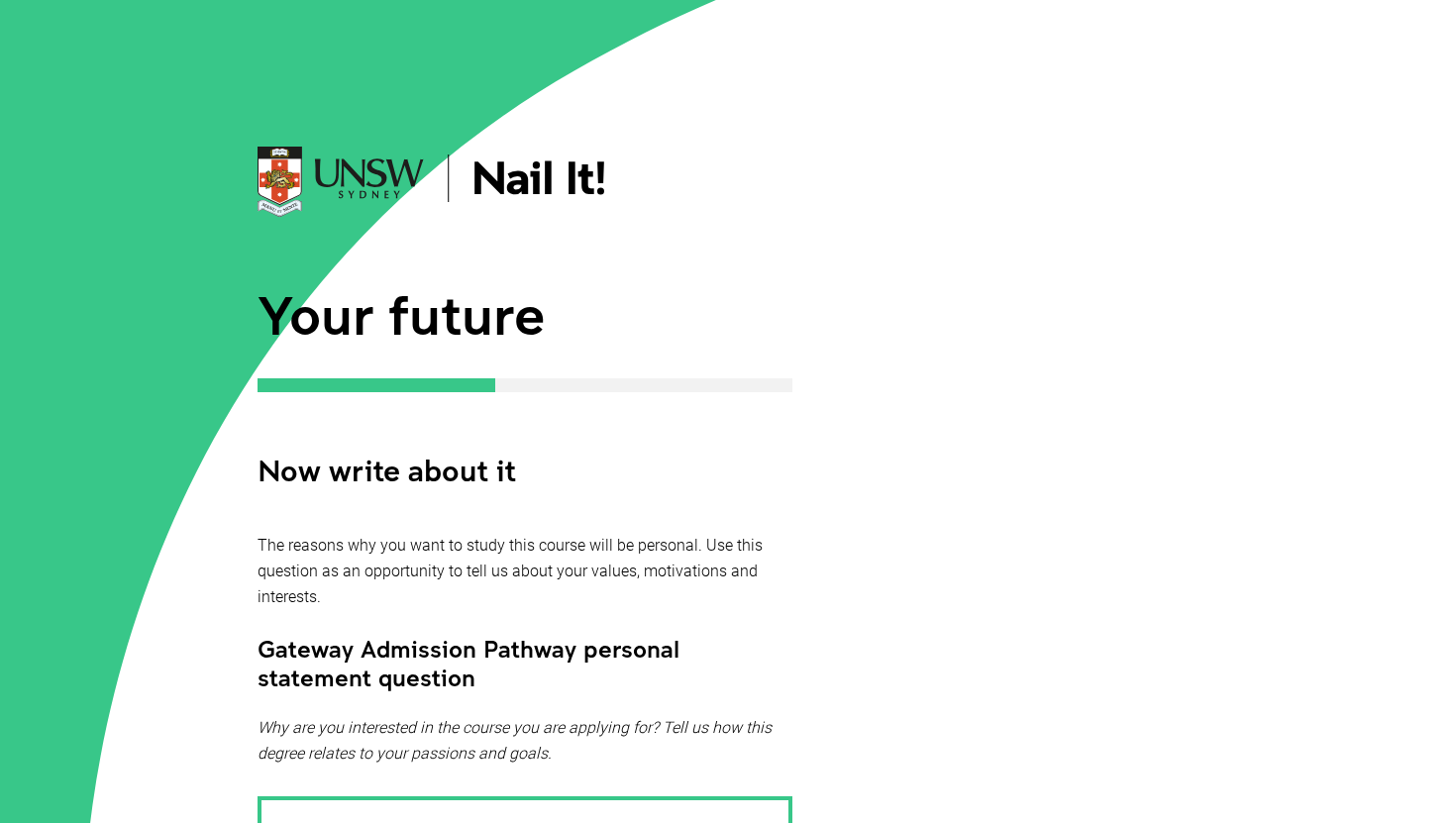 click at bounding box center [525, 110] 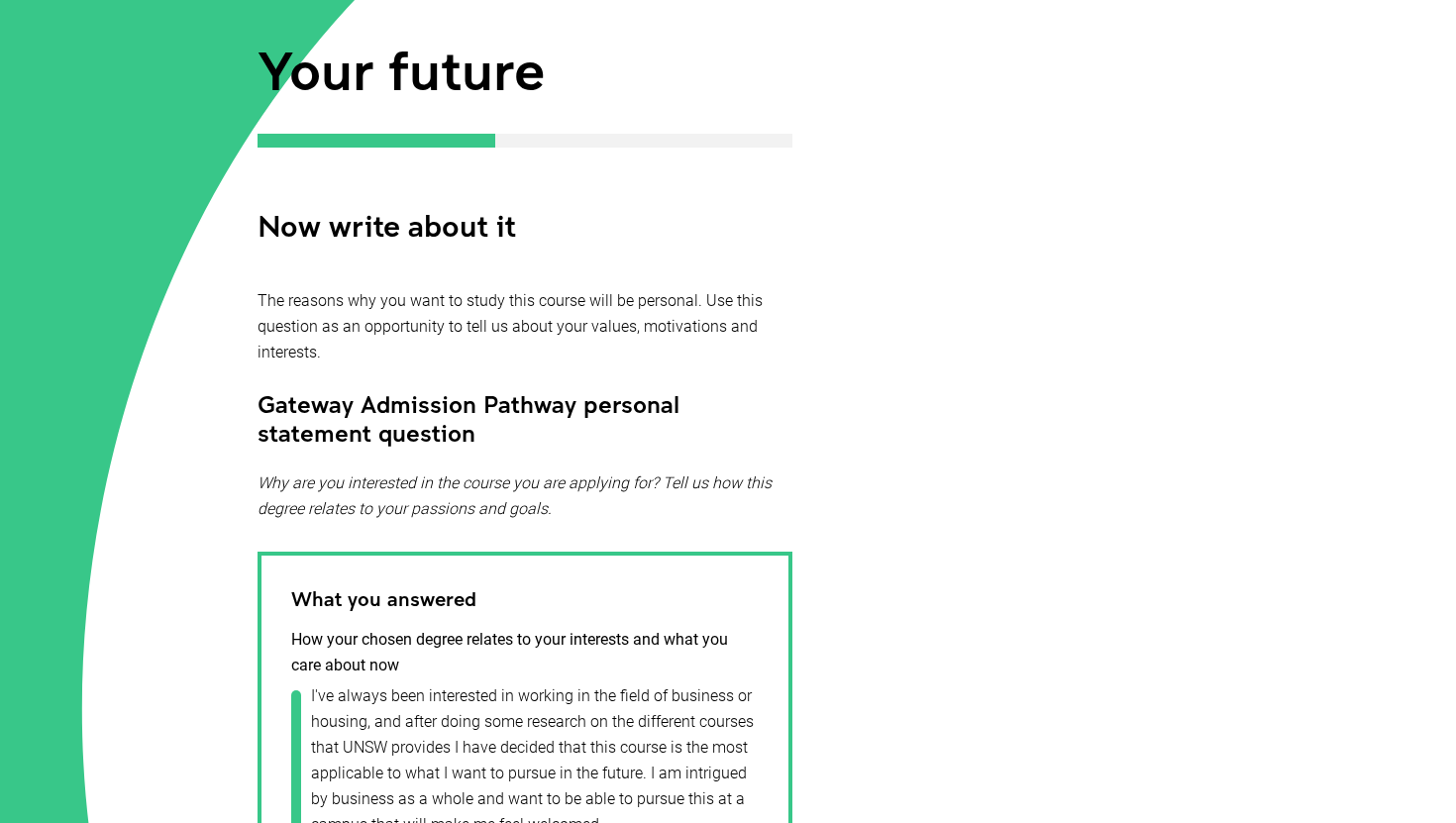 scroll, scrollTop: 203, scrollLeft: 0, axis: vertical 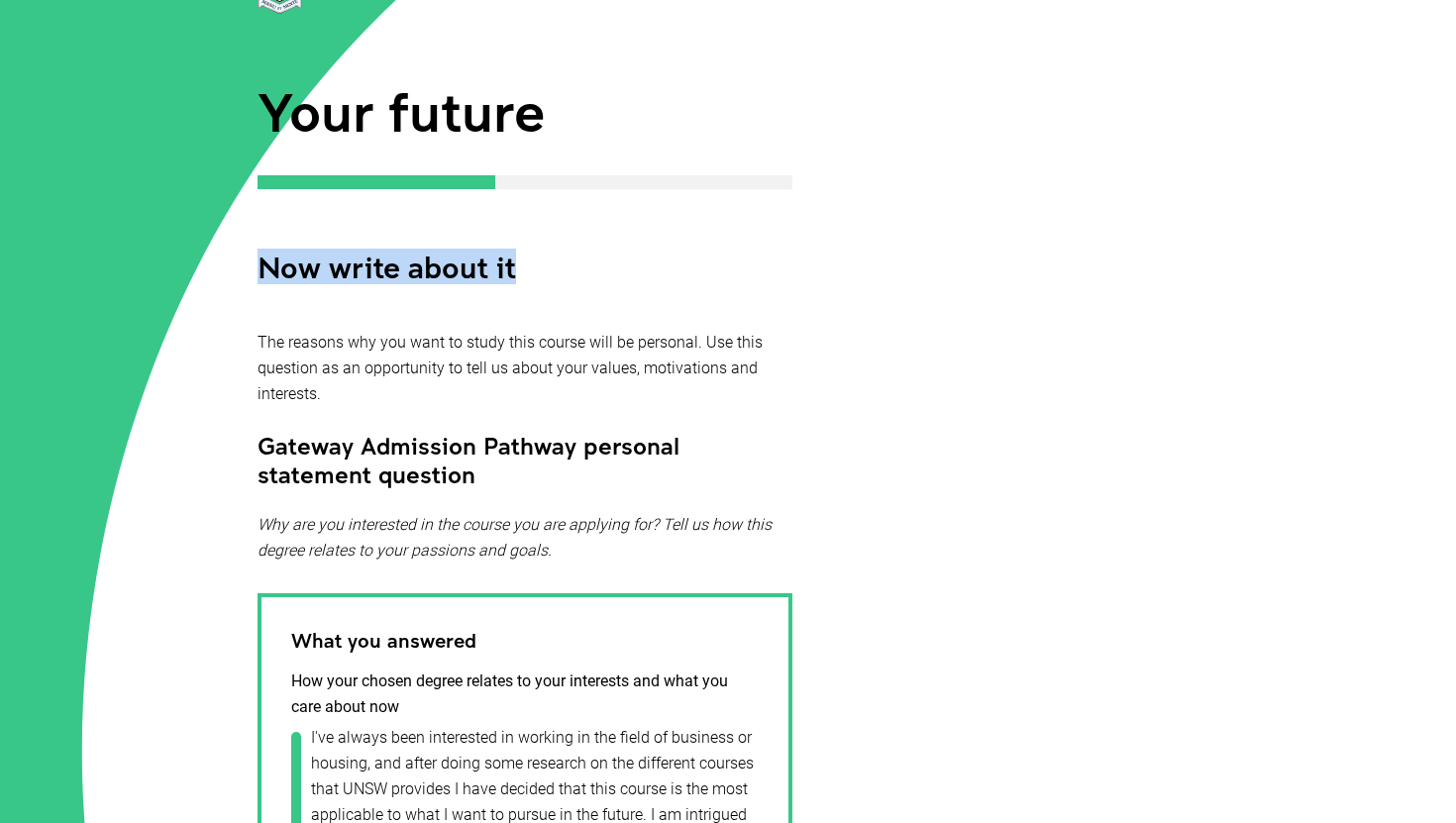 drag, startPoint x: 255, startPoint y: 273, endPoint x: 597, endPoint y: 264, distance: 342.1184 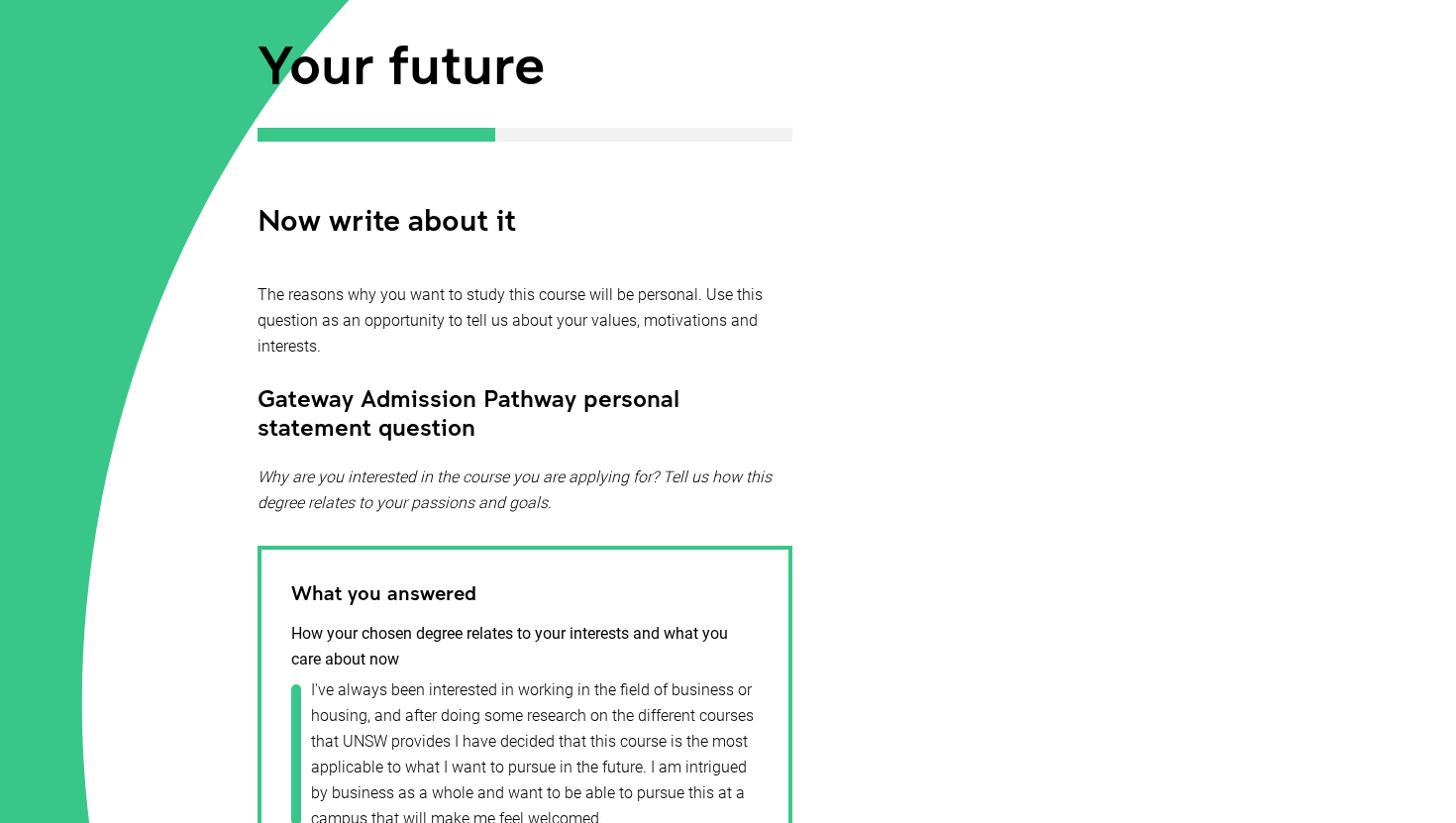 click on "Gateway Admission Pathway personal statement question" at bounding box center (525, 412) 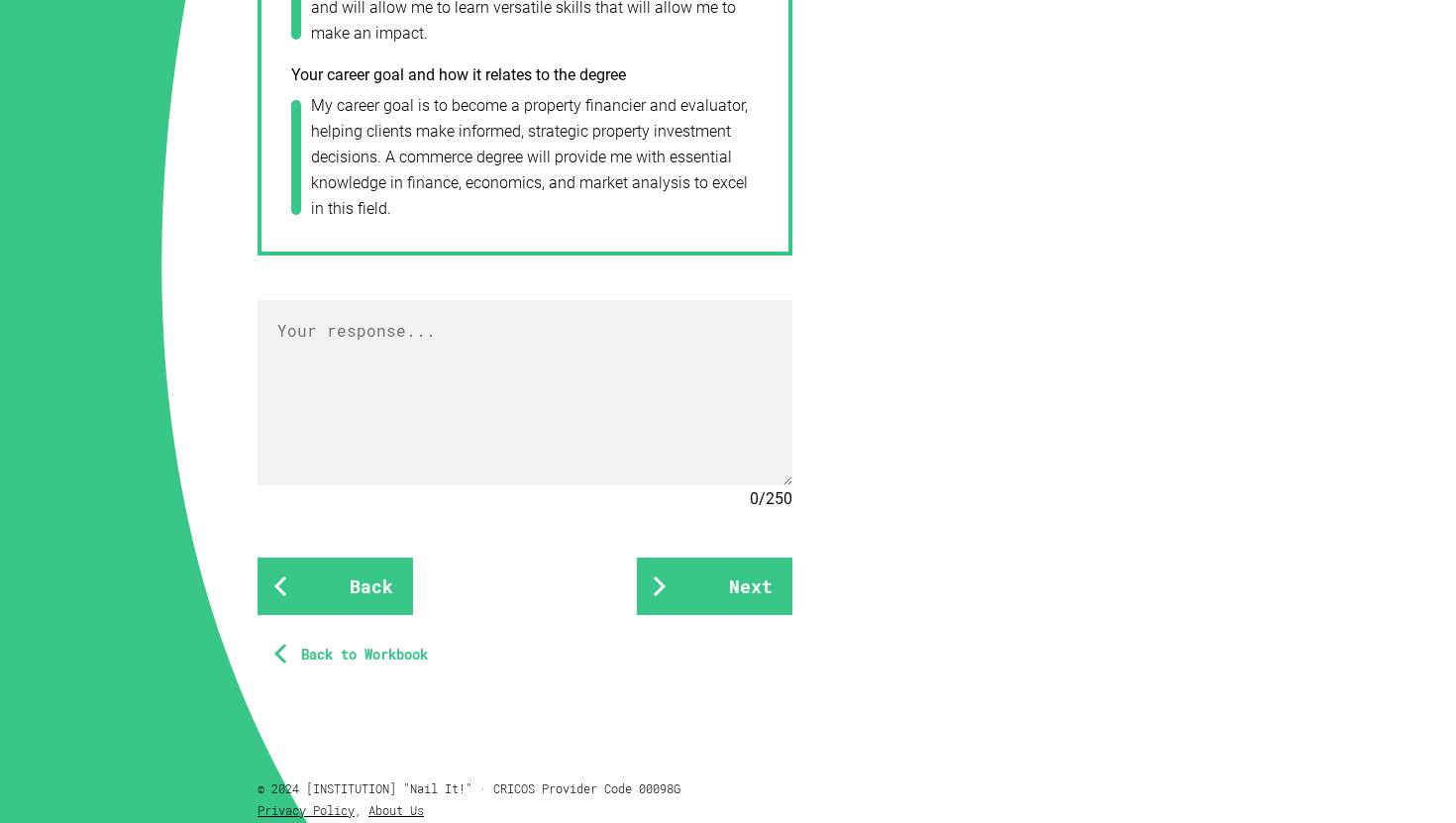 scroll, scrollTop: 1869, scrollLeft: 0, axis: vertical 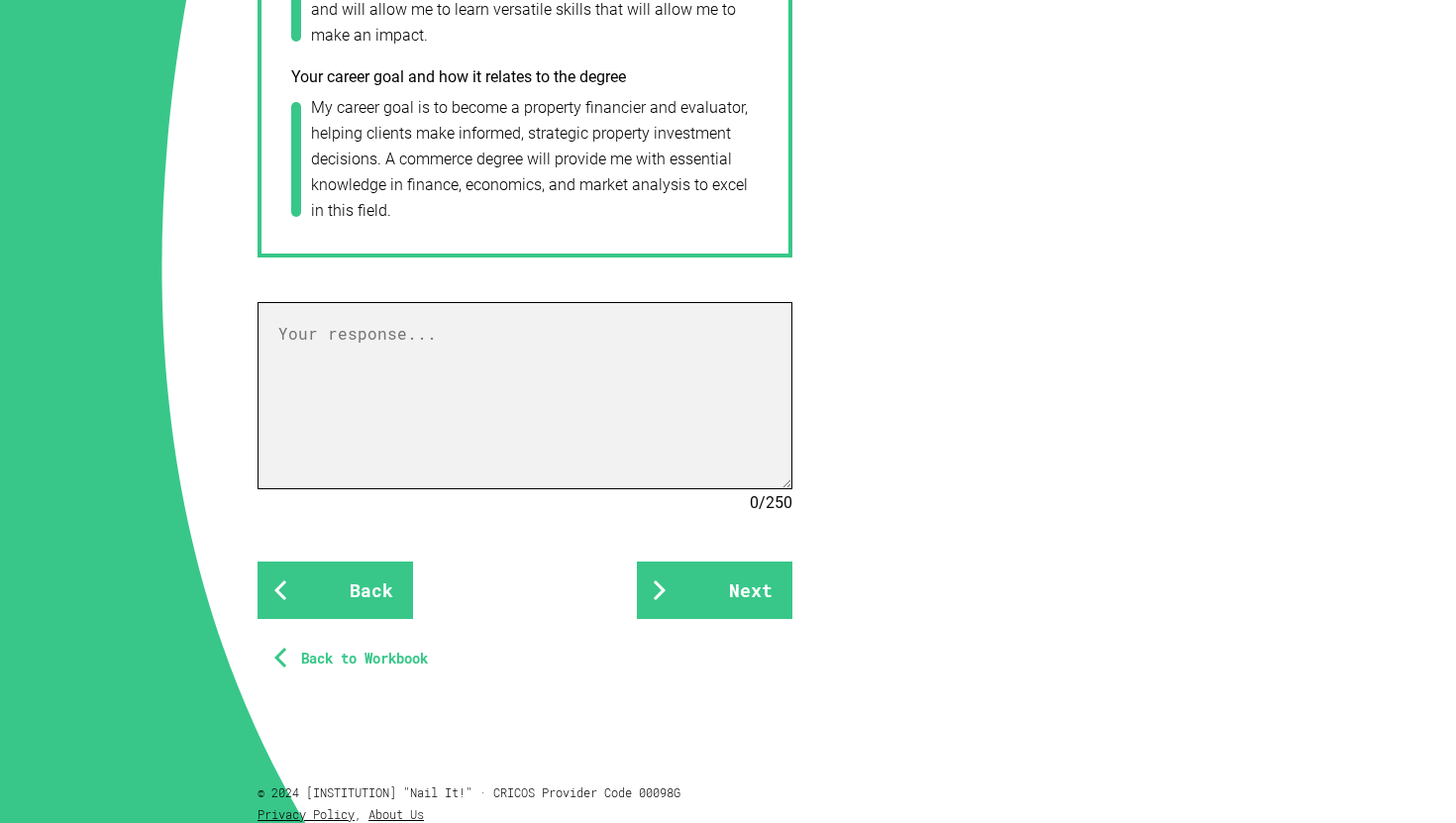 click at bounding box center (525, 395) 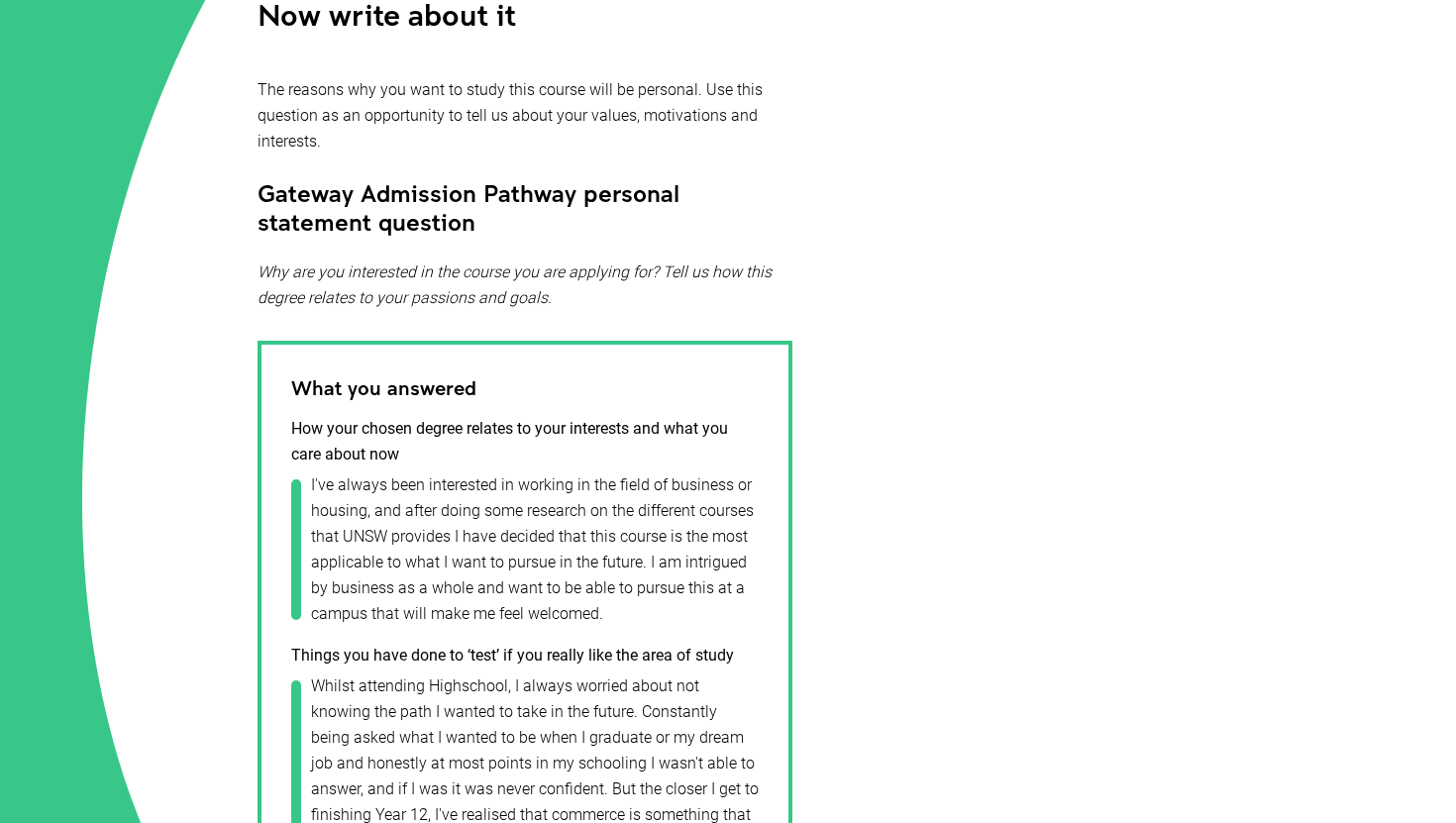 scroll, scrollTop: 496, scrollLeft: 0, axis: vertical 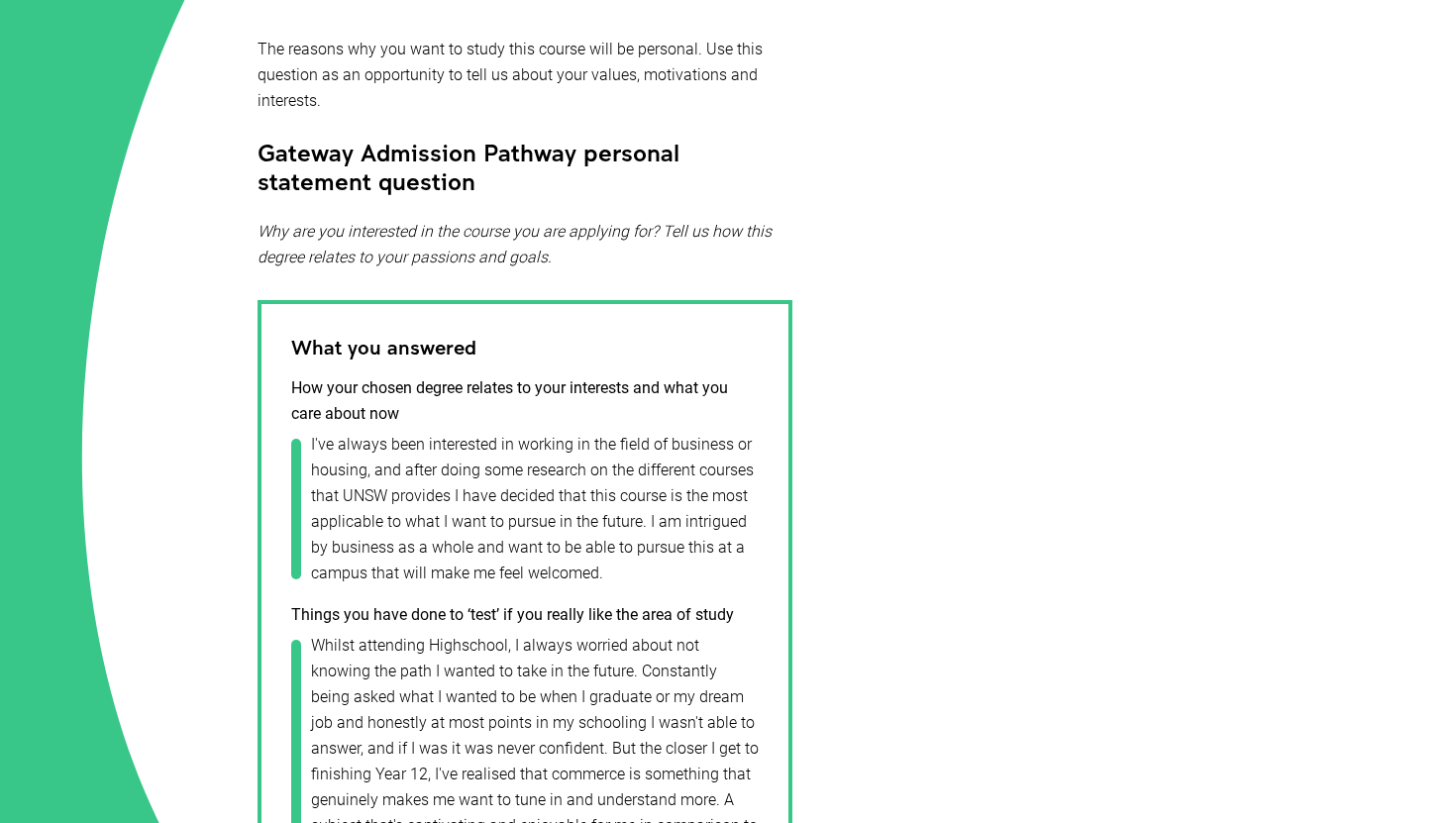 click on "What you answered How your chosen degree relates to your interests and what you care about now I've always been interested in working in the field of business or housing, and after doing some research on the different courses that UNSW provides I have decided that this course is the most applicable to what I want to pursue in the future. I am intrigued by business as a whole and want to be able to pursue this at a campus that will make me feel welcomed. Things you have done to ‘test’ if you really like the area of study The person in your life who has influenced this decision Something that specifically interests you about this degree Your career goal and how it relates to the degree My career goal is to become a property financier and evaluator, helping clients make informed, strategic property investment decisions. A commerce degree will provide me with essential knowledge in finance, economics, and market analysis to excel in this field." at bounding box center [525, 965] 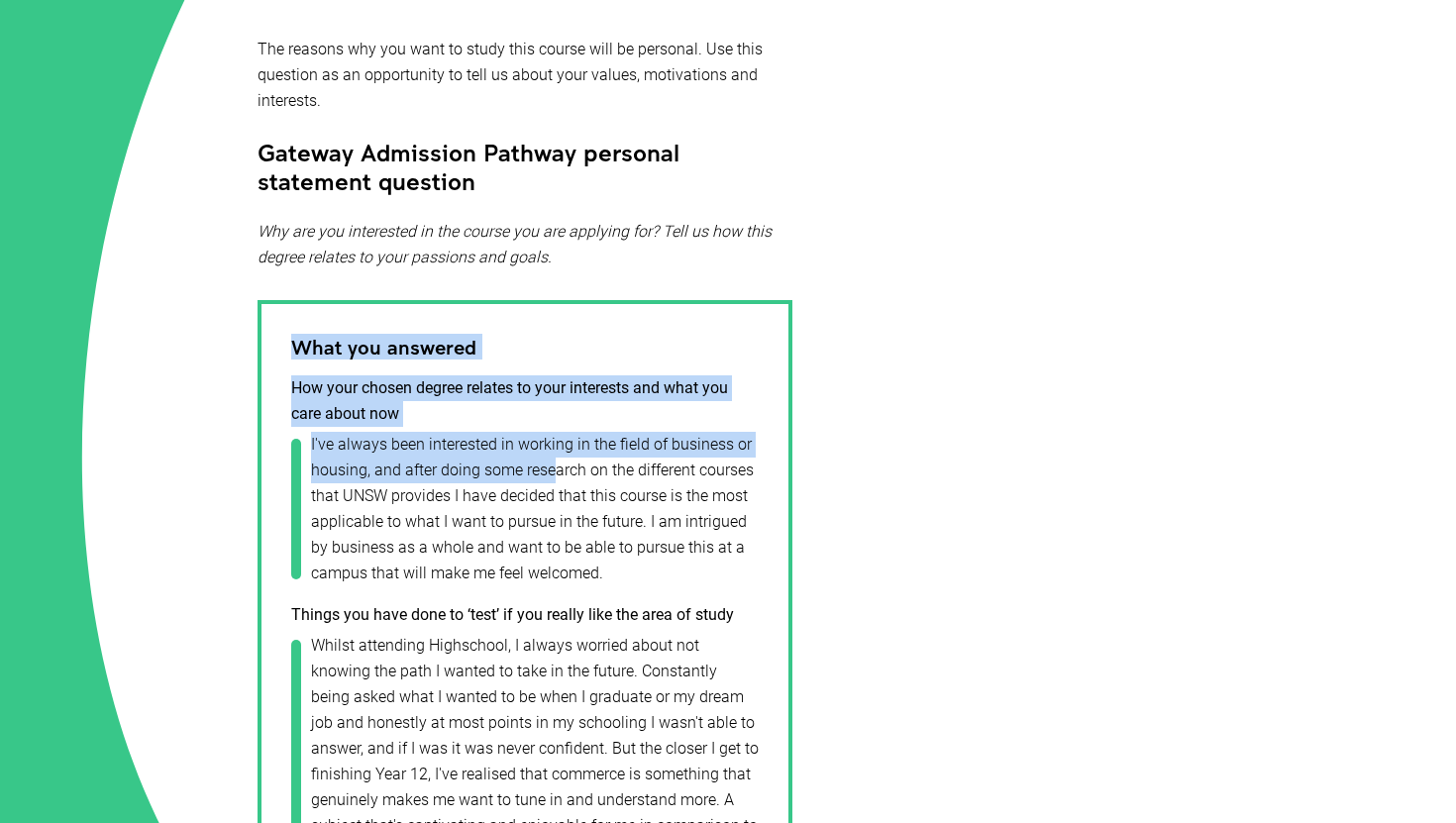 drag, startPoint x: 291, startPoint y: 335, endPoint x: 568, endPoint y: 454, distance: 301.47968 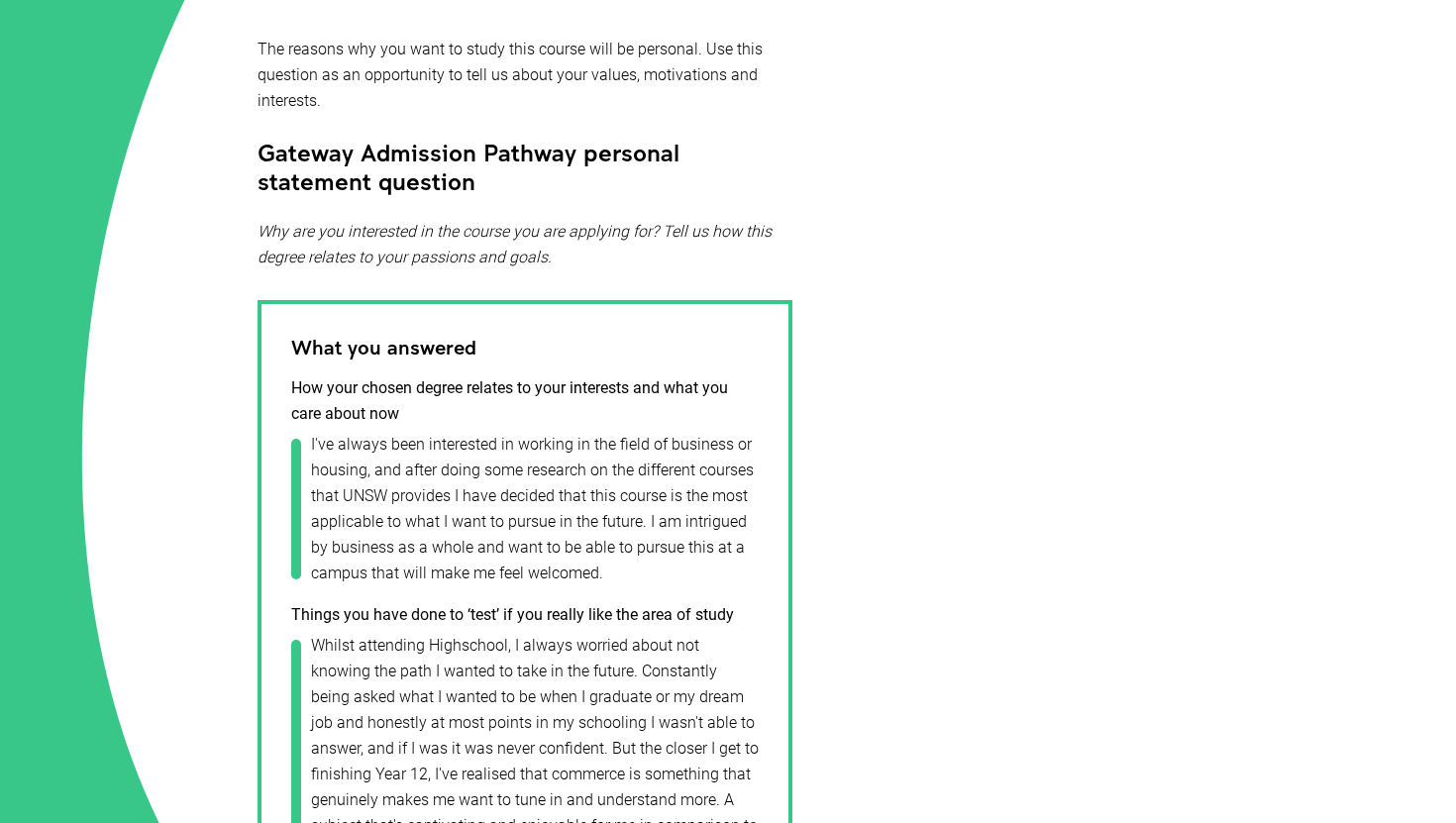 click on "How your chosen degree relates to your interests and what you care about now" at bounding box center [525, 401] 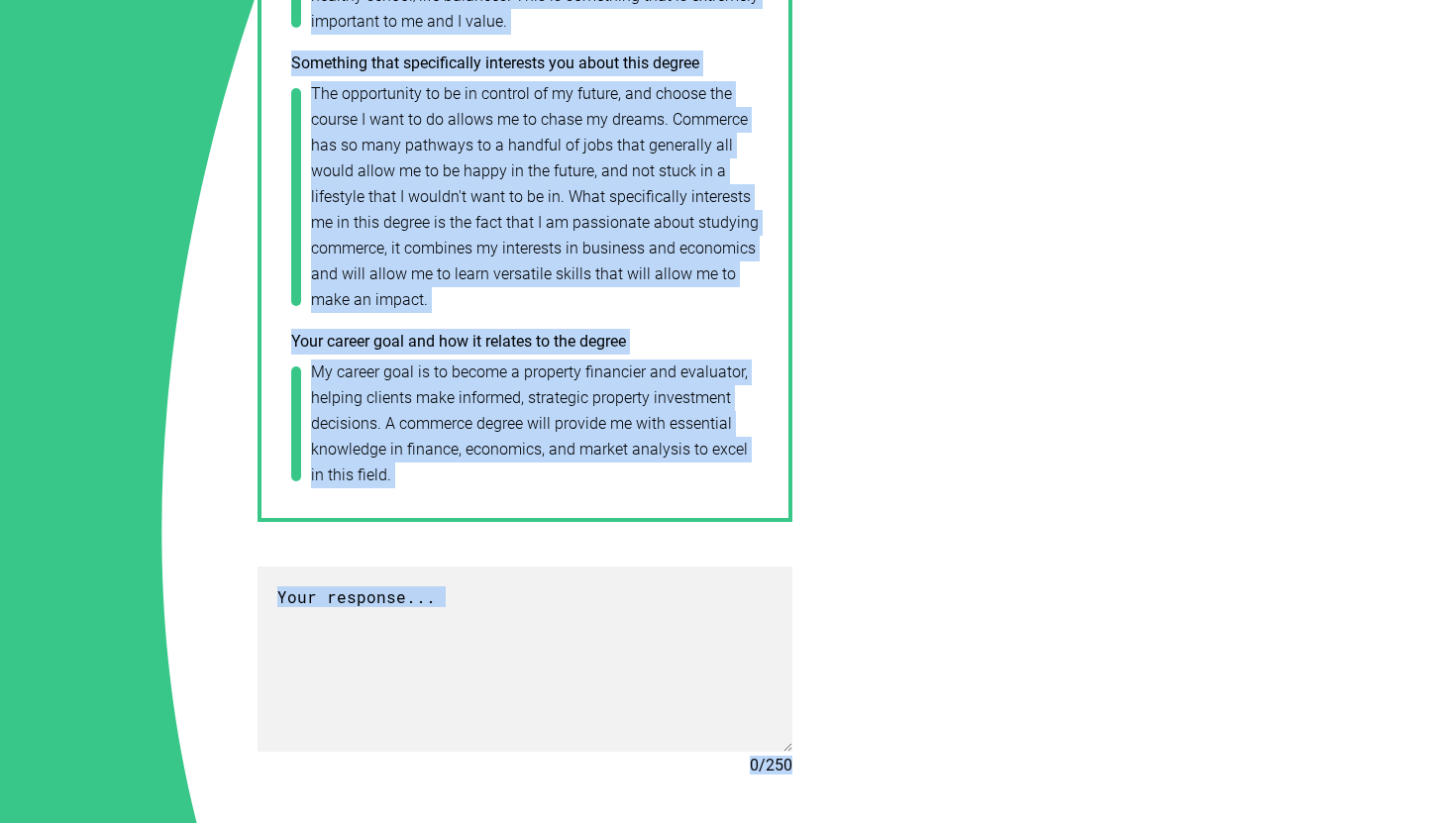 scroll, scrollTop: 1626, scrollLeft: 0, axis: vertical 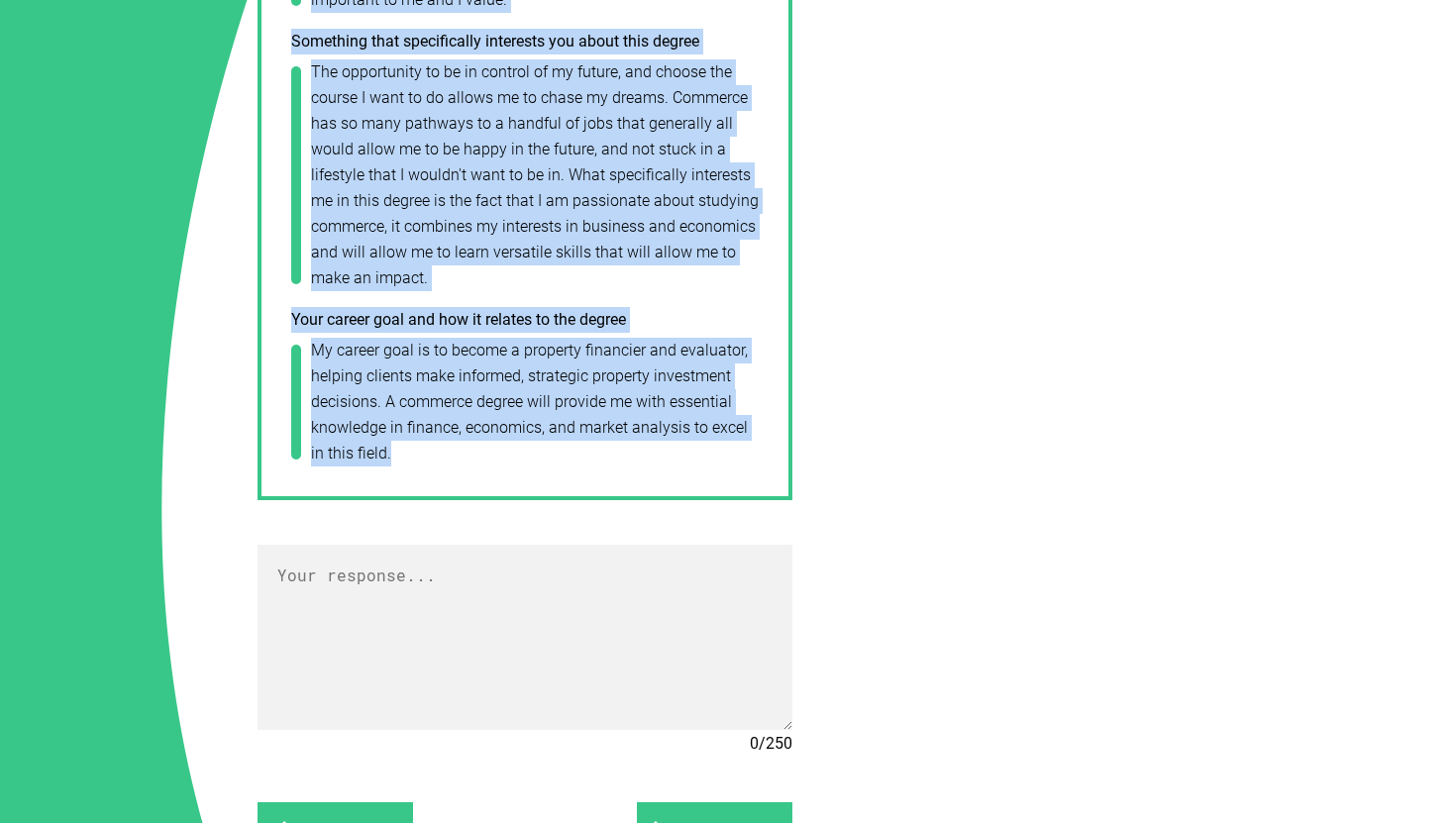 drag, startPoint x: 283, startPoint y: 332, endPoint x: 458, endPoint y: 458, distance: 215.64091 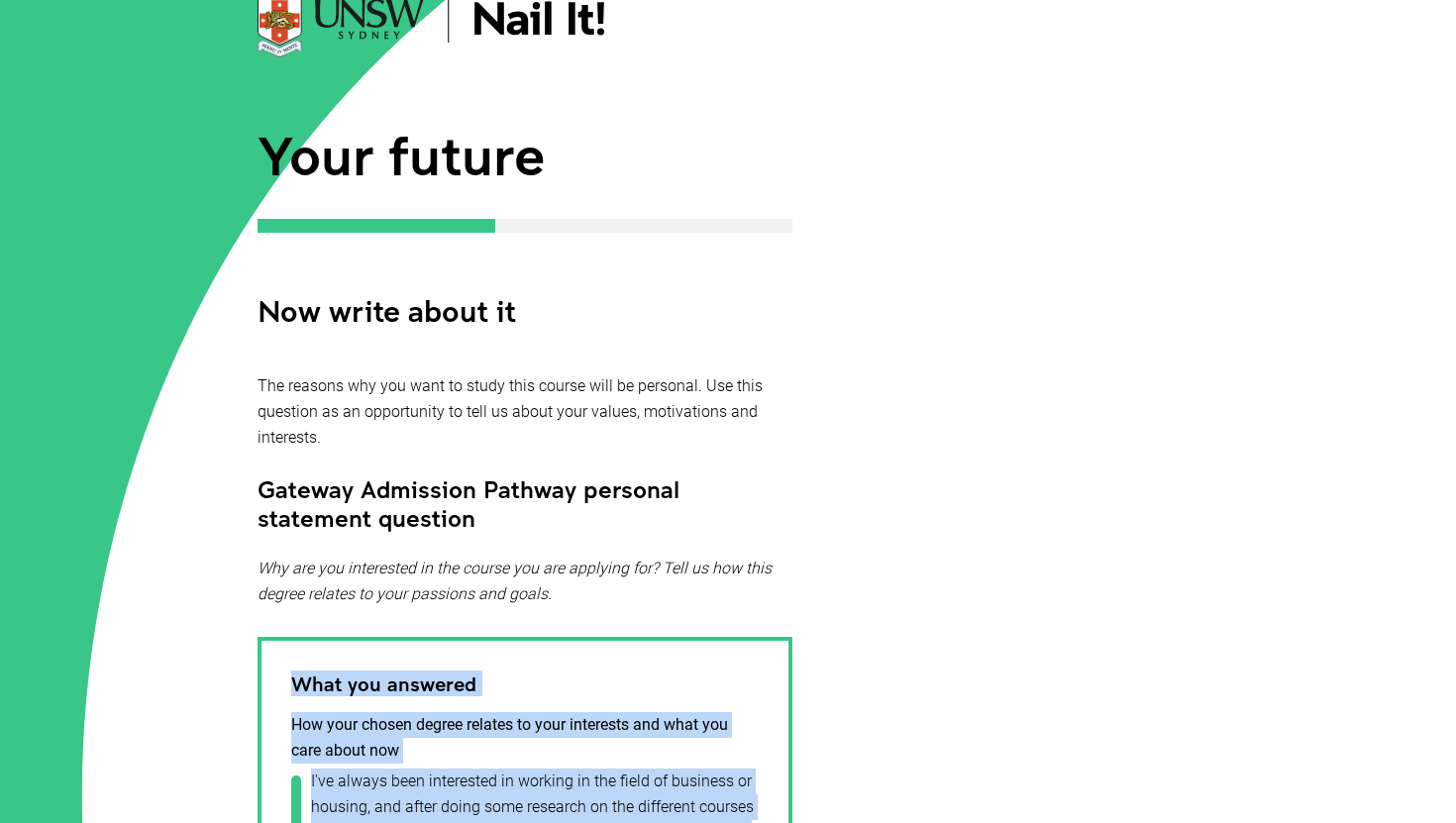 scroll, scrollTop: 158, scrollLeft: 0, axis: vertical 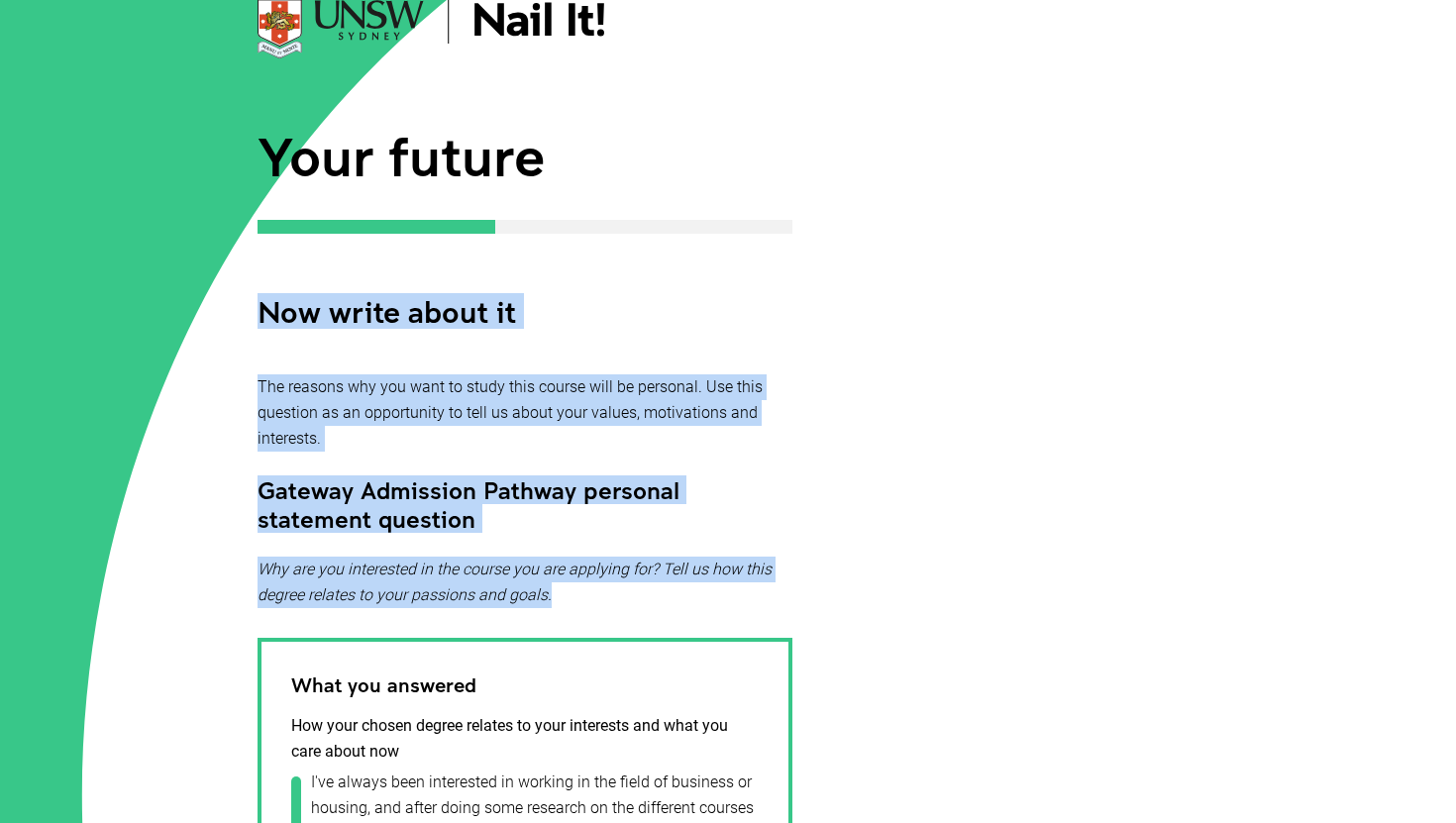 drag, startPoint x: 246, startPoint y: 300, endPoint x: 577, endPoint y: 598, distance: 445.3819 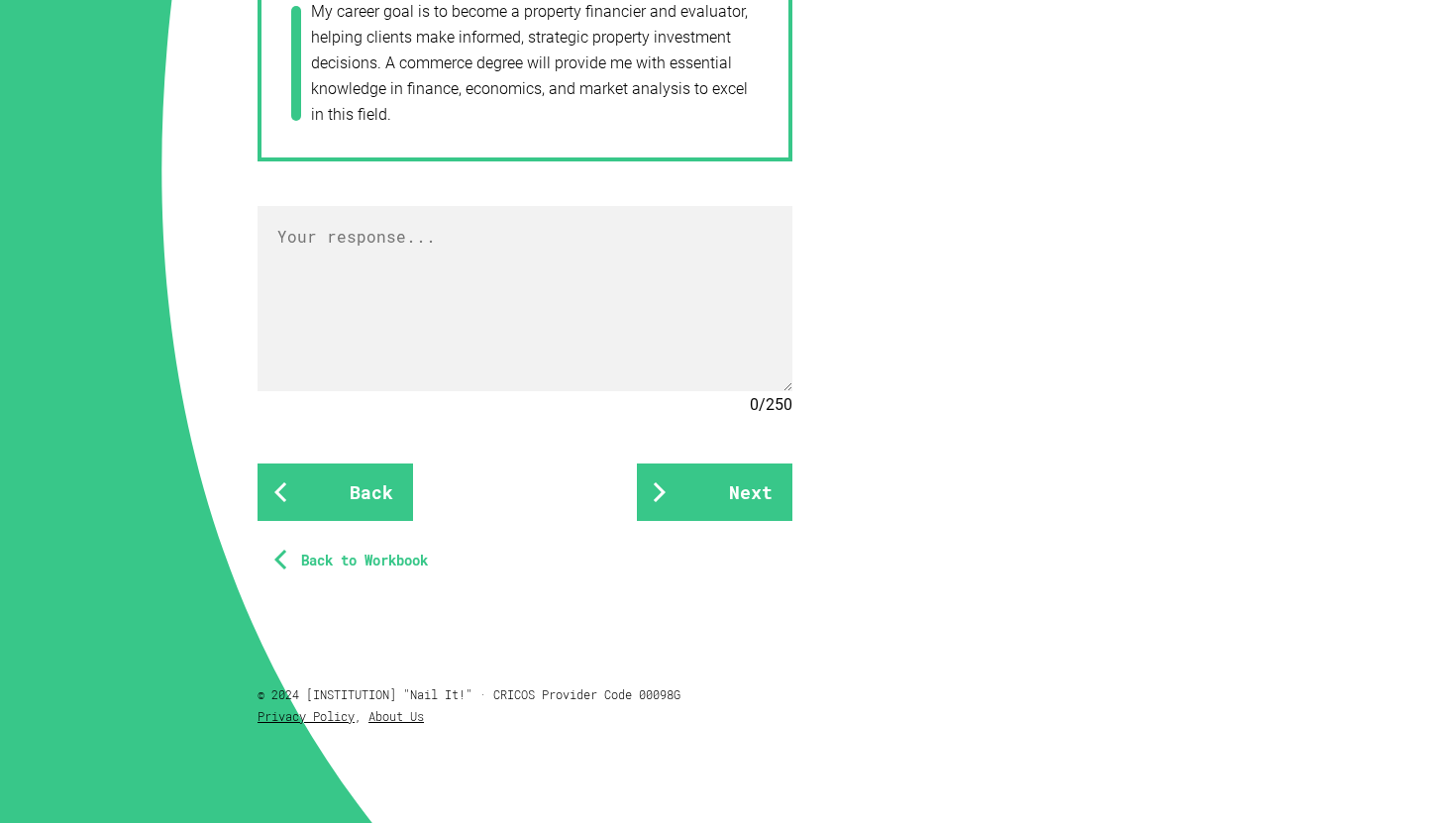 scroll, scrollTop: 1955, scrollLeft: 0, axis: vertical 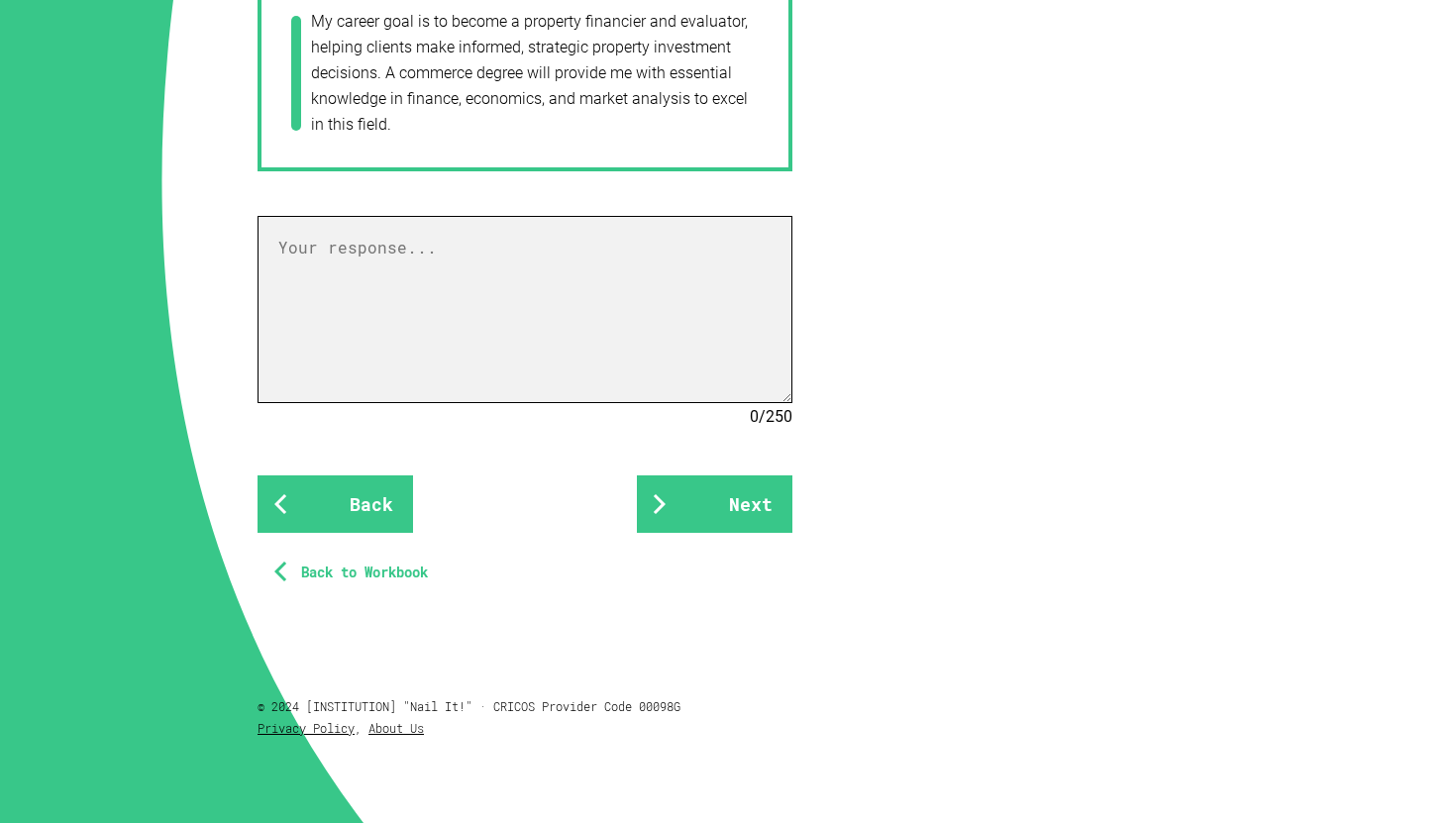 click at bounding box center (525, 309) 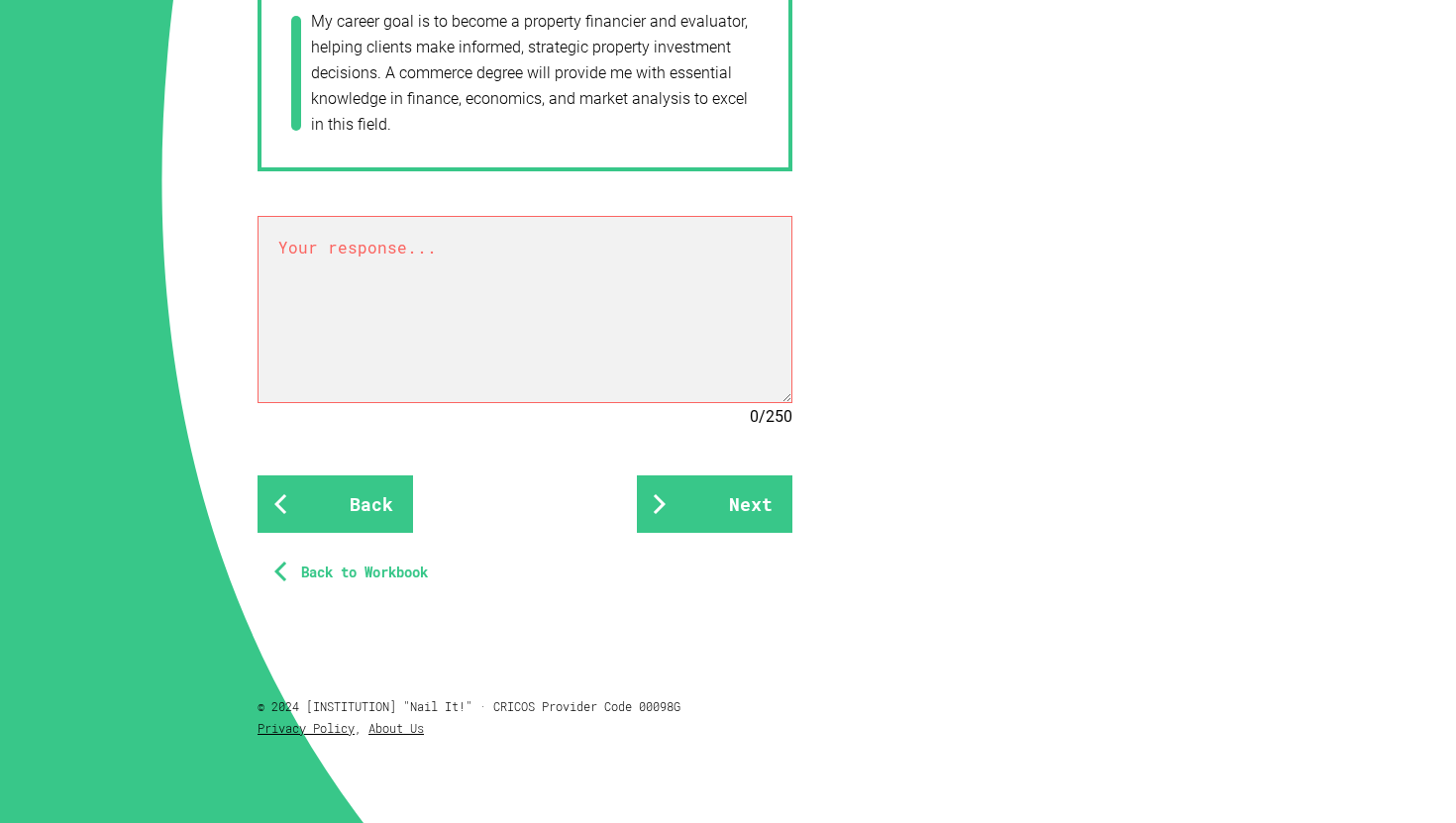 click at bounding box center (525, 309) 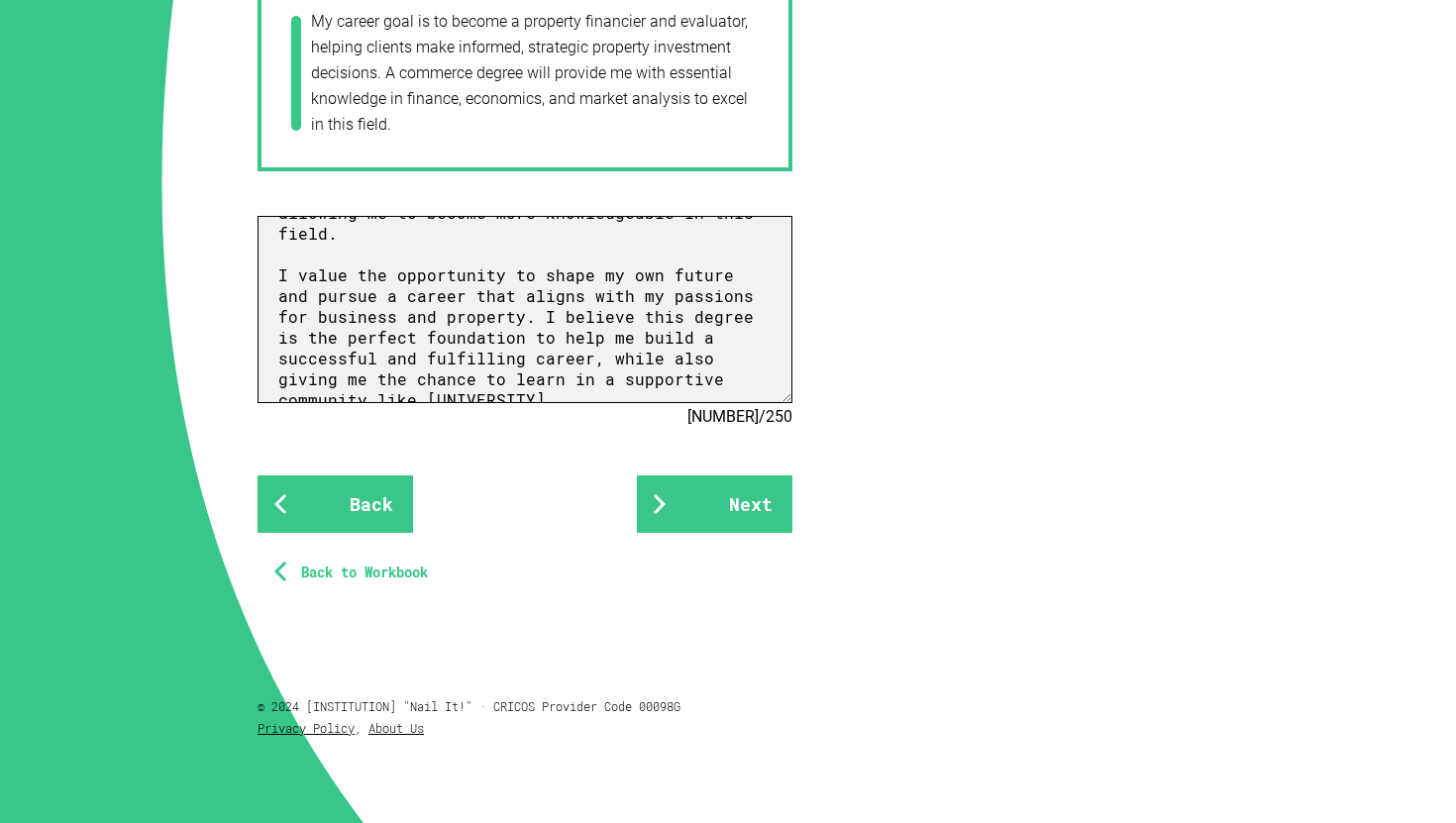 scroll, scrollTop: 616, scrollLeft: 0, axis: vertical 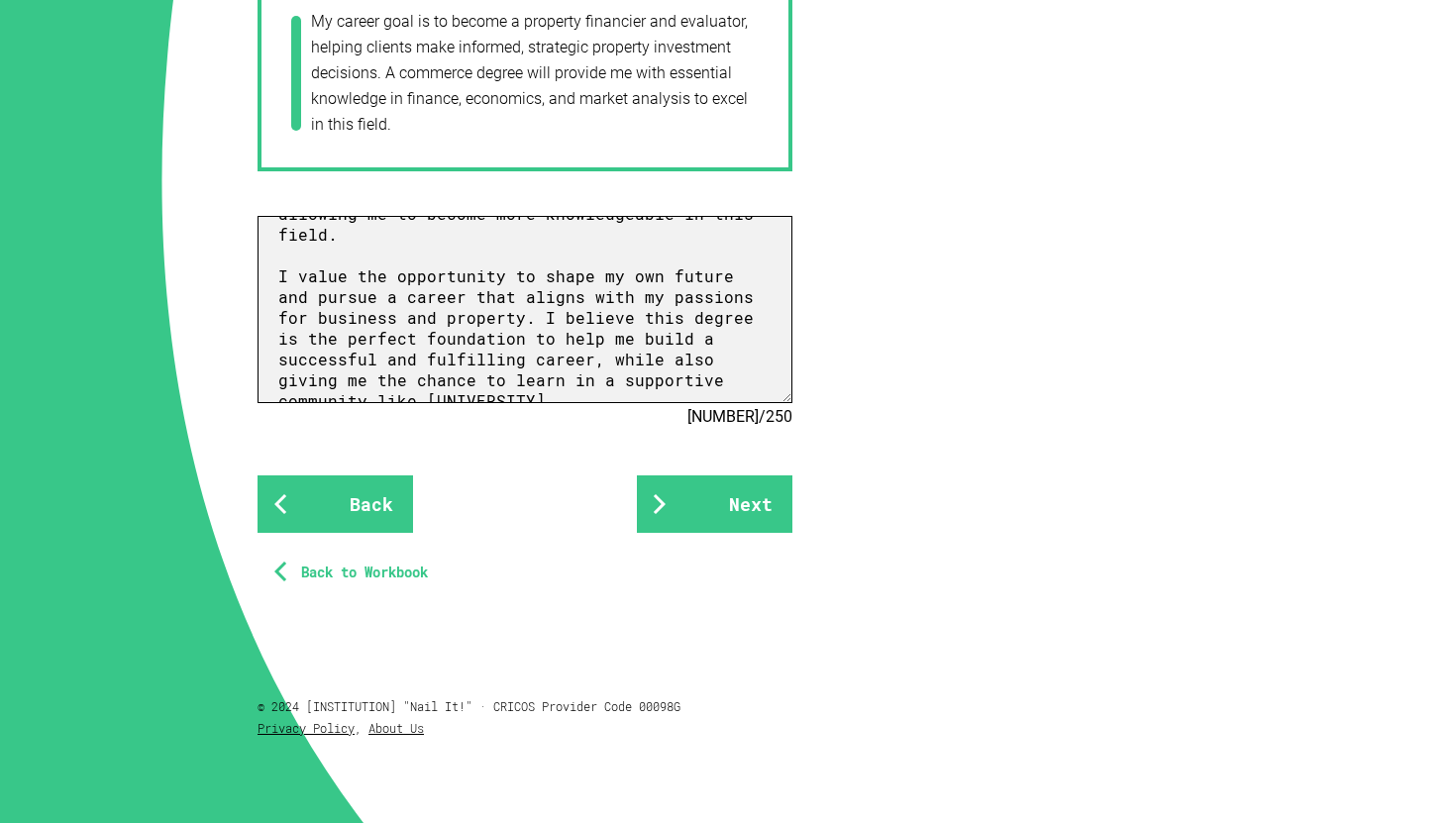 click at bounding box center [525, 309] 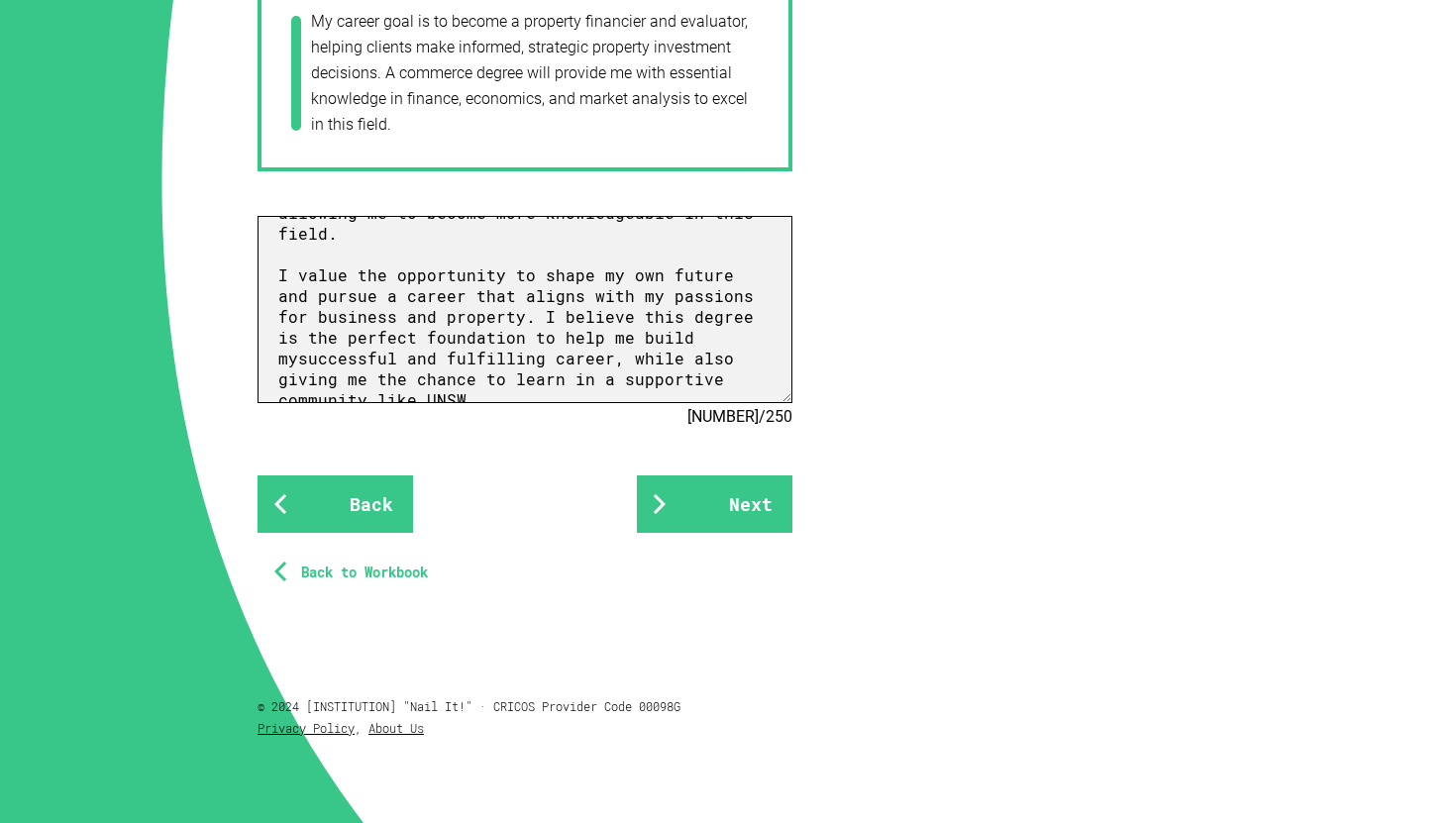 scroll, scrollTop: 616, scrollLeft: 0, axis: vertical 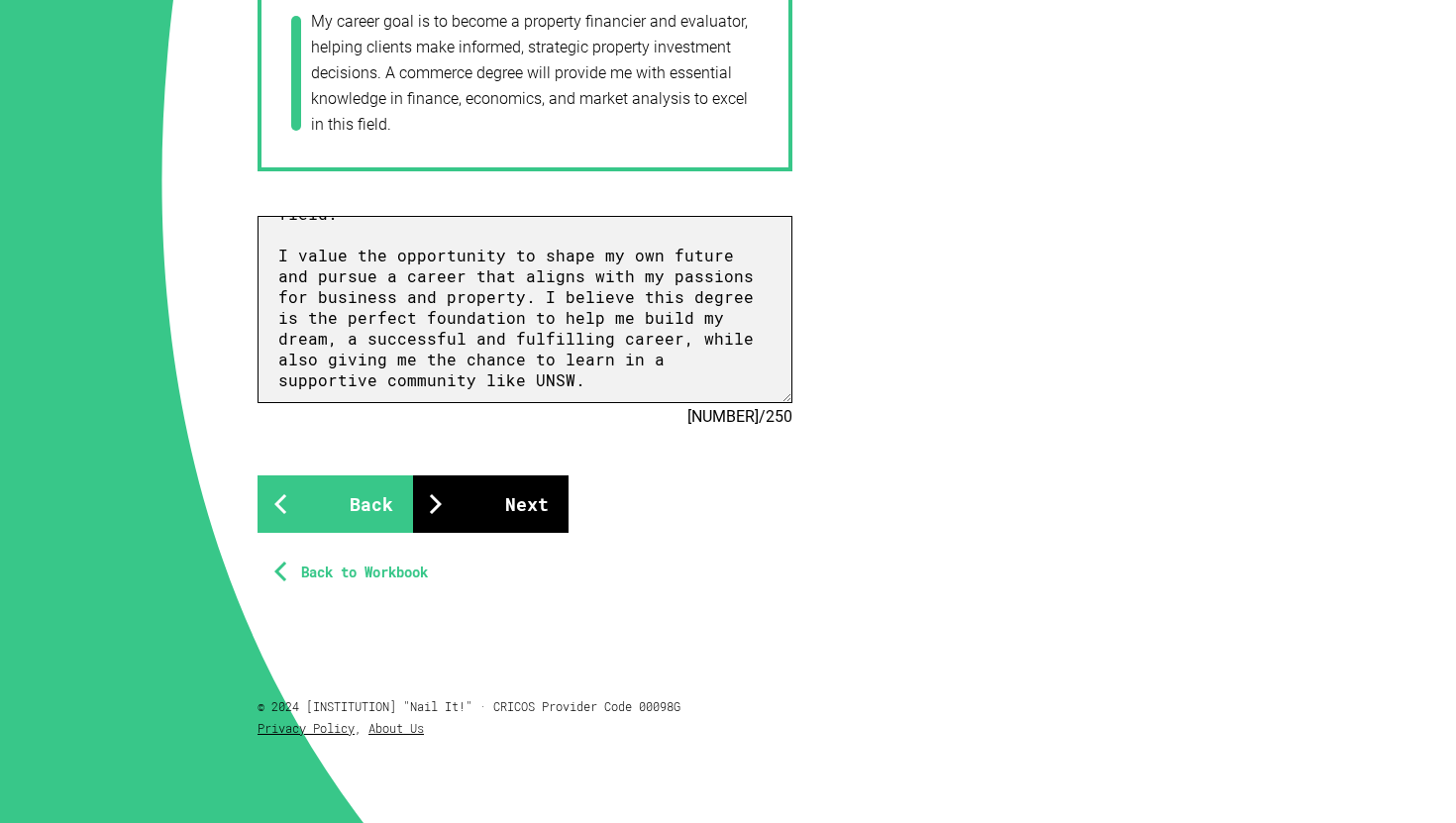 type on "I have always been interested in business and housing, and after researching the options at UNSW, I know that commerce is the most relevant path to help me achieve my future goals. Throughout highschool, I struggled to confidently choose a career path, often feeling unsure when asked about my future. However, as I near the end of year 12 I’ve realised that commerce genuinely excites me. It is a subject that captures my interest and makes me eager to learn more.
I’ve also been inspired by friends studying commerce at UNSW, who have shared their positive experiences of building connections, enjoying their classes and maintaining a healthy study-life balance. Knowing that UNSW provides a welcoming and supportive environment reassured me that it is the right place for me to grow academically and personally.
What particularly interests me about commerce is its versatility and the wide range of career paths it offers. My goal is to become a property financier/evaluator, helping clients make strategic property..." 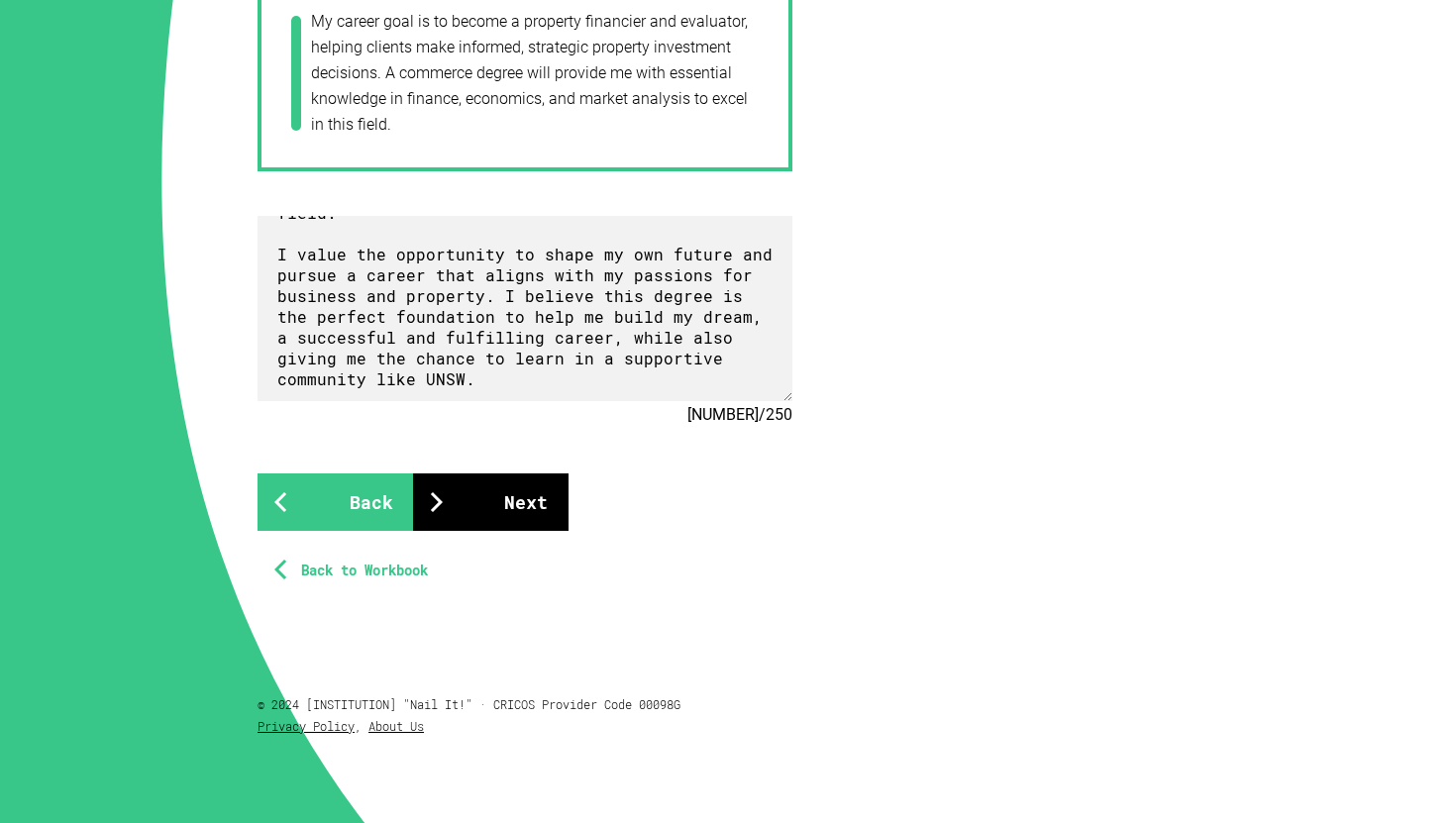 scroll, scrollTop: 596, scrollLeft: 0, axis: vertical 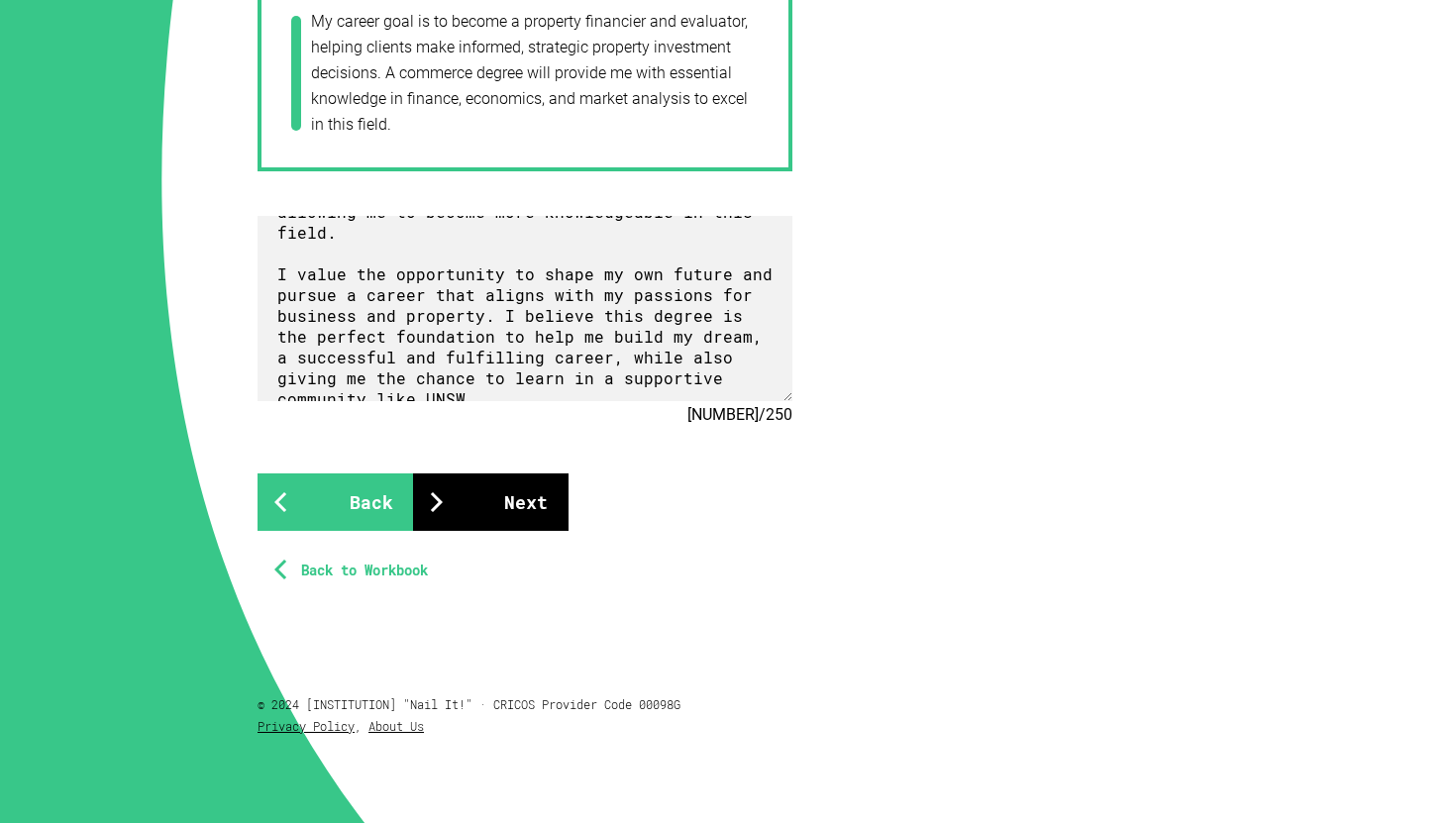 click on "Next" at bounding box center (490, 502) 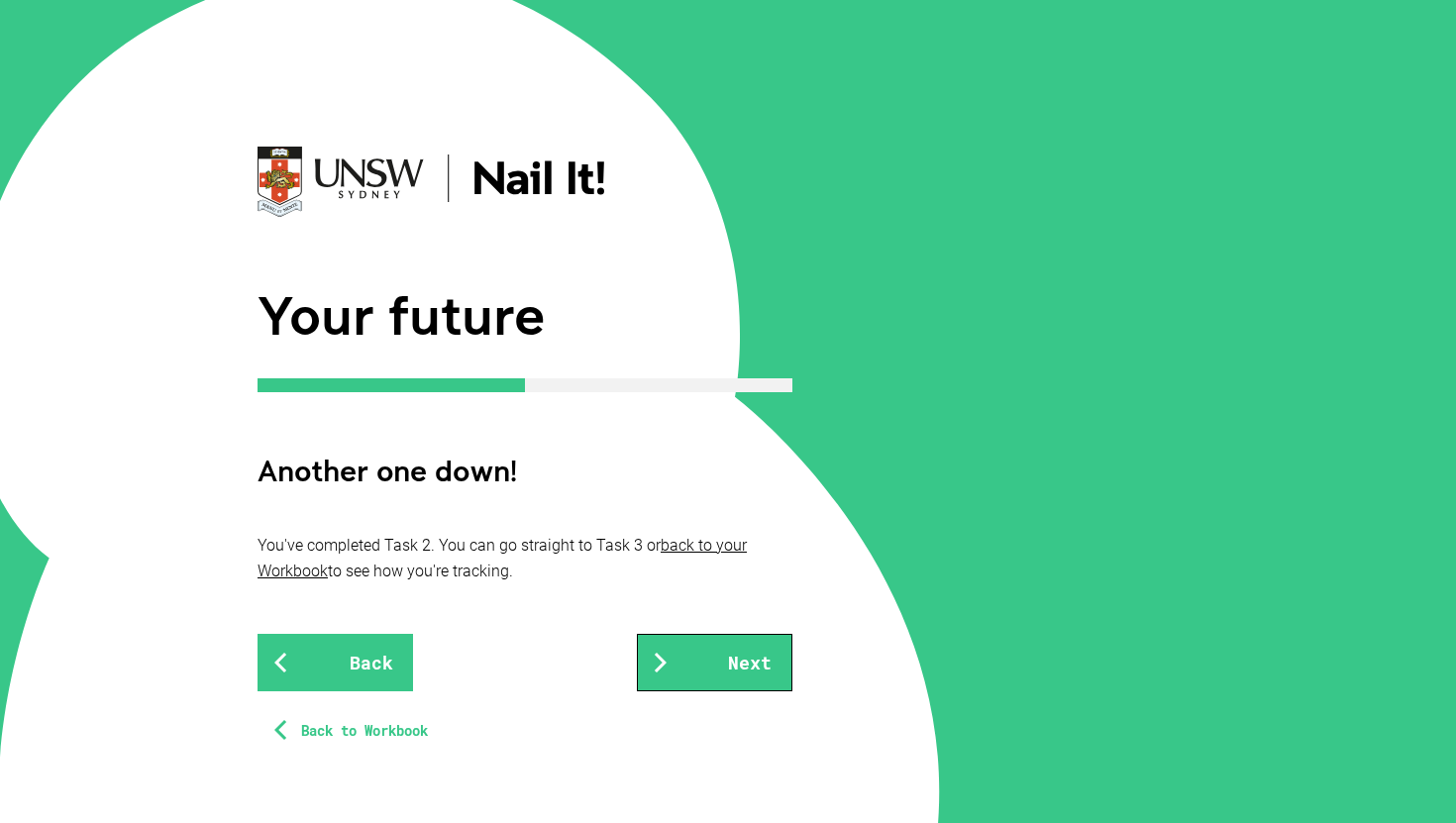 scroll, scrollTop: 111, scrollLeft: 0, axis: vertical 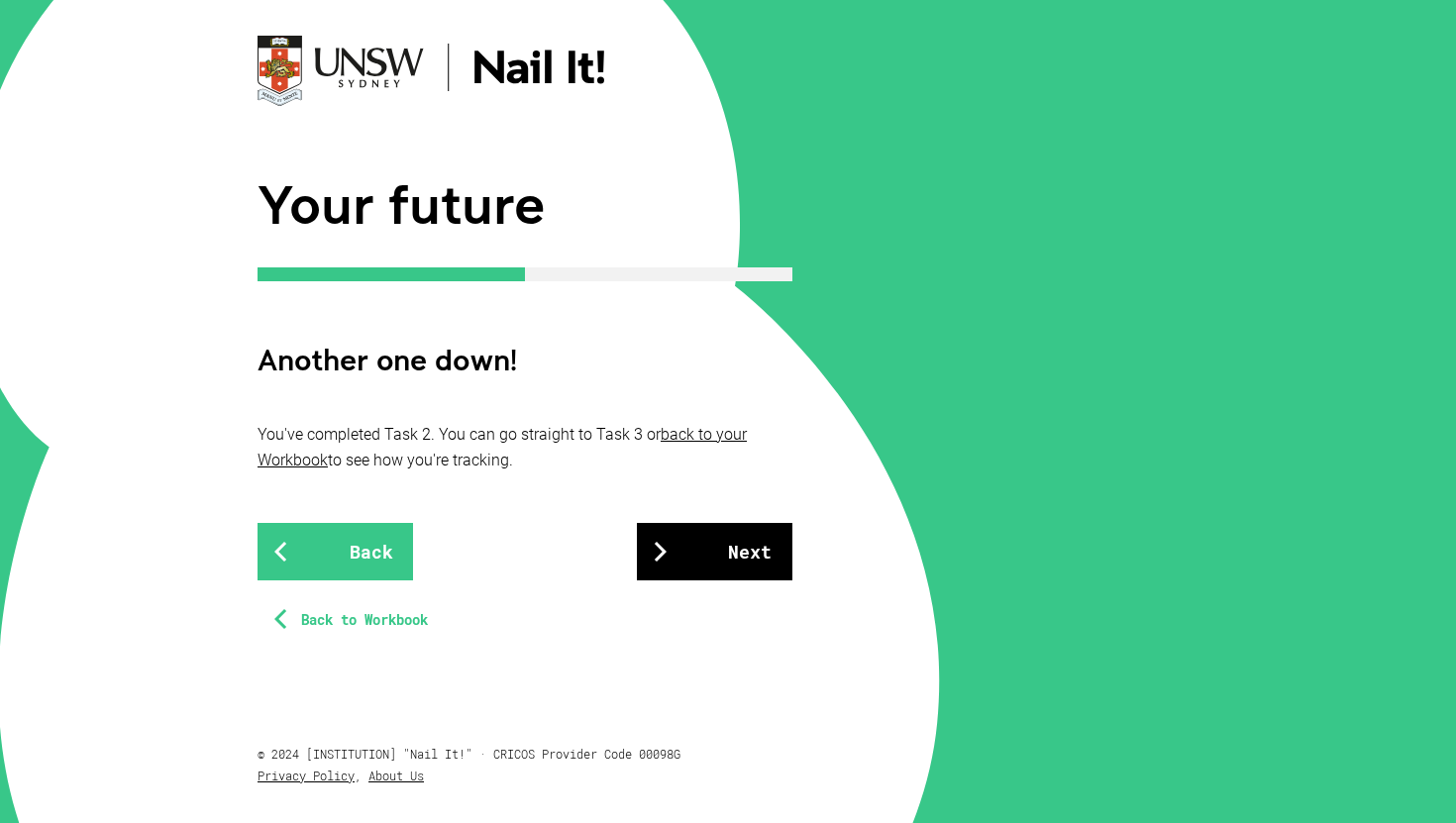click on "Next" at bounding box center [714, 552] 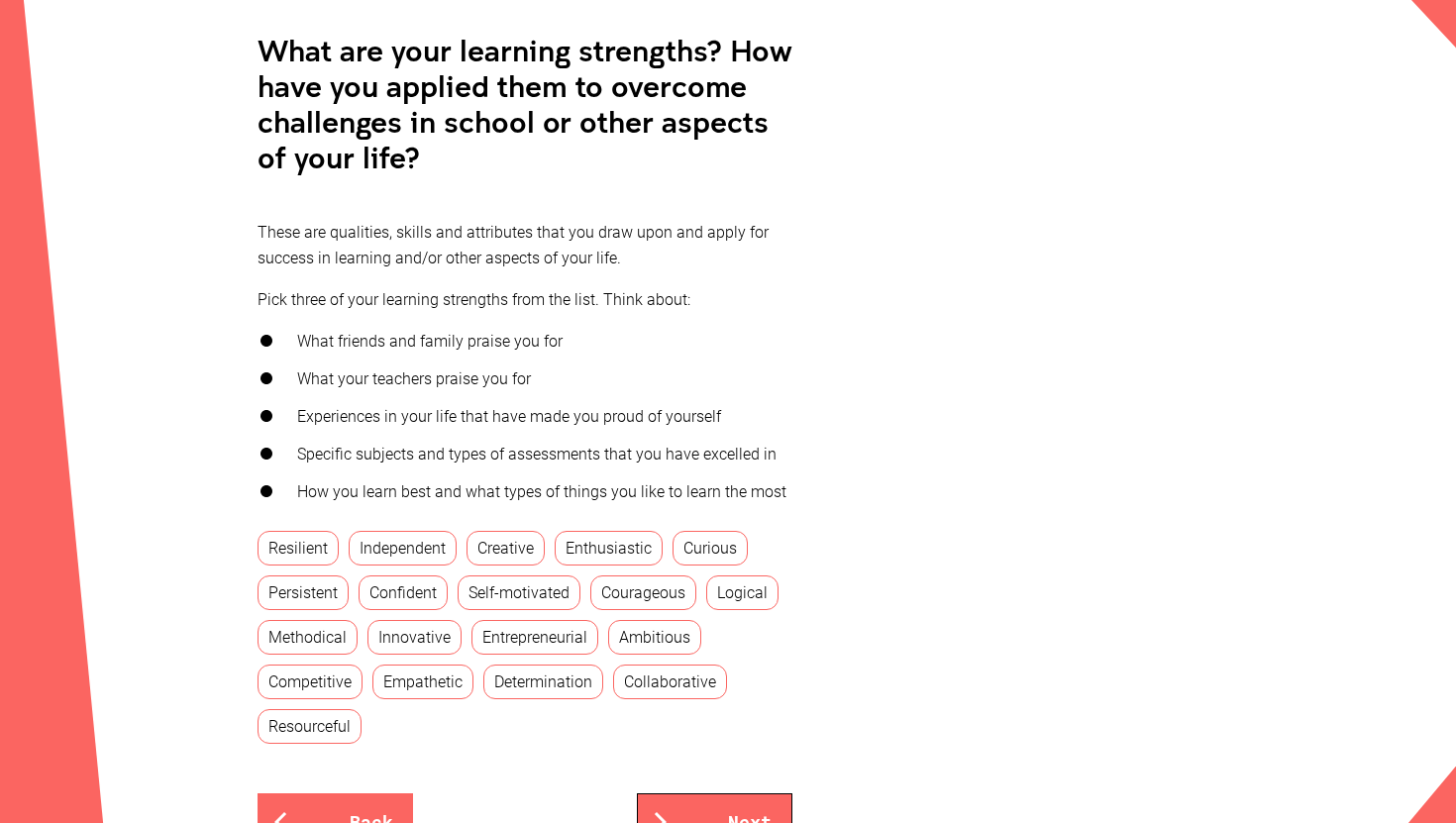 scroll, scrollTop: 489, scrollLeft: 0, axis: vertical 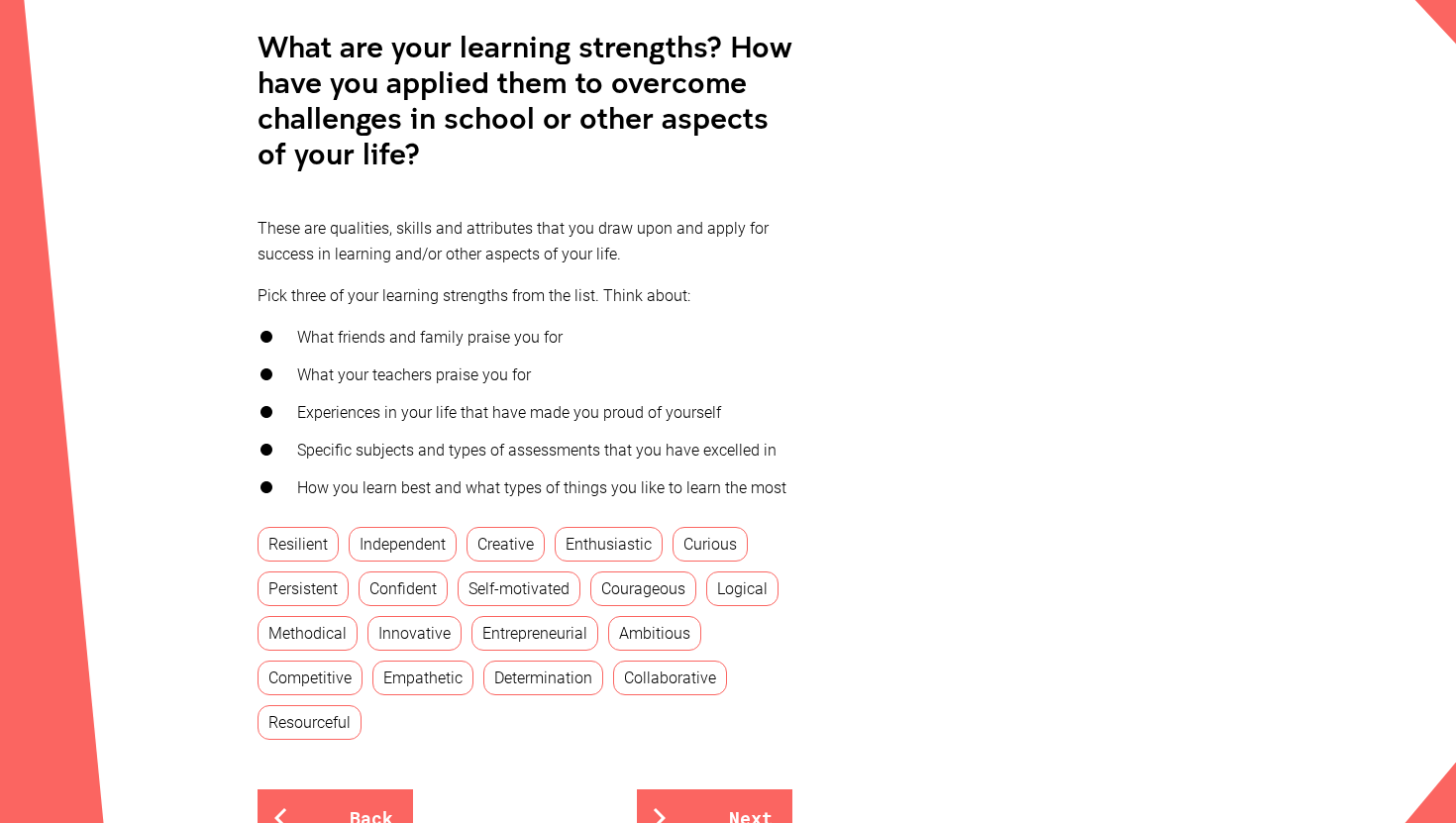click on "Independent" at bounding box center (402, 544) 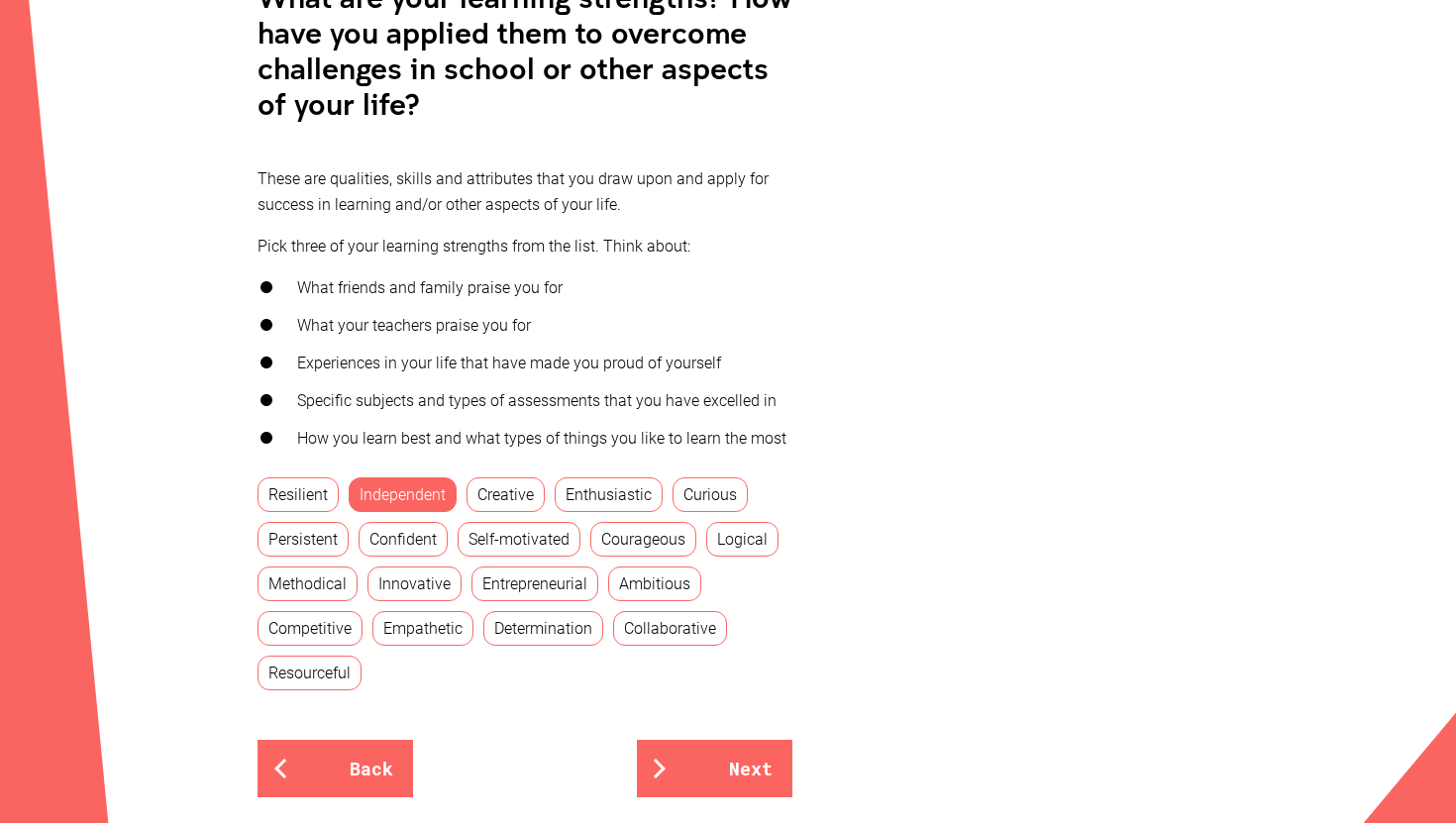 scroll, scrollTop: 542, scrollLeft: 0, axis: vertical 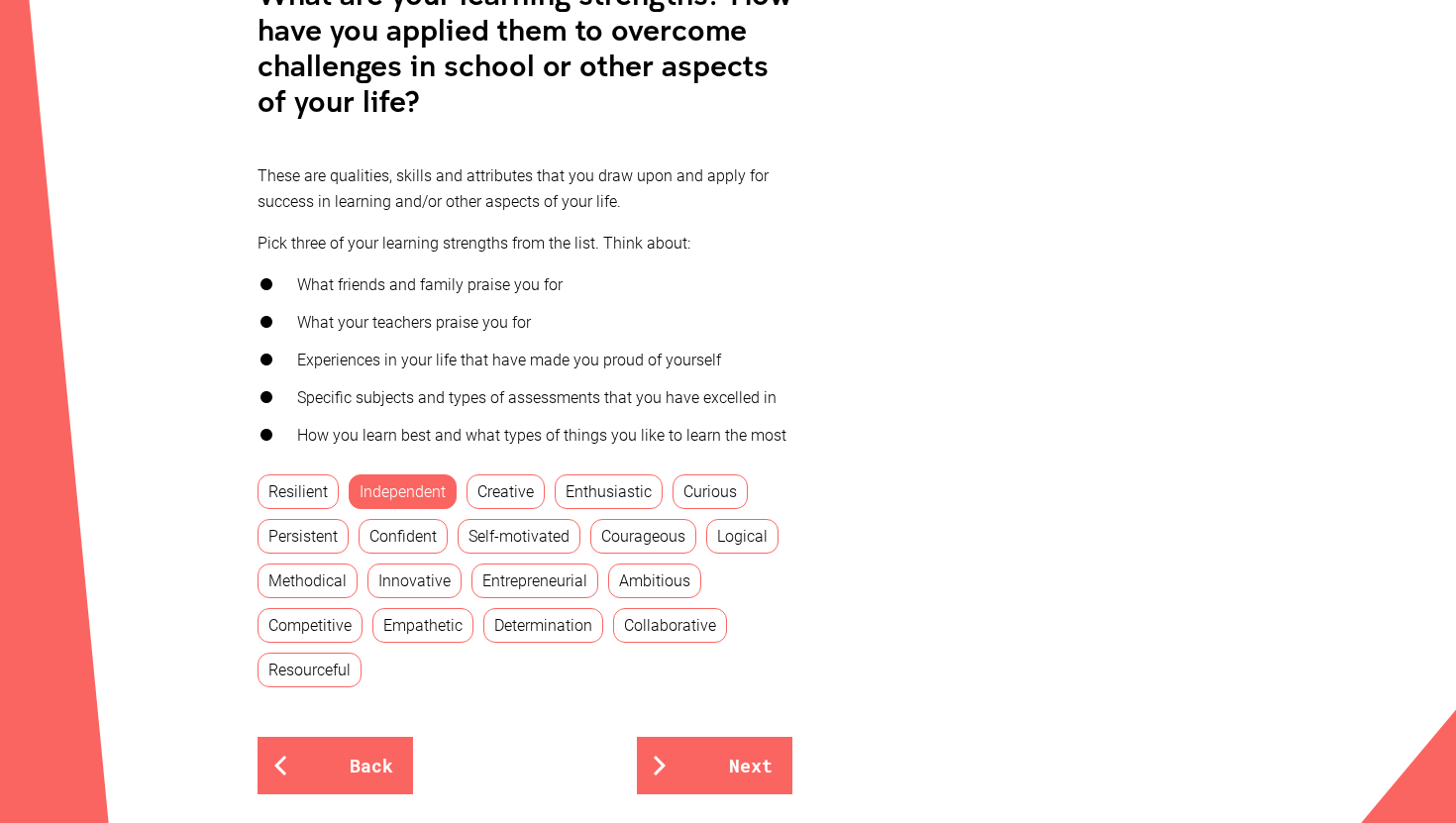 click on "Competitive" at bounding box center (310, 625) 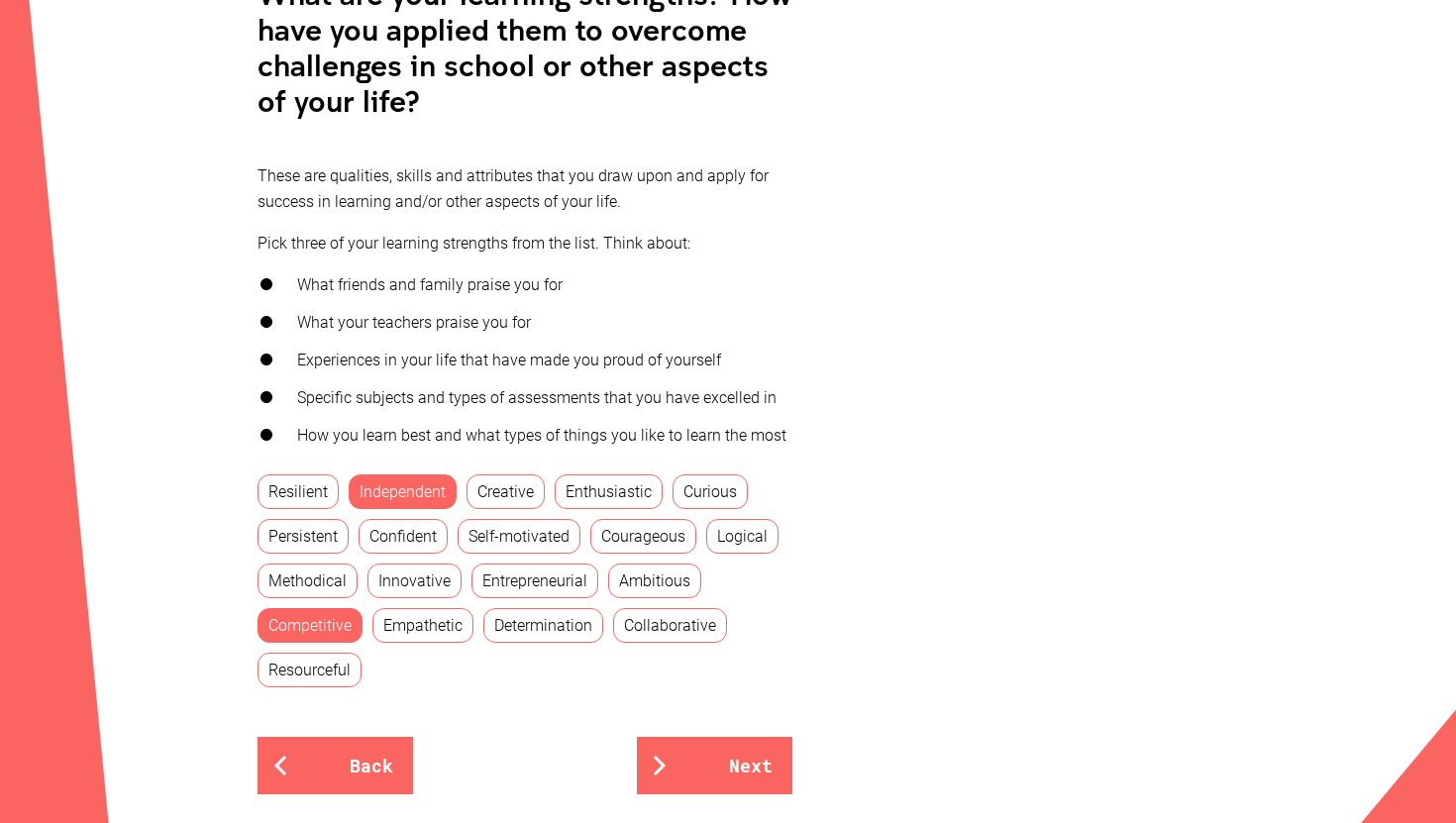 click on "Independent" at bounding box center [402, 491] 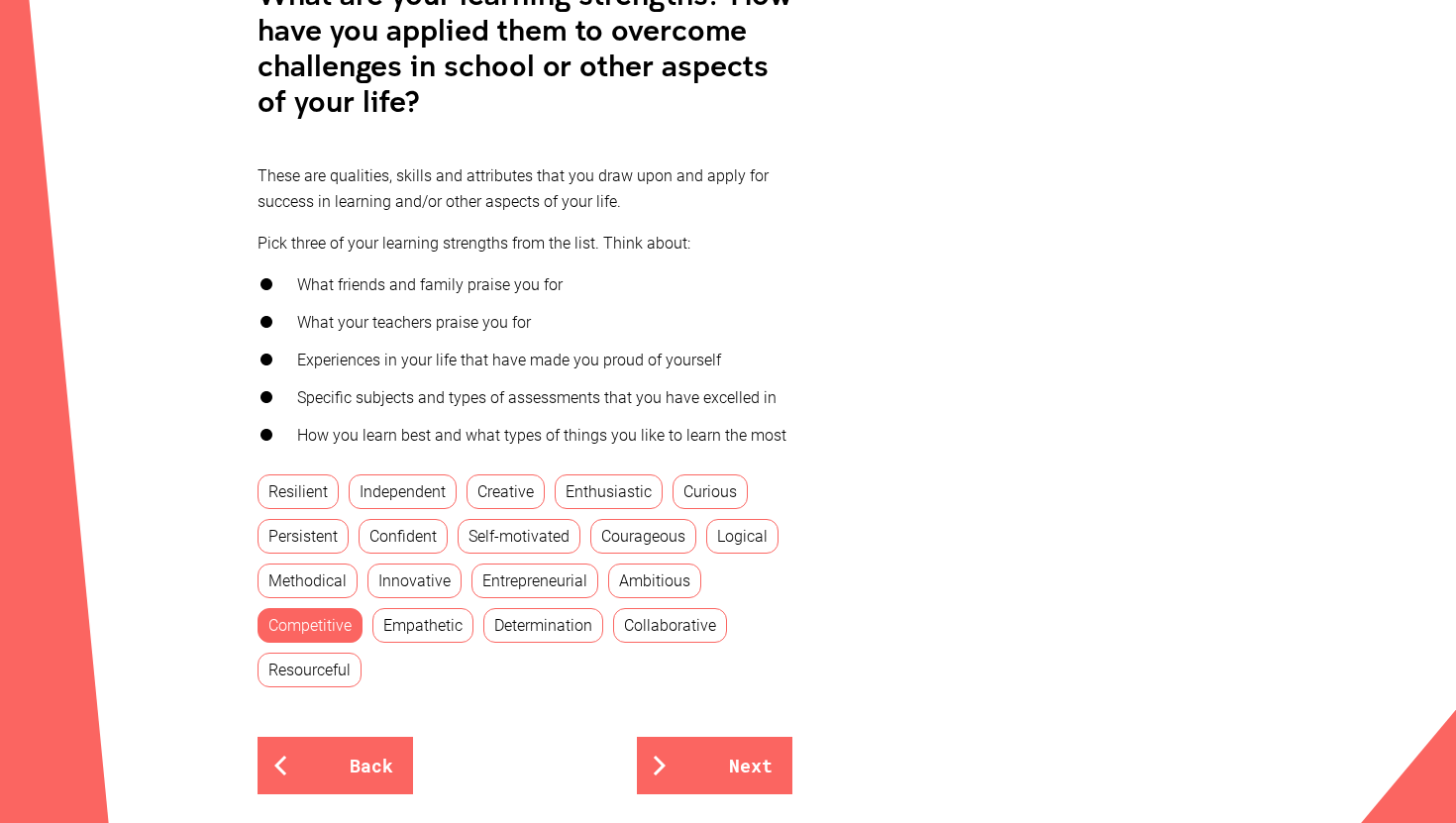 click on "Logical" at bounding box center (742, 536) 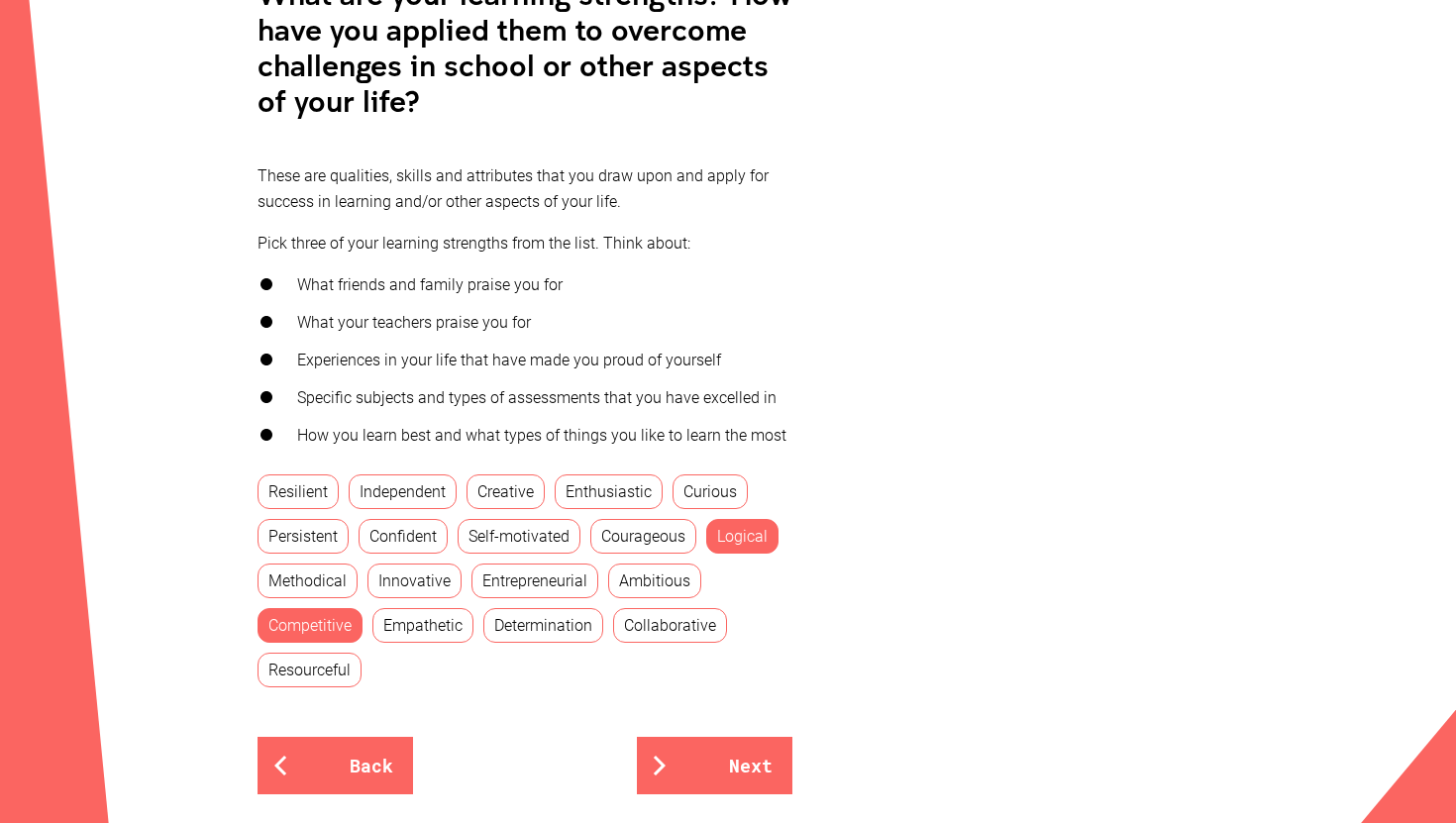 click on "Independent" at bounding box center (402, 491) 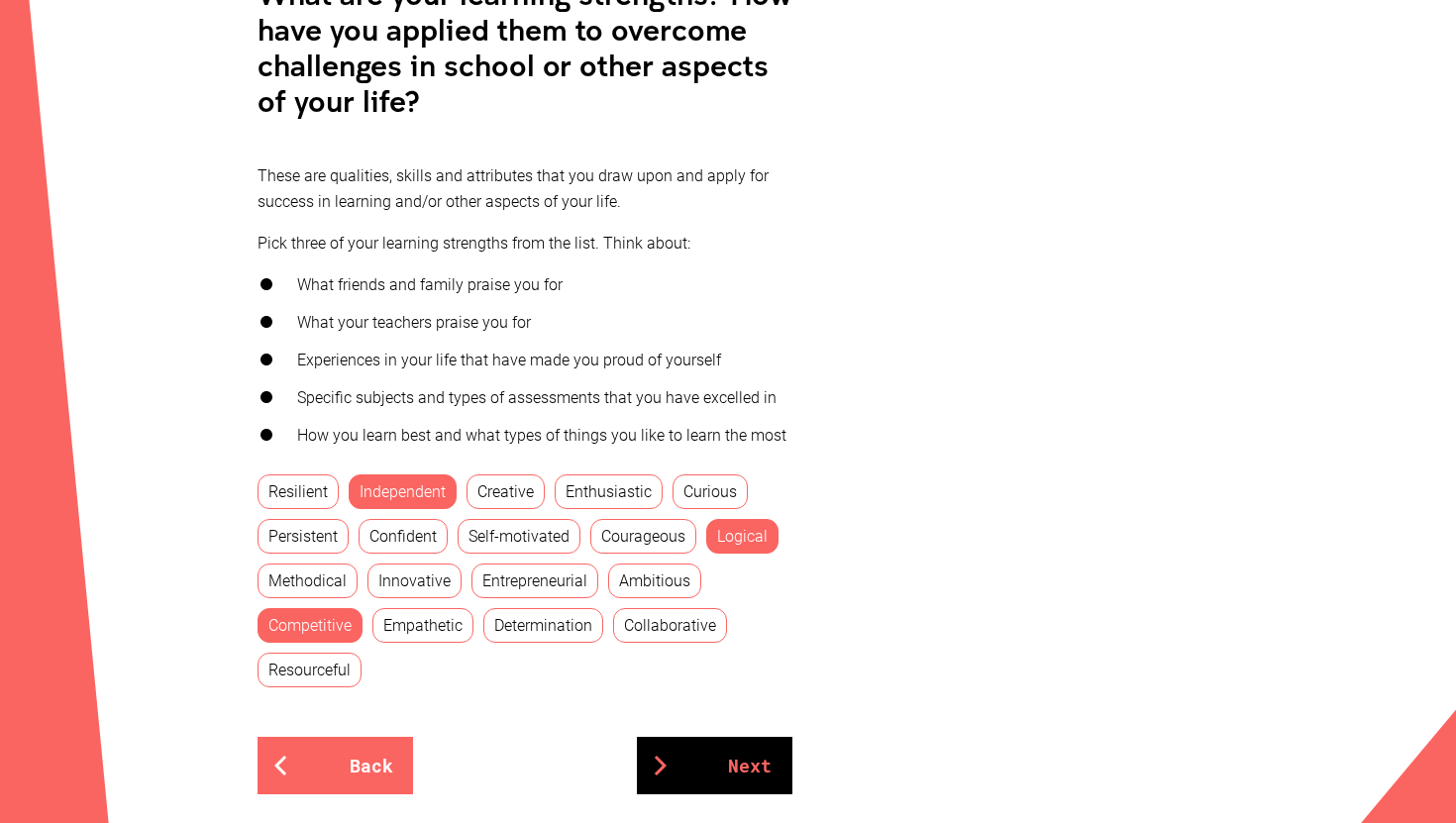 click on "Next" at bounding box center [714, 766] 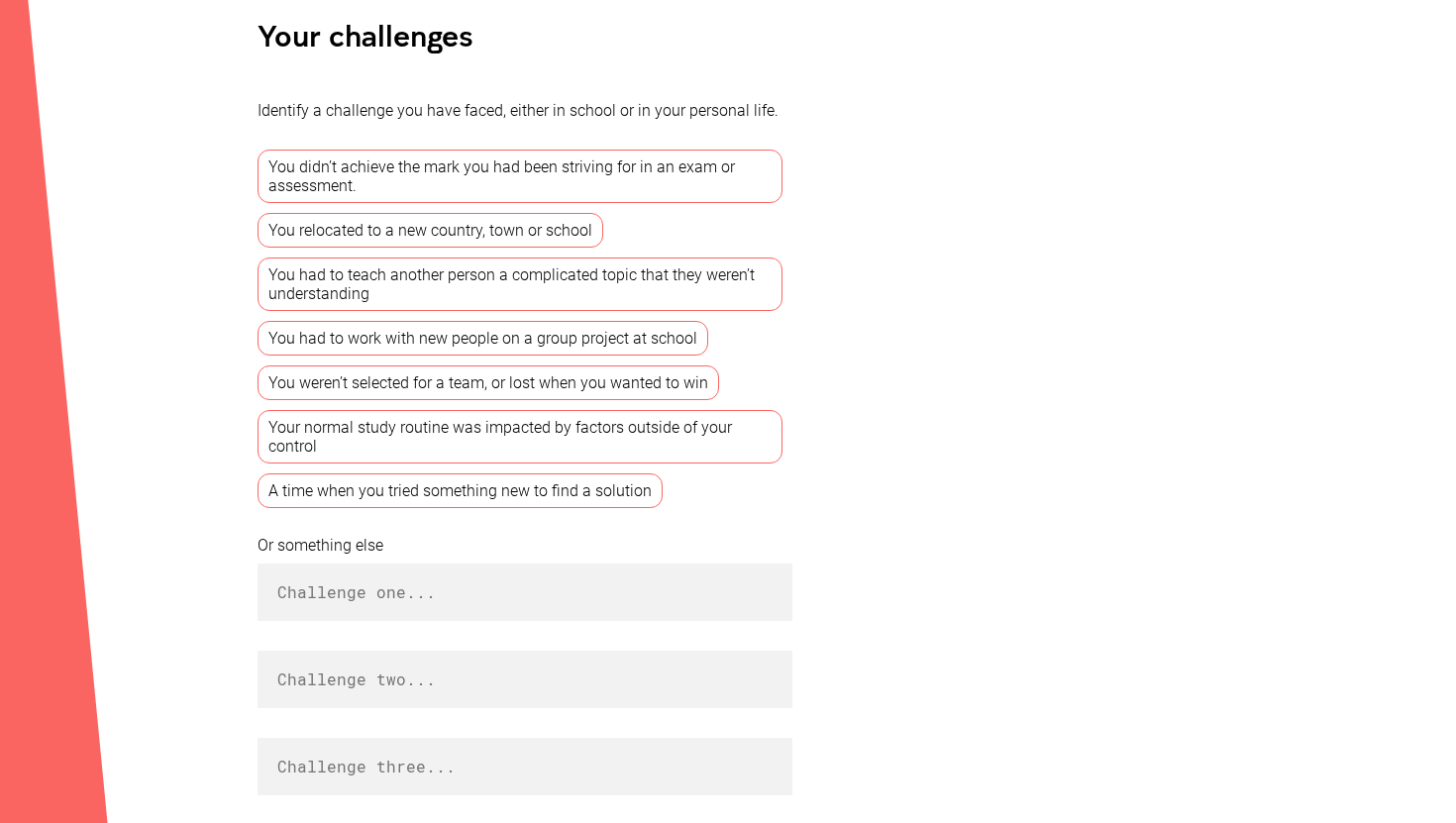 scroll, scrollTop: 499, scrollLeft: 0, axis: vertical 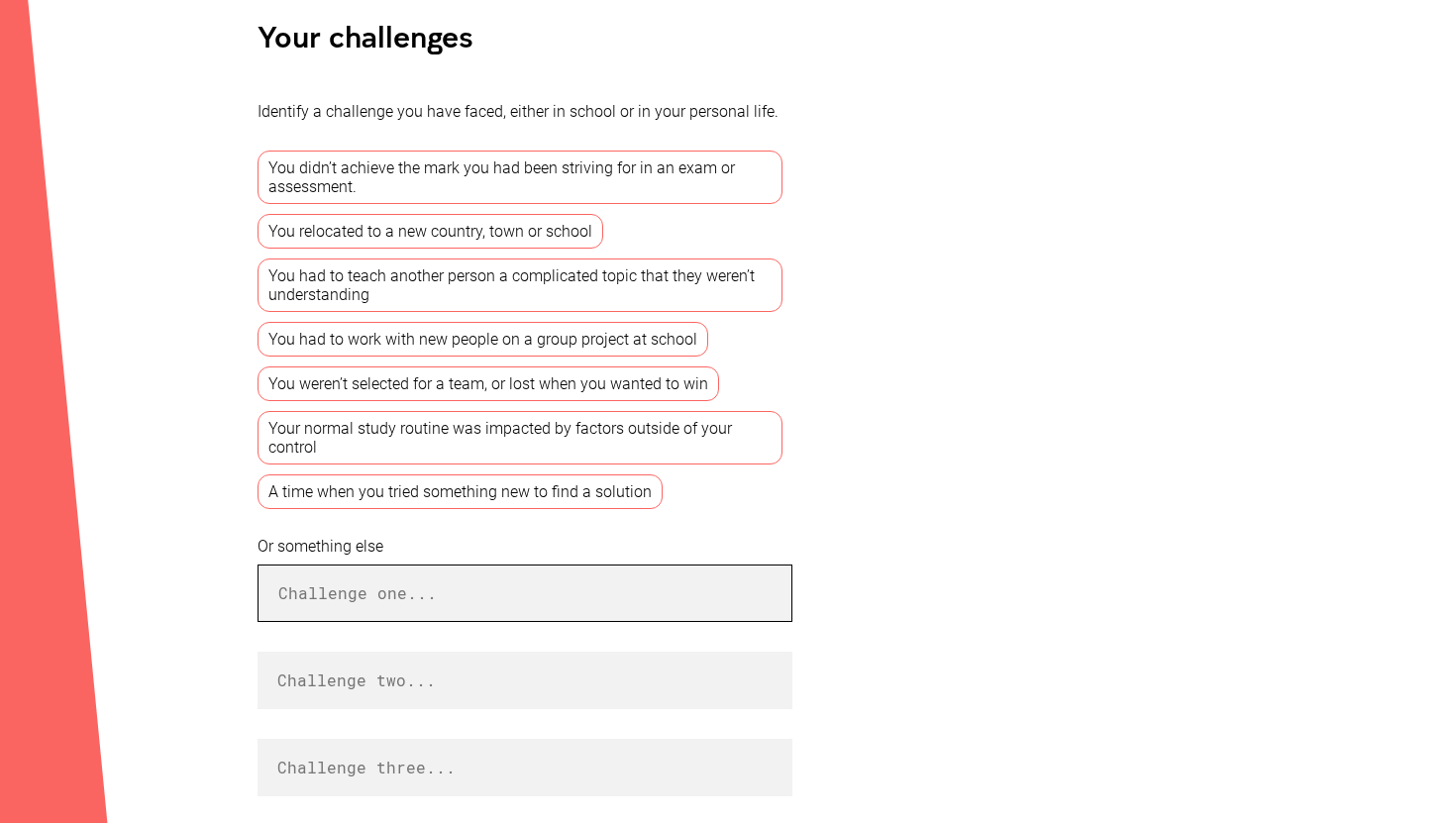 click at bounding box center (525, 593) 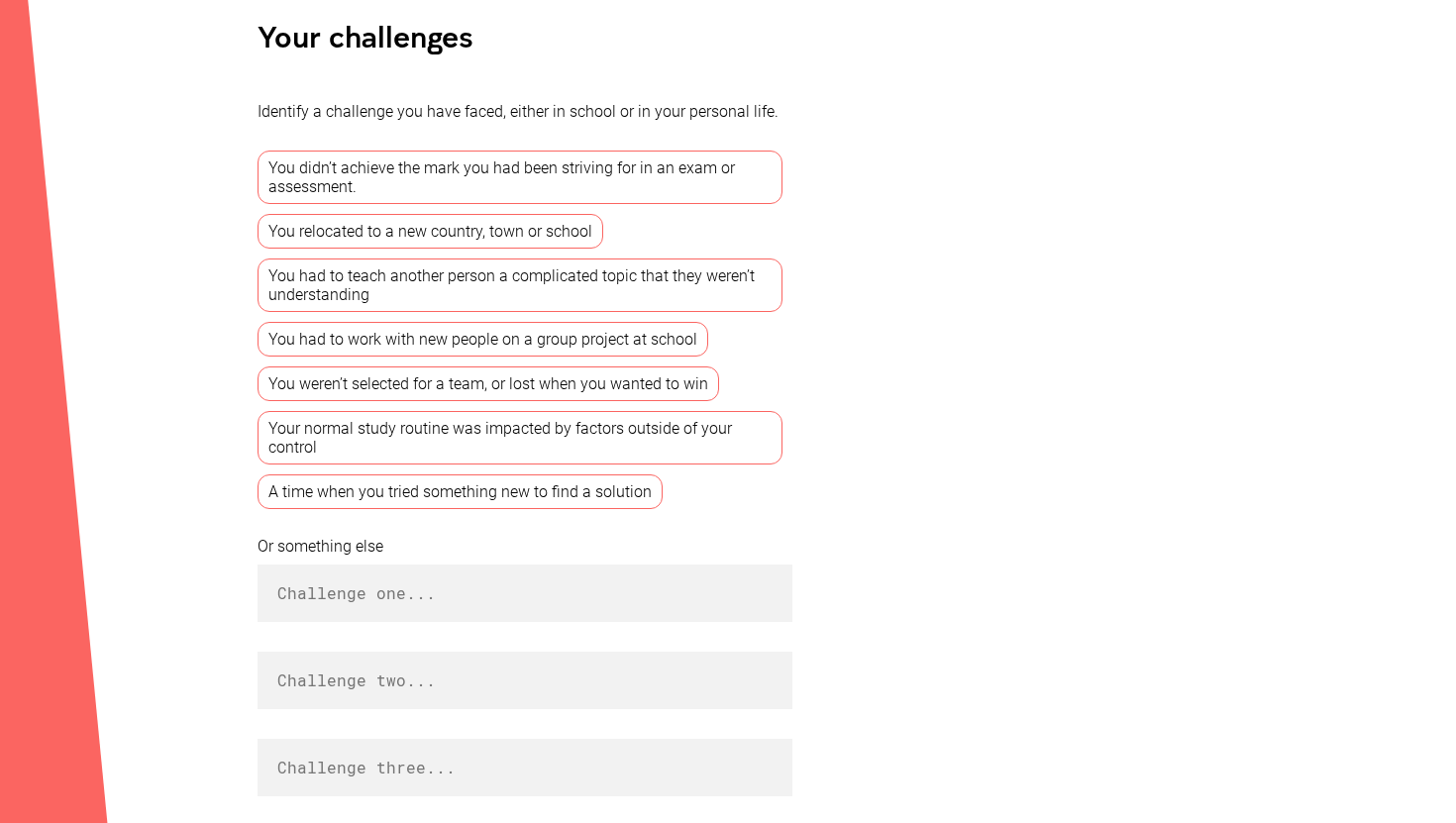 click on "Your learning strengths Your challenges Identify a challenge you have faced, either in school or in your personal life. You didn’t achieve the mark you had been striving for in an exam or assessment. You relocated to a new country, town or school You had to teach another person a complicated topic that they weren’t understanding You had to work with new people on a group project at school You weren’t selected for a team, or lost when you wanted to win Your normal study routine was impacted by factors outside of your control A time when you tried something new to find a solution Or something else Back Next Back to Workbook © 2024 UNSW Sydney "Nail It!" · CRICOS Provider Code 00098G Privacy Policy ,   About Us" at bounding box center [728, 392] 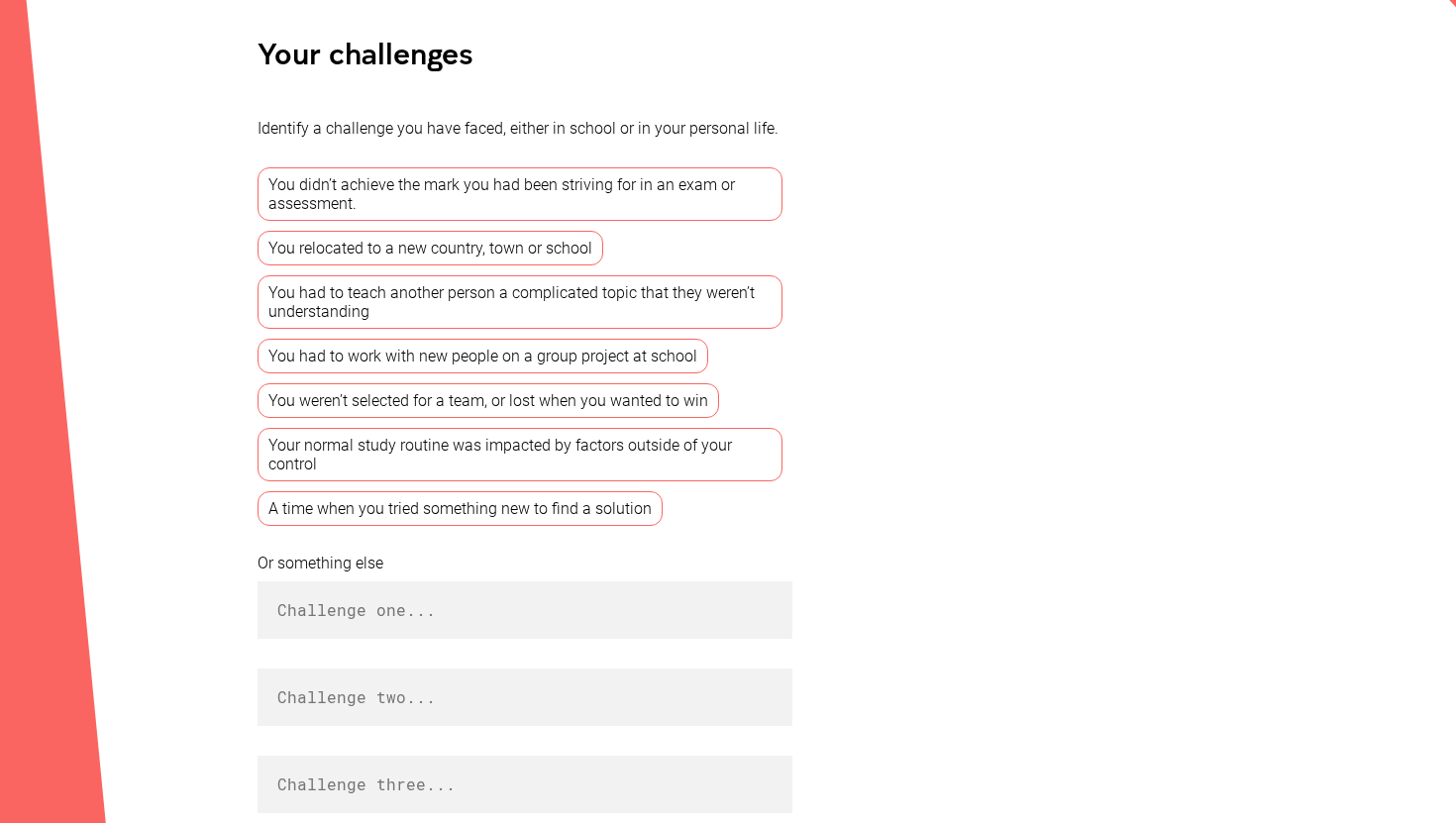 scroll, scrollTop: 481, scrollLeft: 0, axis: vertical 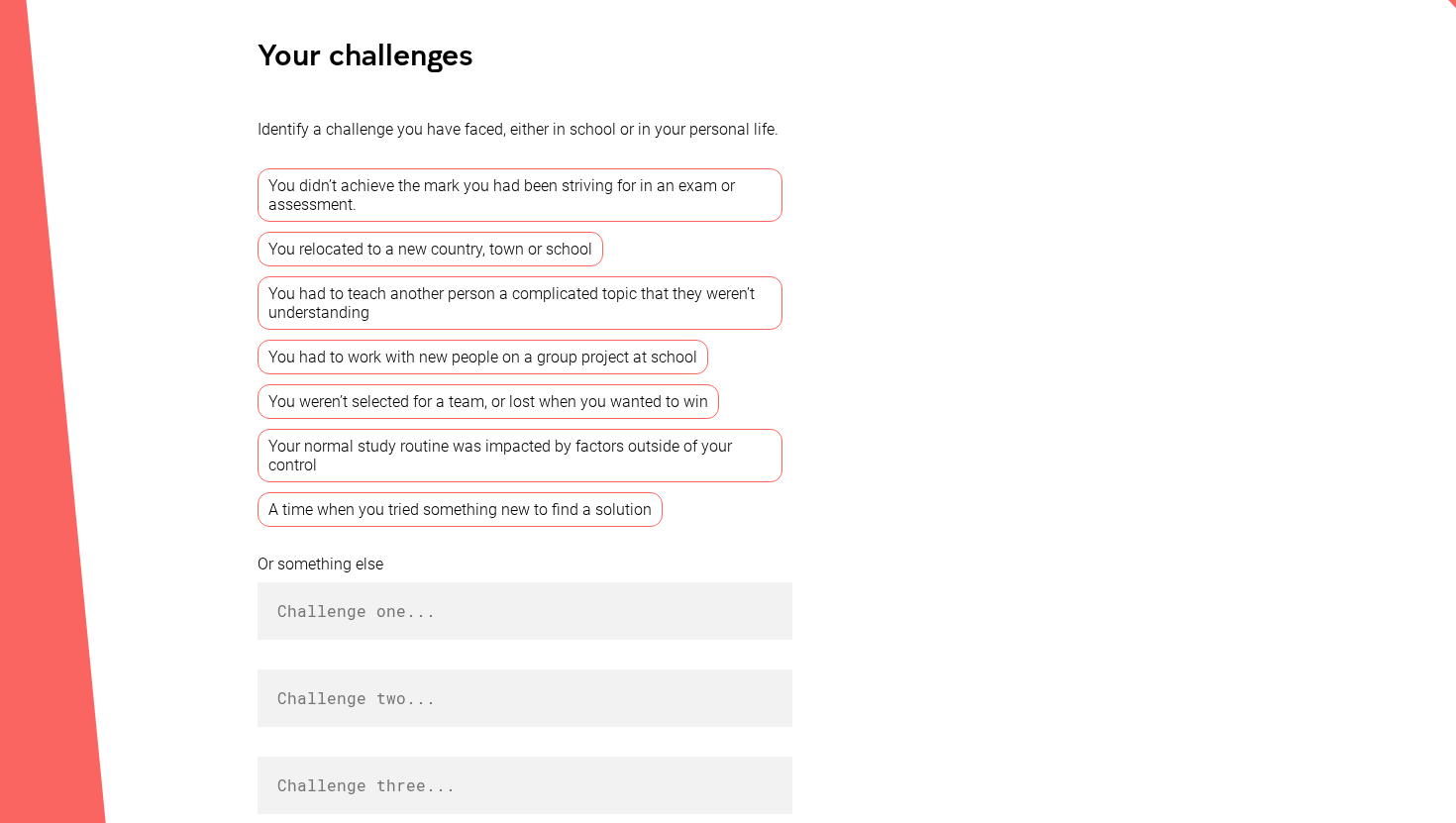 click on "You had to teach another person a complicated topic that they weren’t understanding" at bounding box center (520, 303) 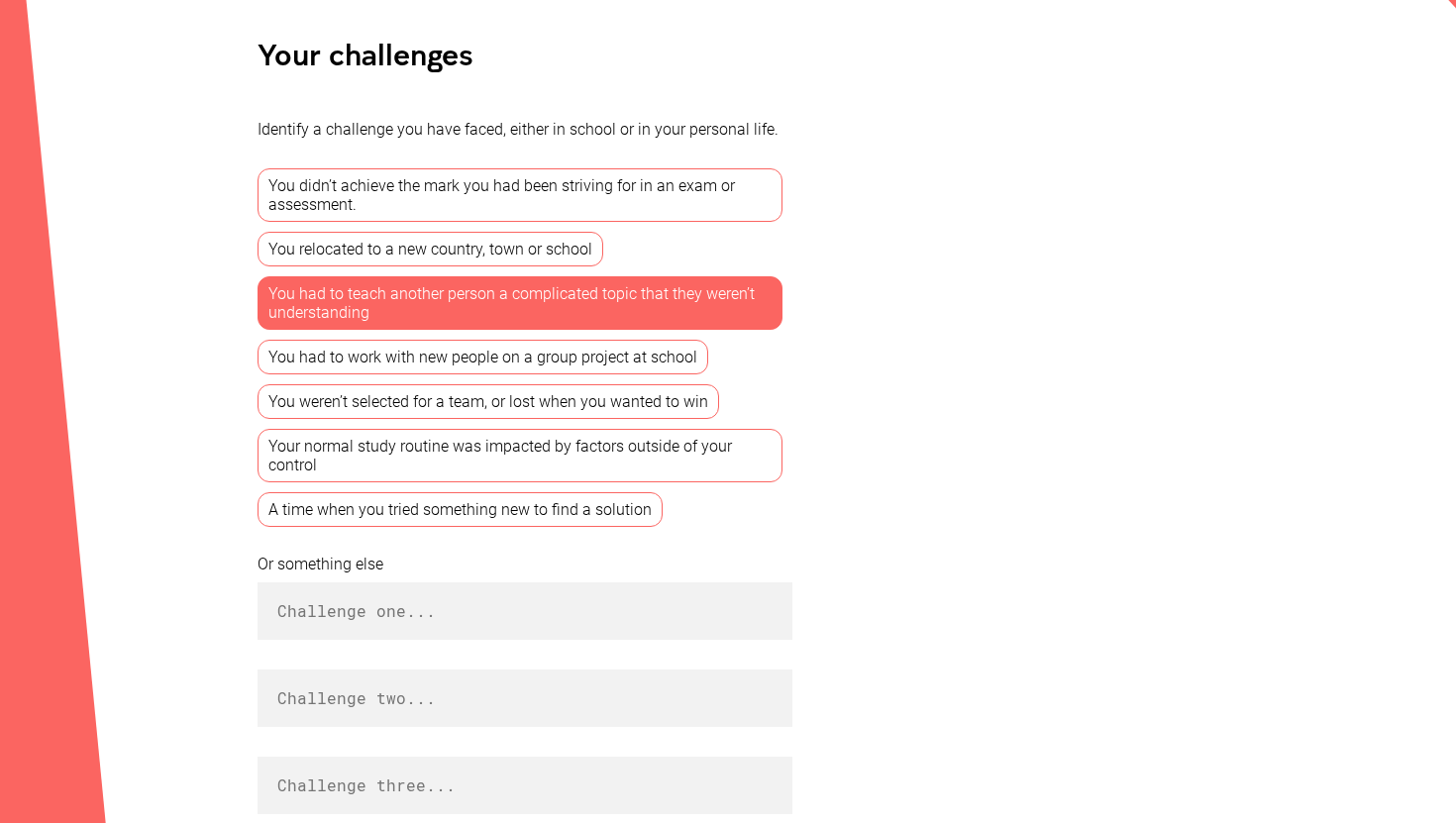 click on "You had to teach another person a complicated topic that they weren’t understanding" at bounding box center [520, 303] 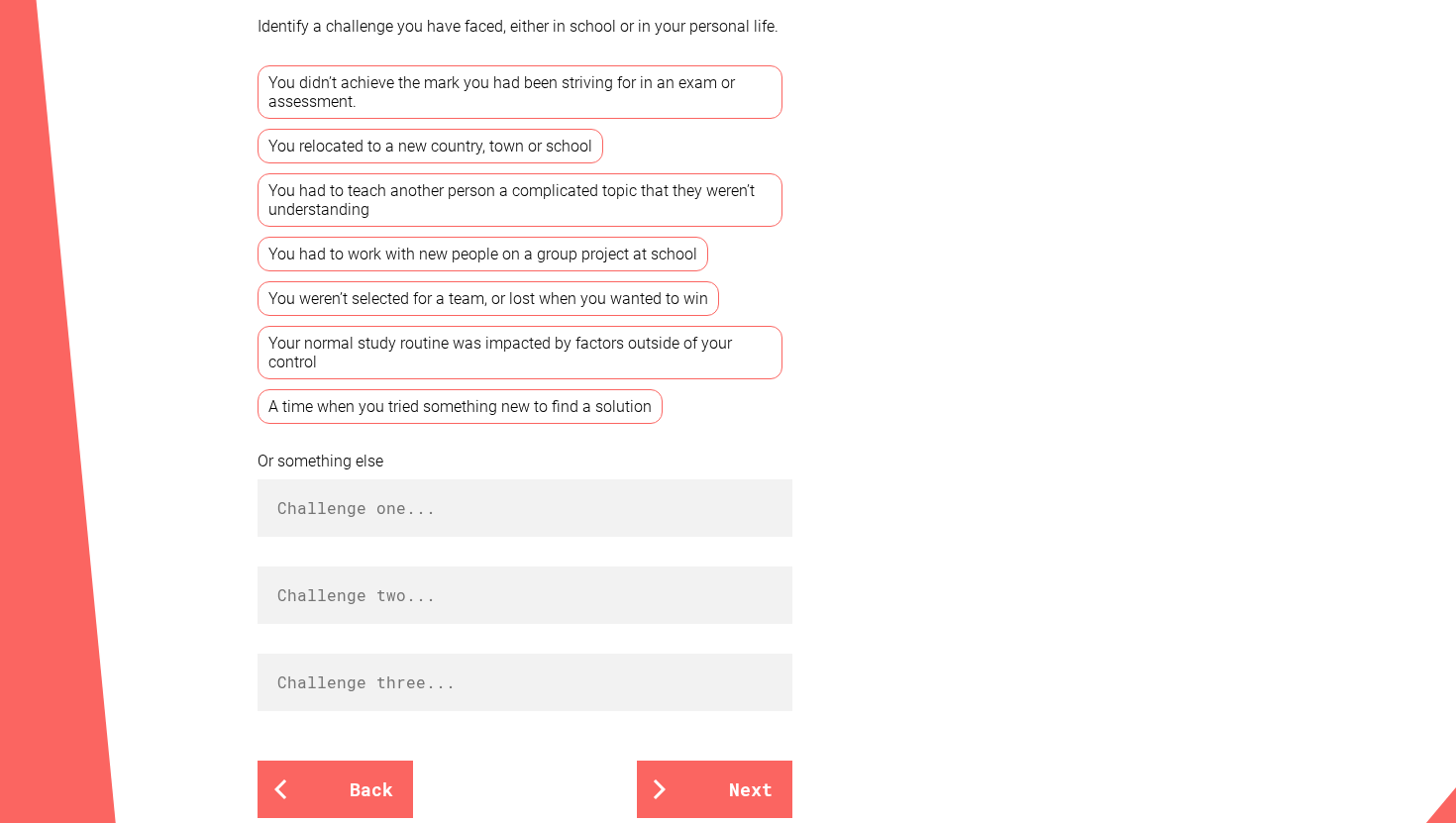 scroll, scrollTop: 582, scrollLeft: 0, axis: vertical 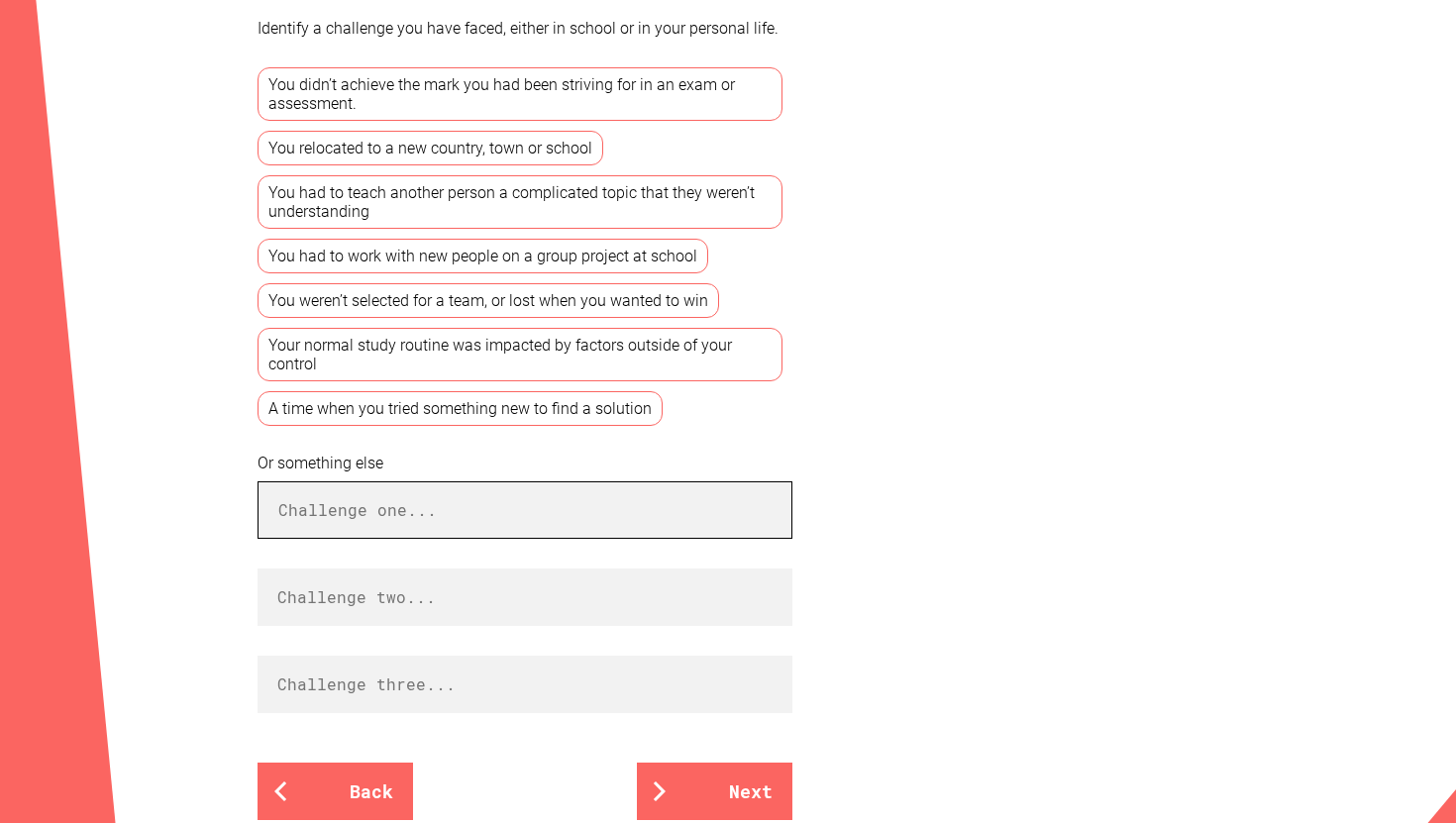 click at bounding box center (525, 510) 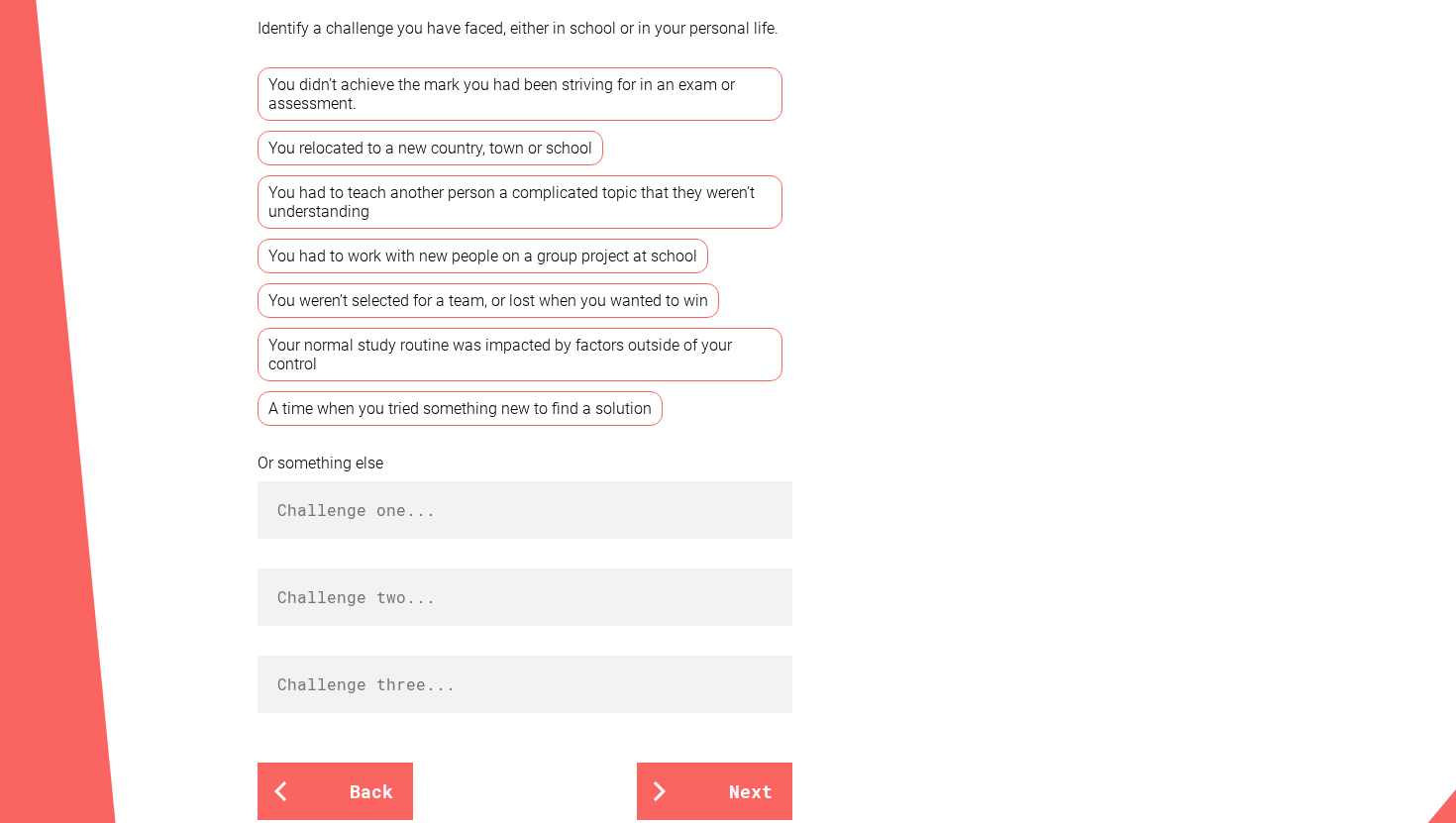 click on "Your normal study routine was impacted by factors outside of your control" at bounding box center (520, 355) 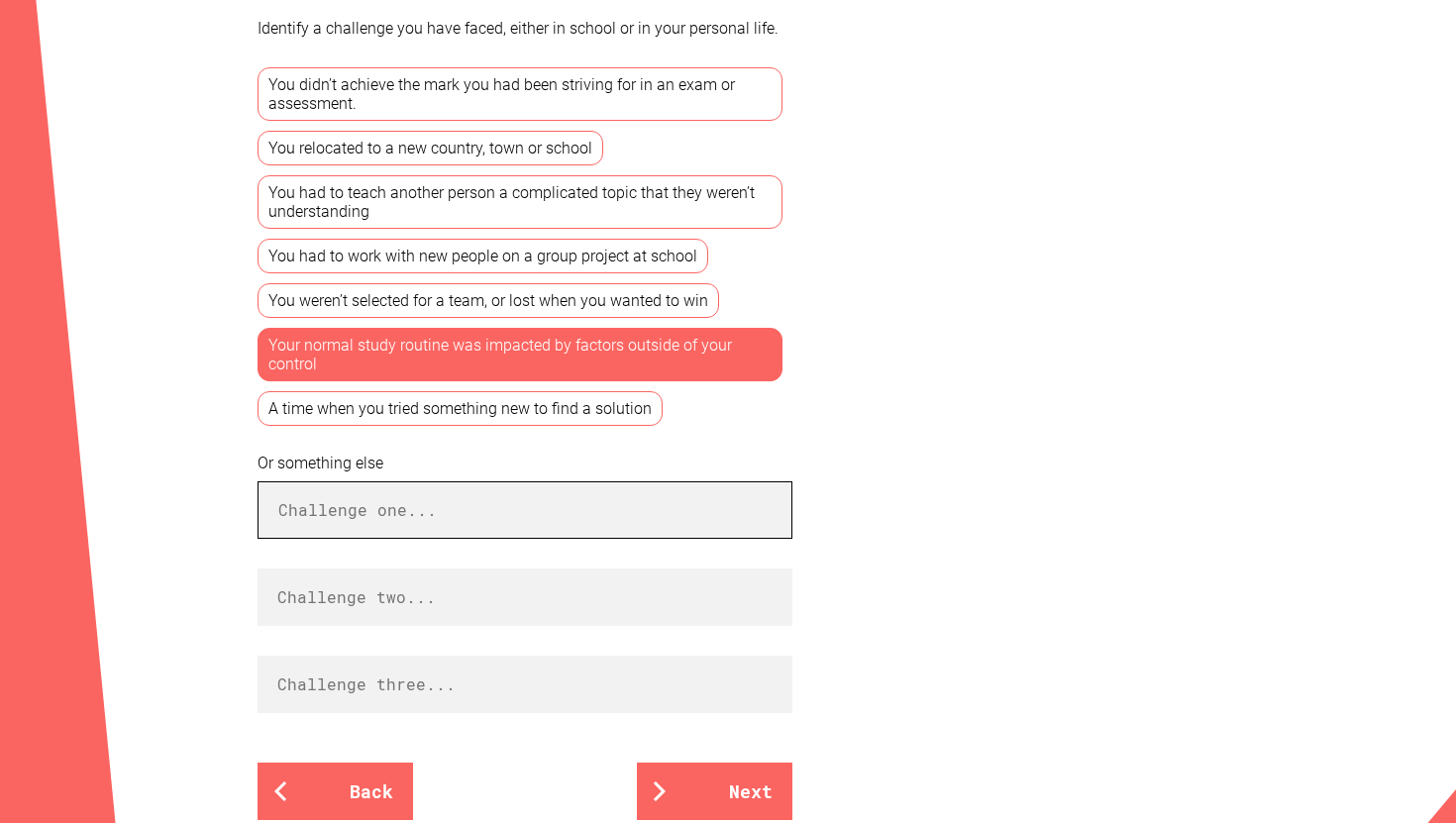 click at bounding box center (525, 510) 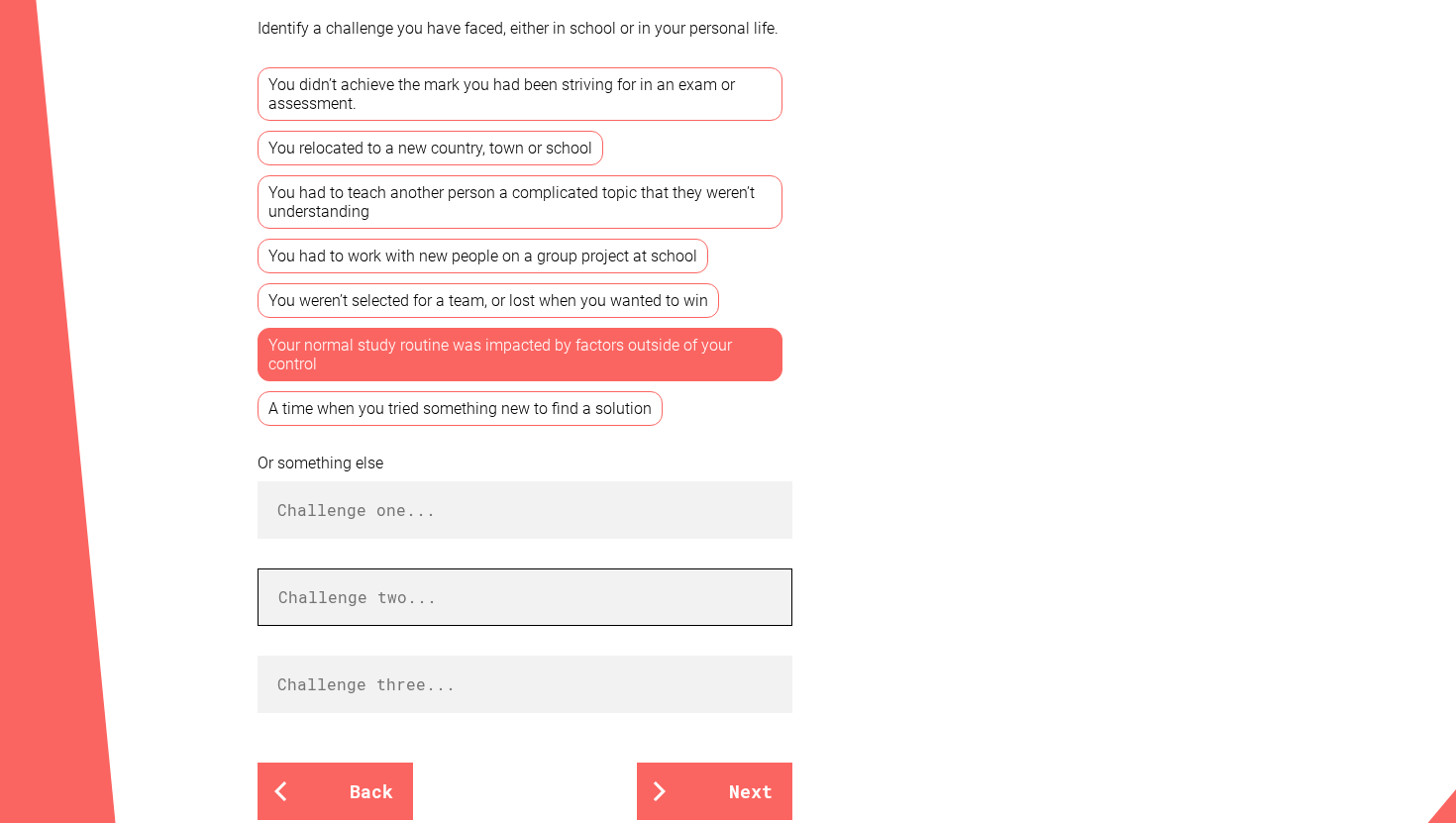 click at bounding box center (525, 597) 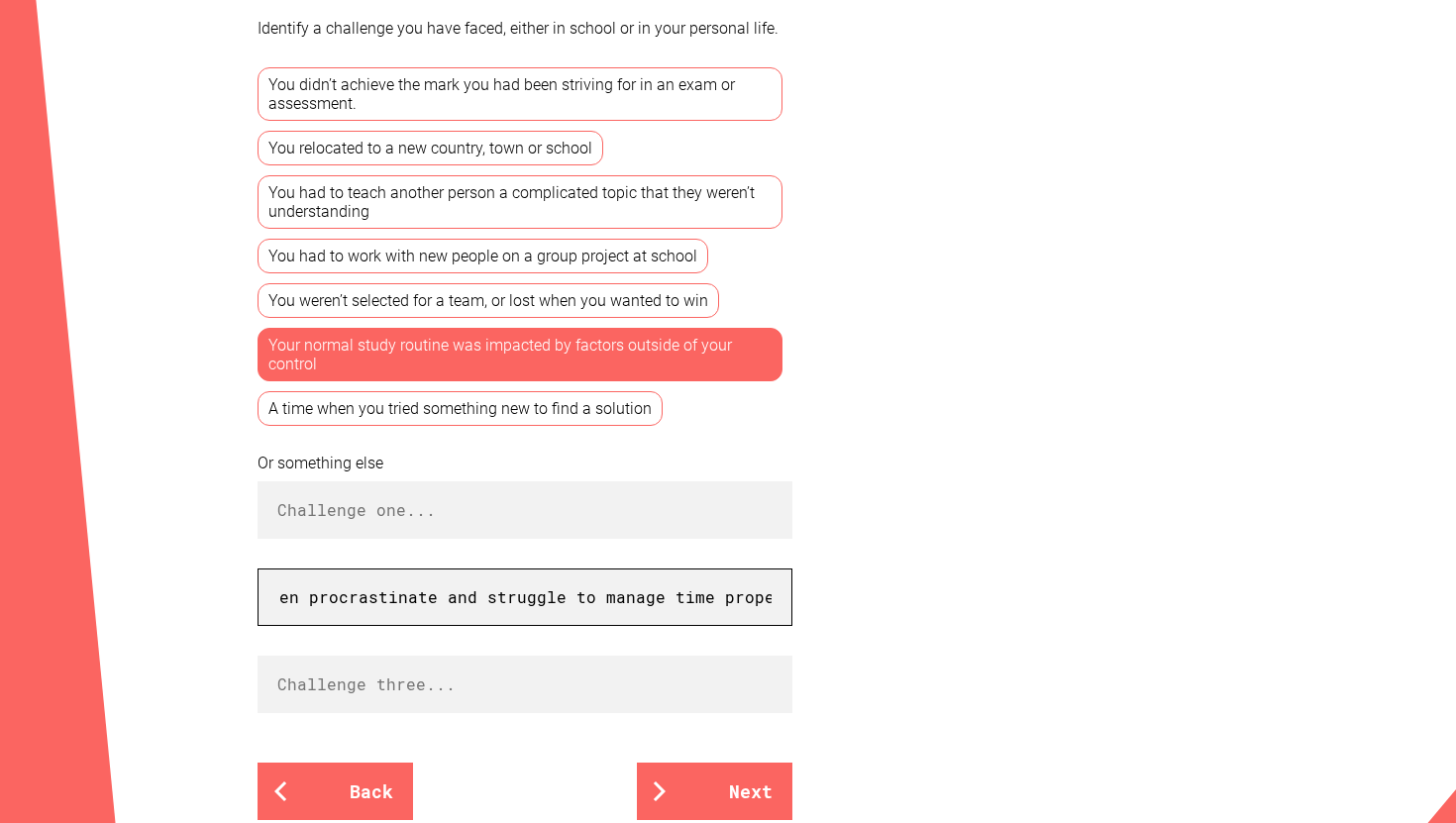 scroll, scrollTop: 0, scrollLeft: 57, axis: horizontal 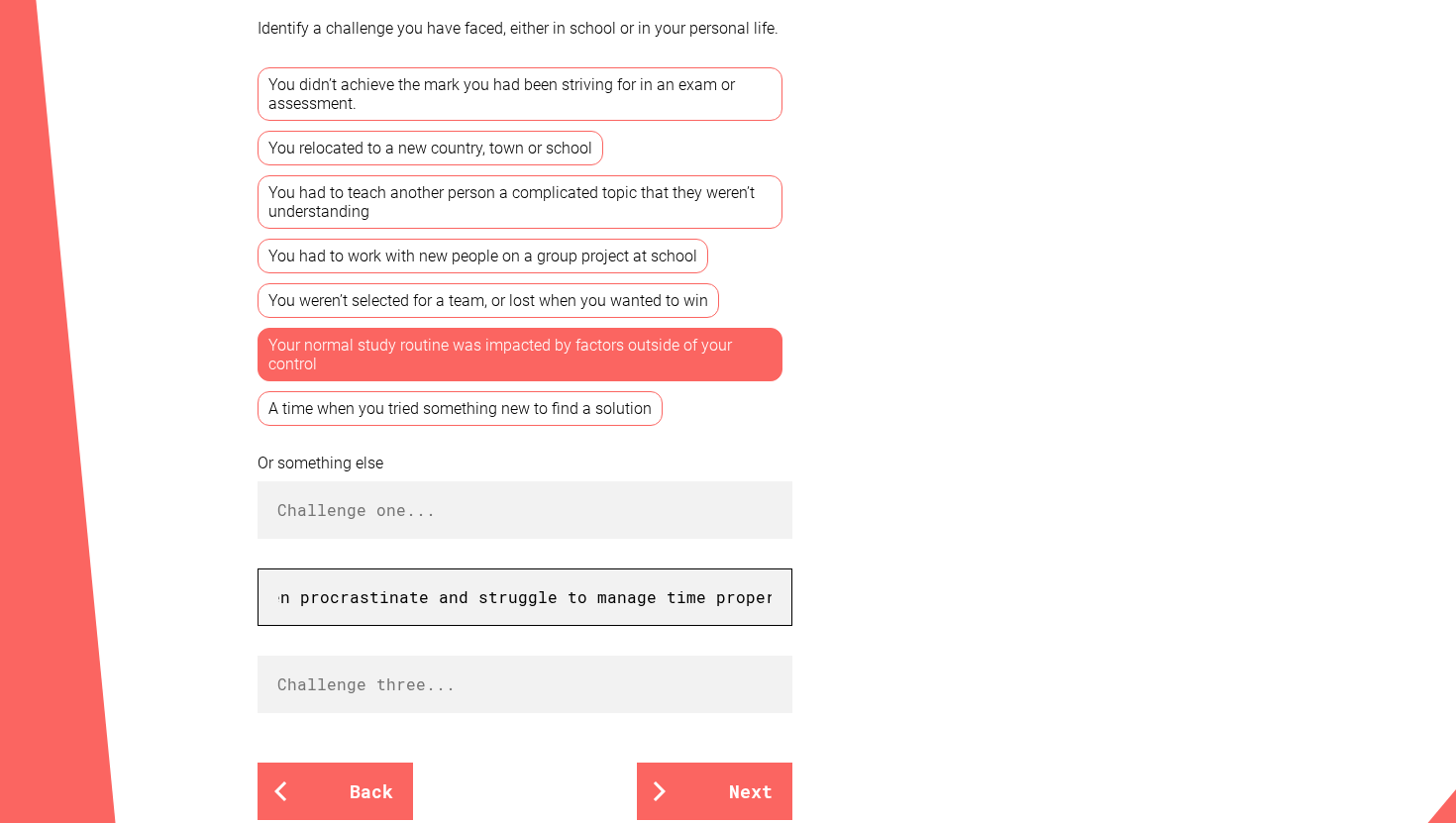 type on "I often procrastinate and struggle to manage time properly" 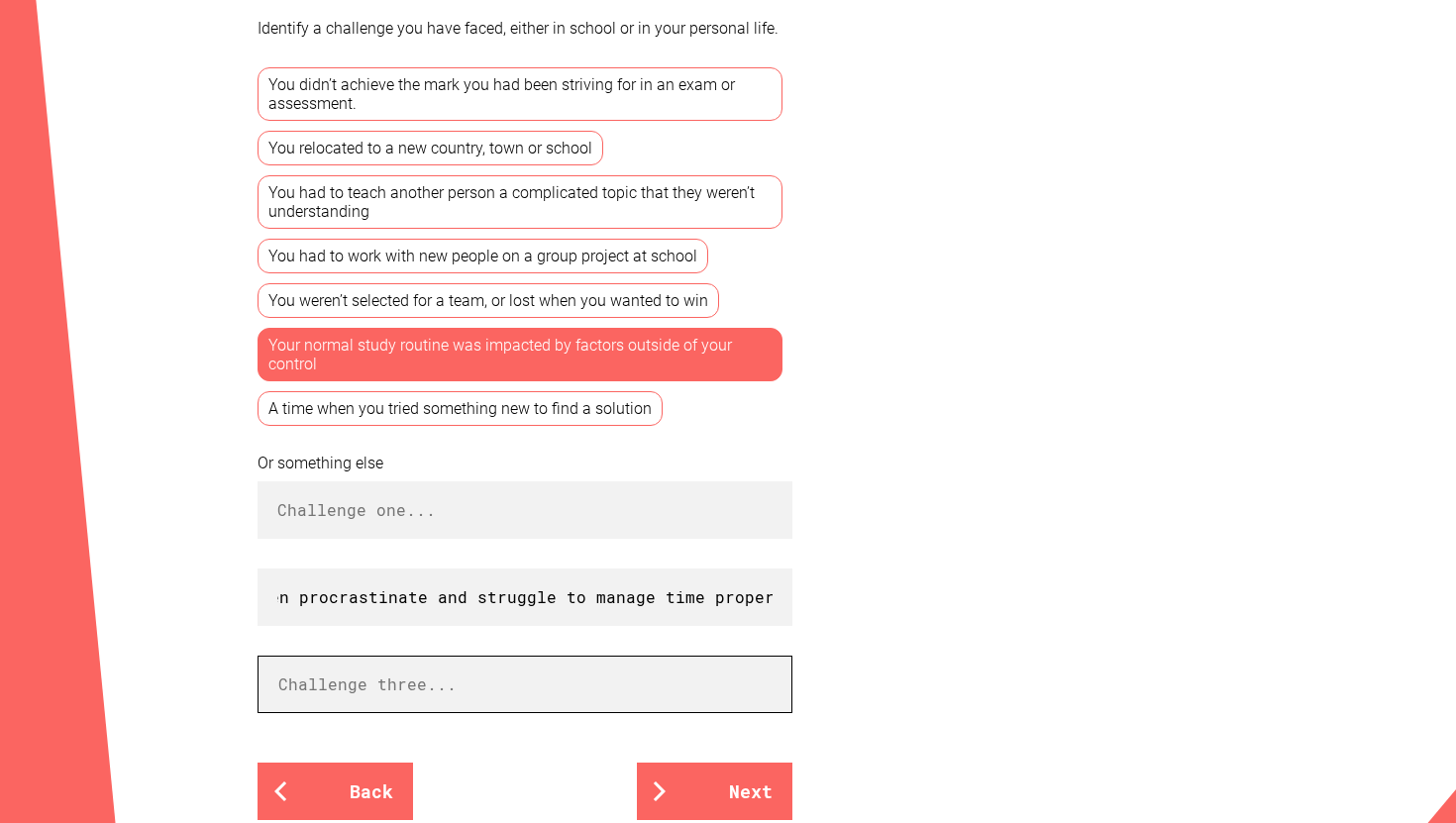 scroll, scrollTop: 0, scrollLeft: 0, axis: both 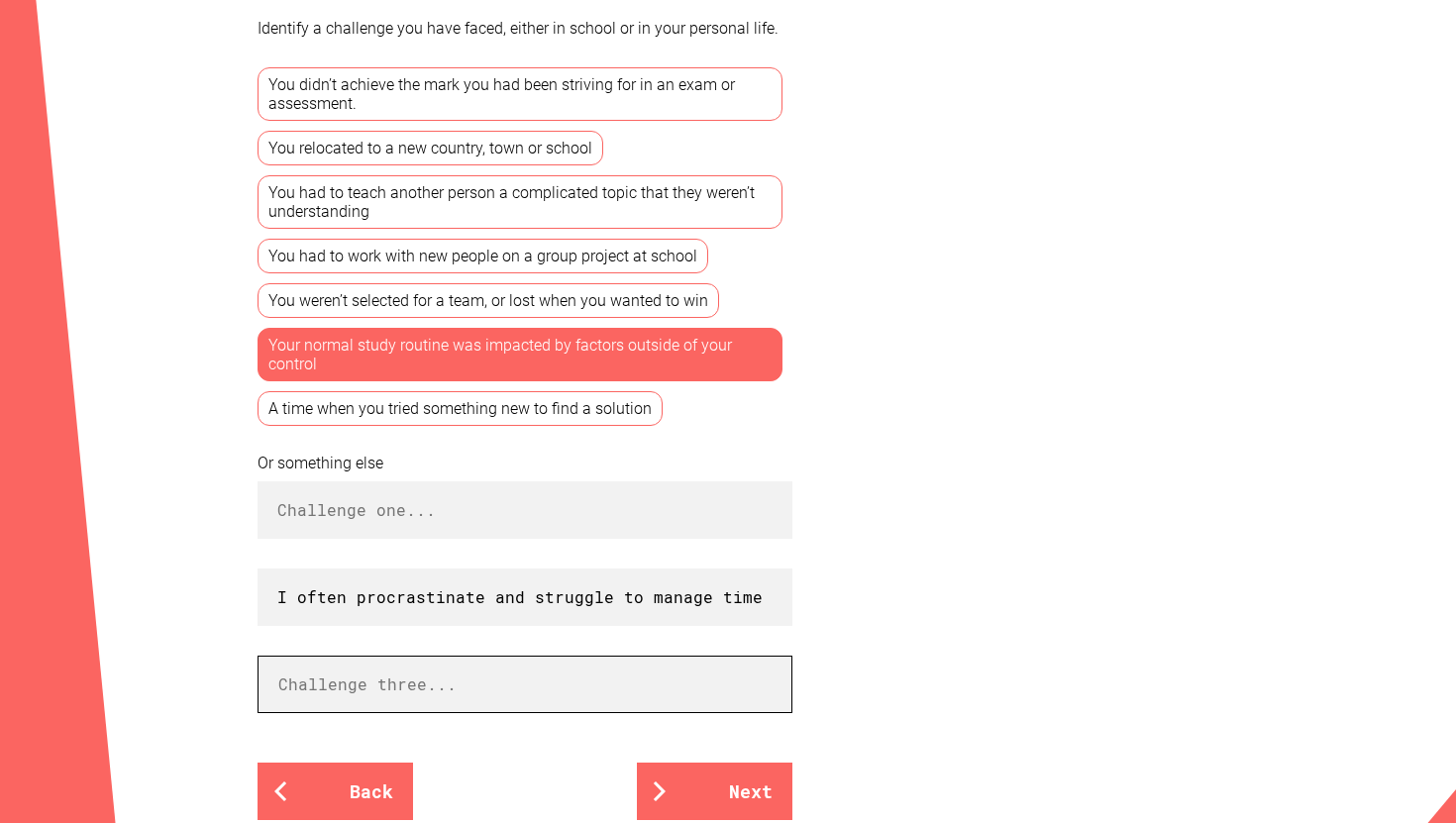 click at bounding box center (525, 684) 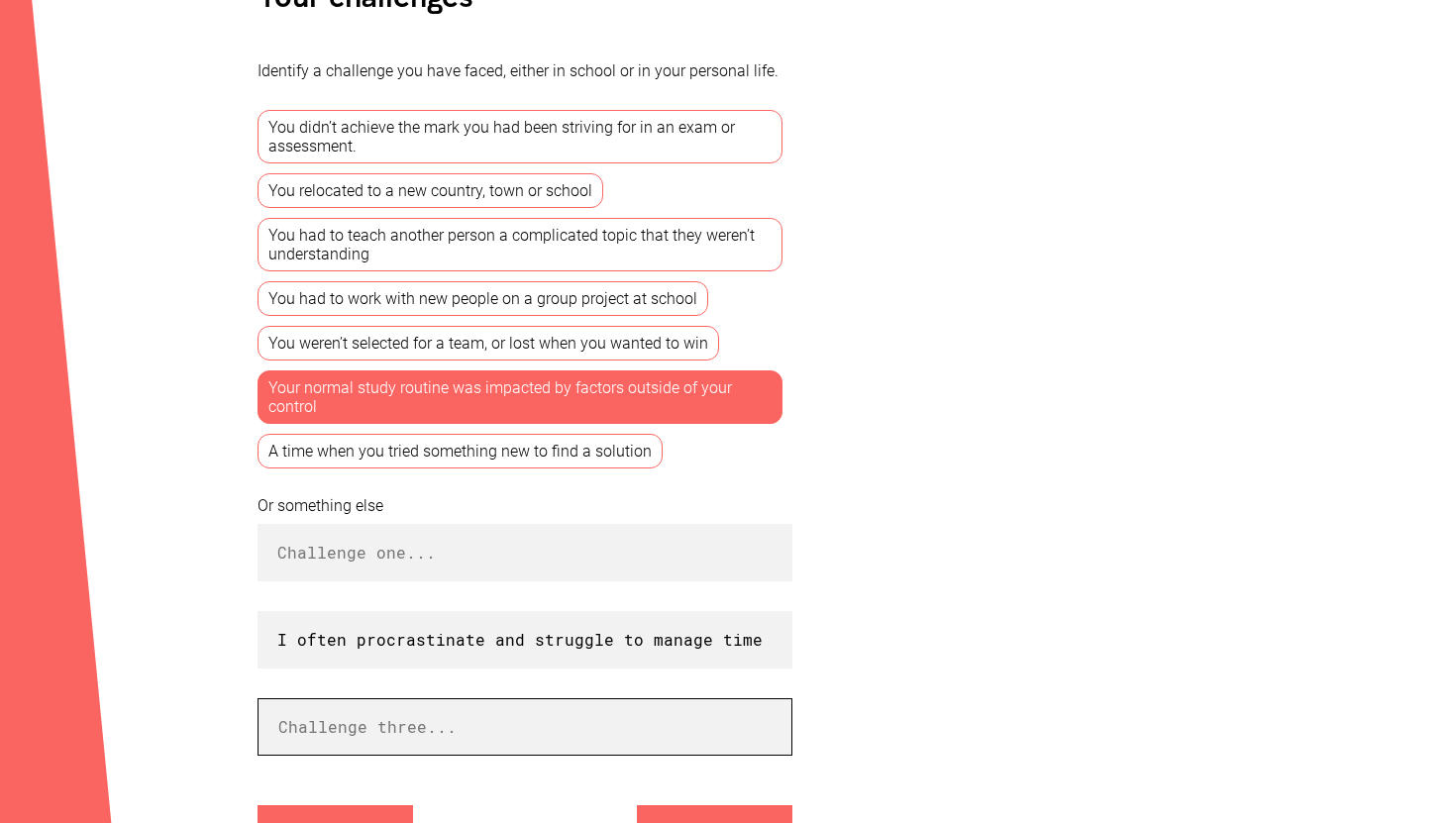 scroll, scrollTop: 543, scrollLeft: 0, axis: vertical 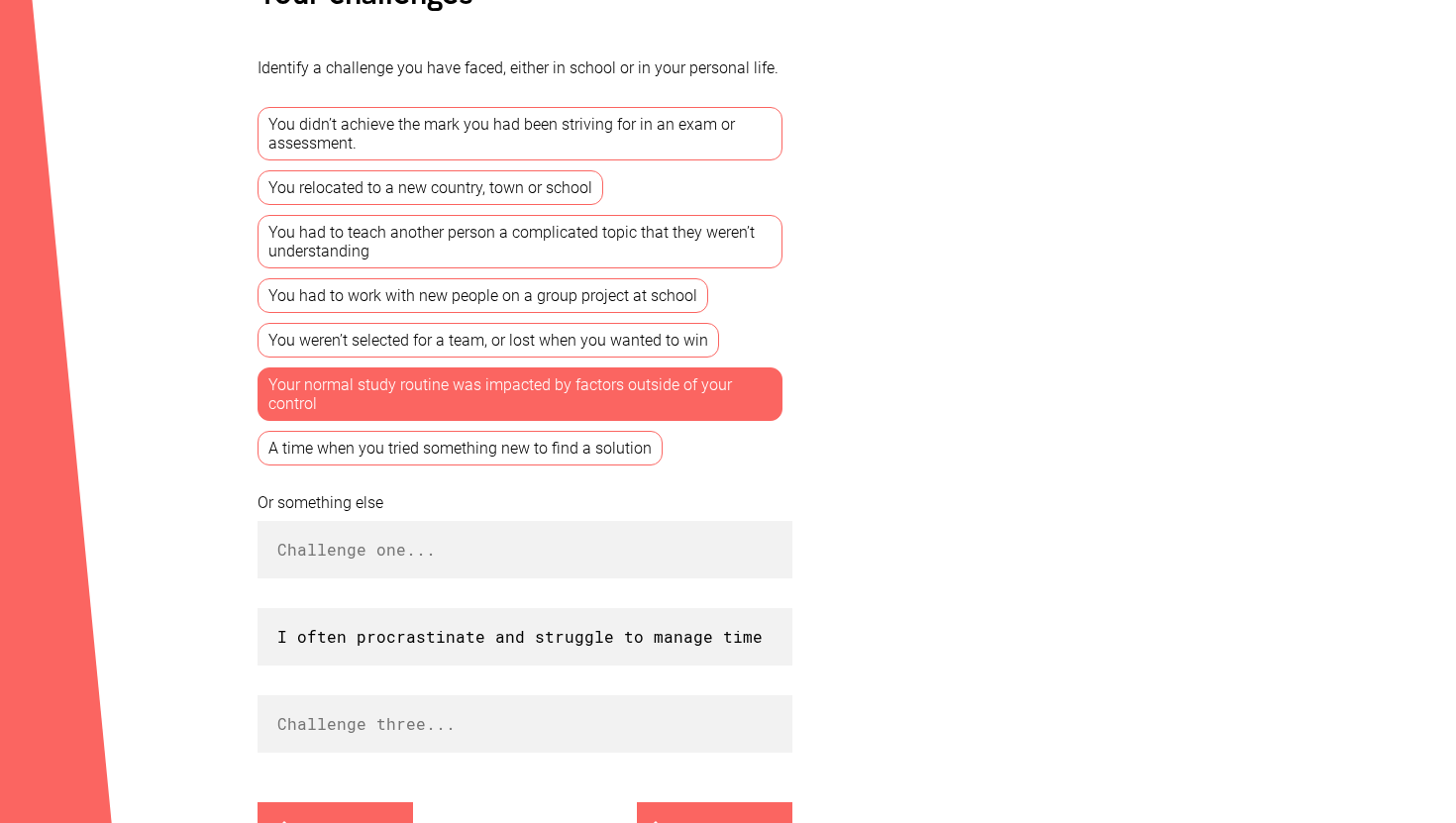 click on "You didn’t achieve the mark you had been striving for in an exam or assessment." at bounding box center (520, 134) 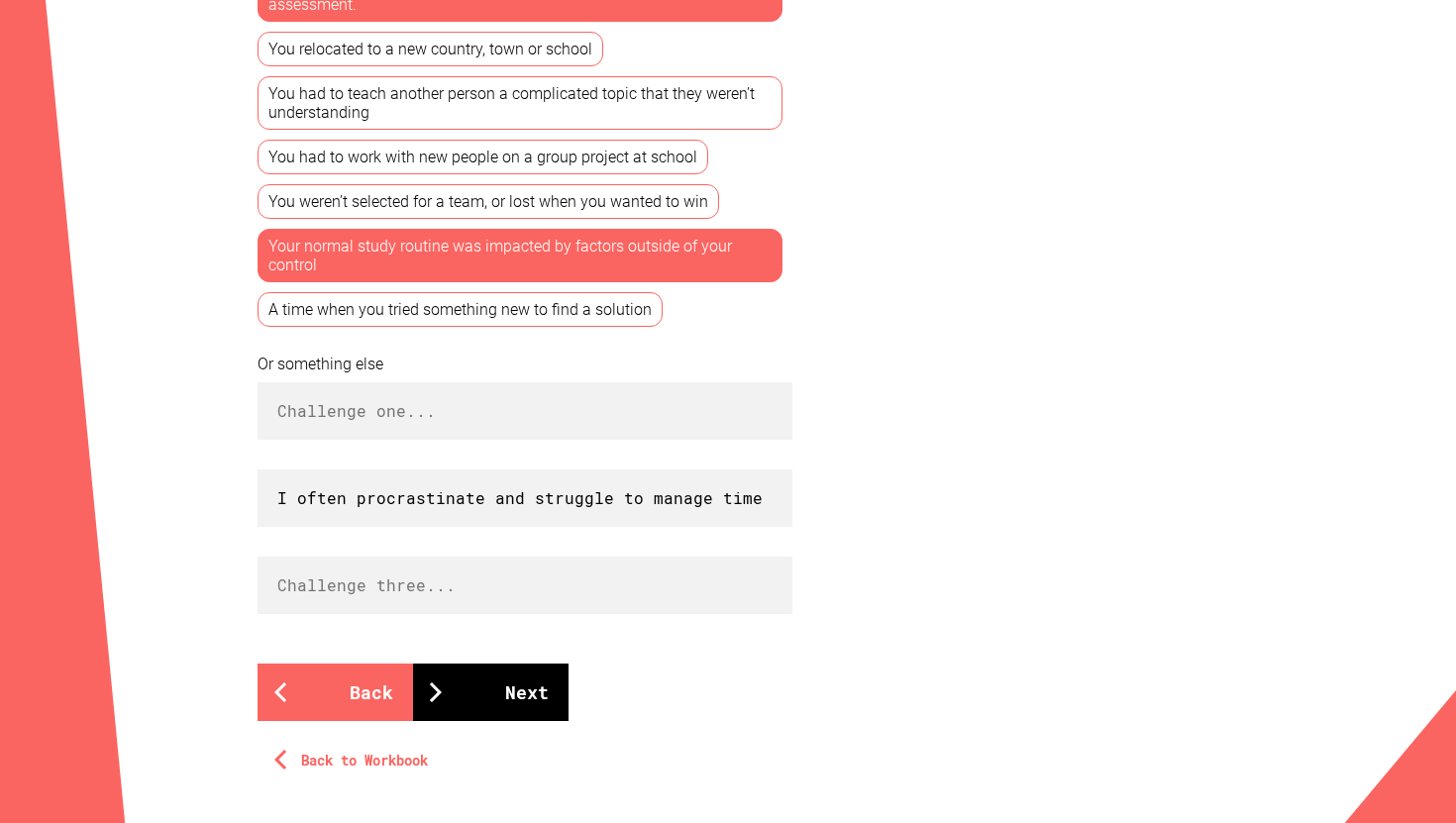 scroll, scrollTop: 682, scrollLeft: 0, axis: vertical 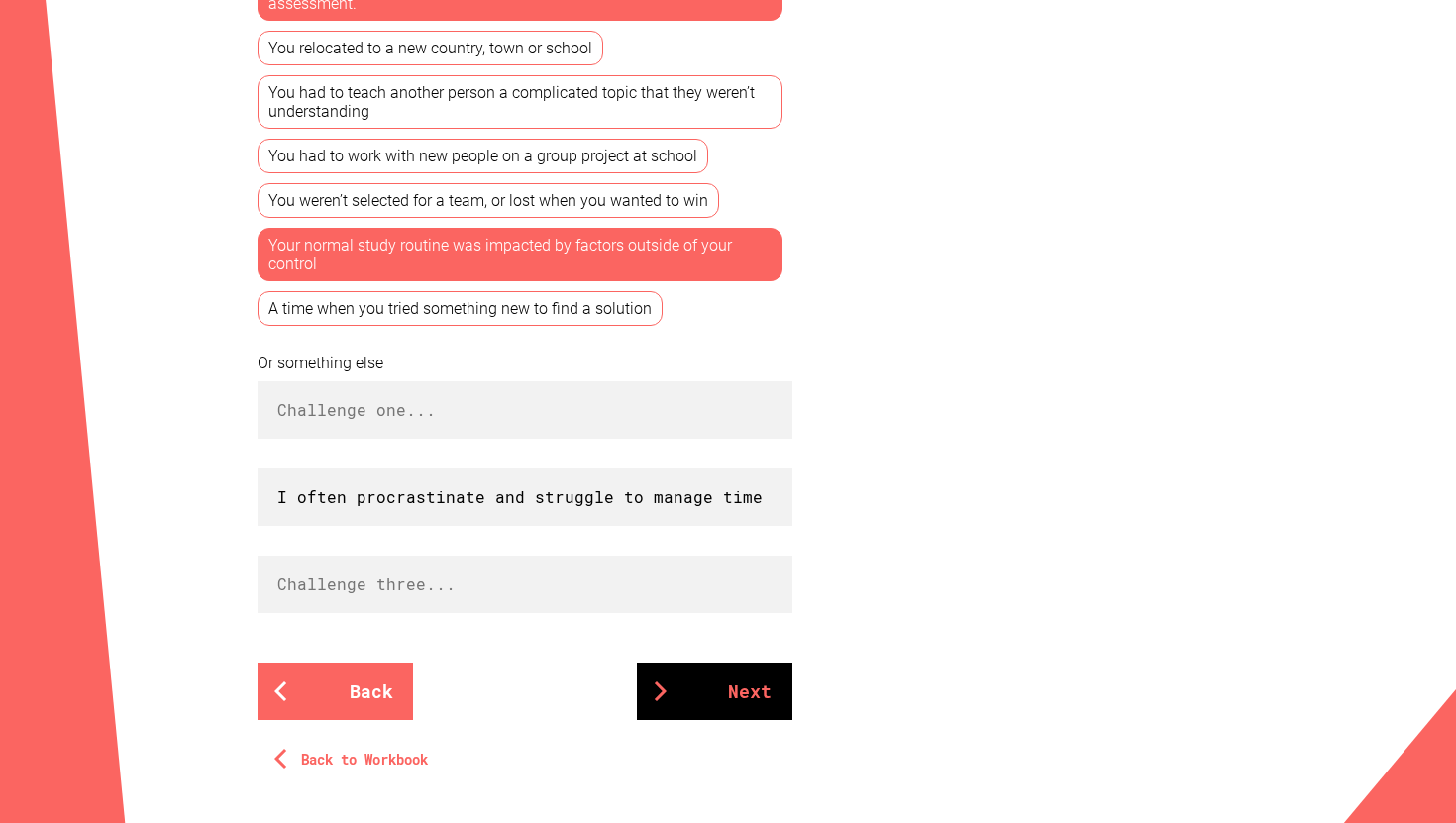 click on "Next" at bounding box center (714, 691) 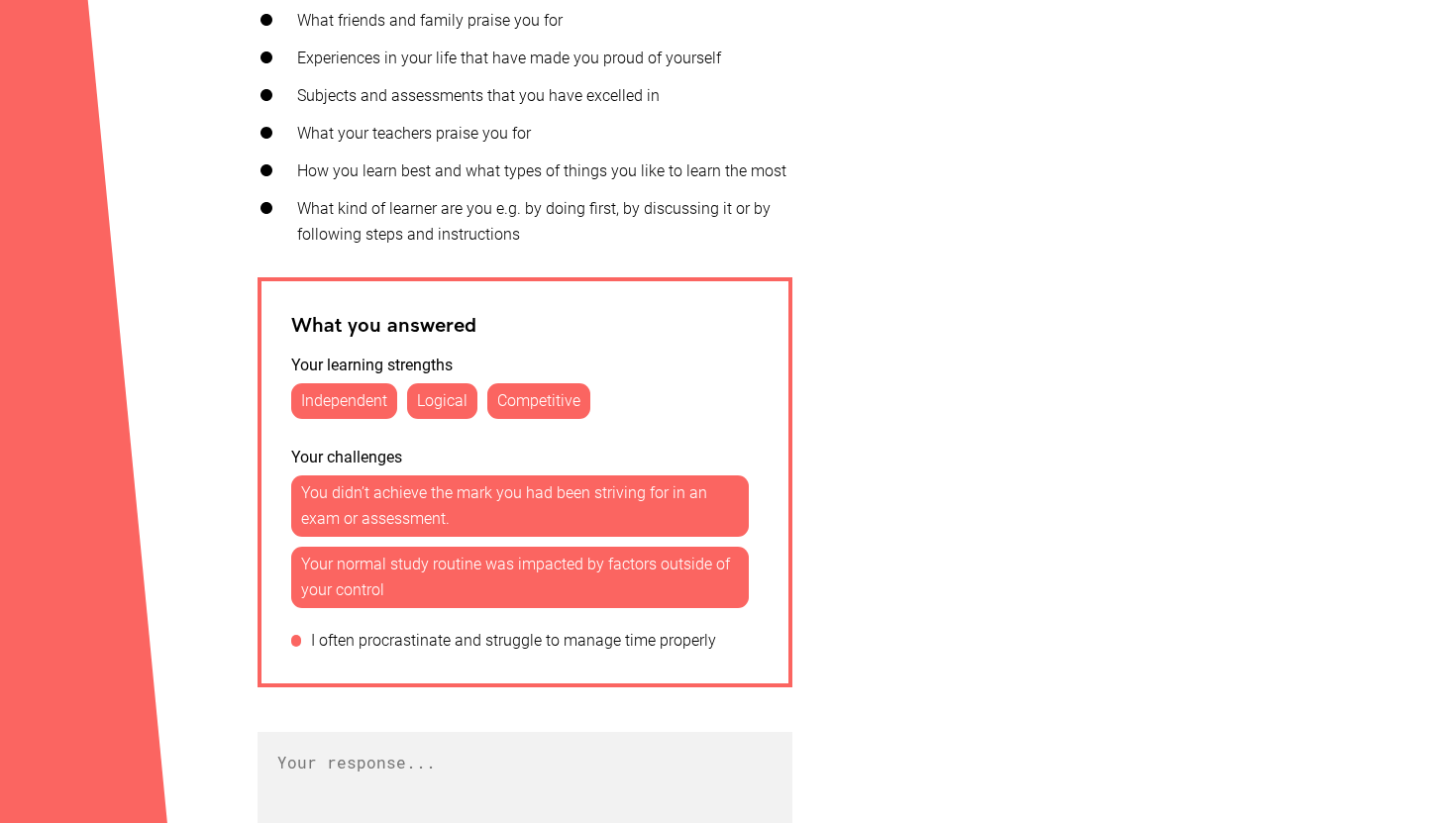 scroll, scrollTop: 881, scrollLeft: 0, axis: vertical 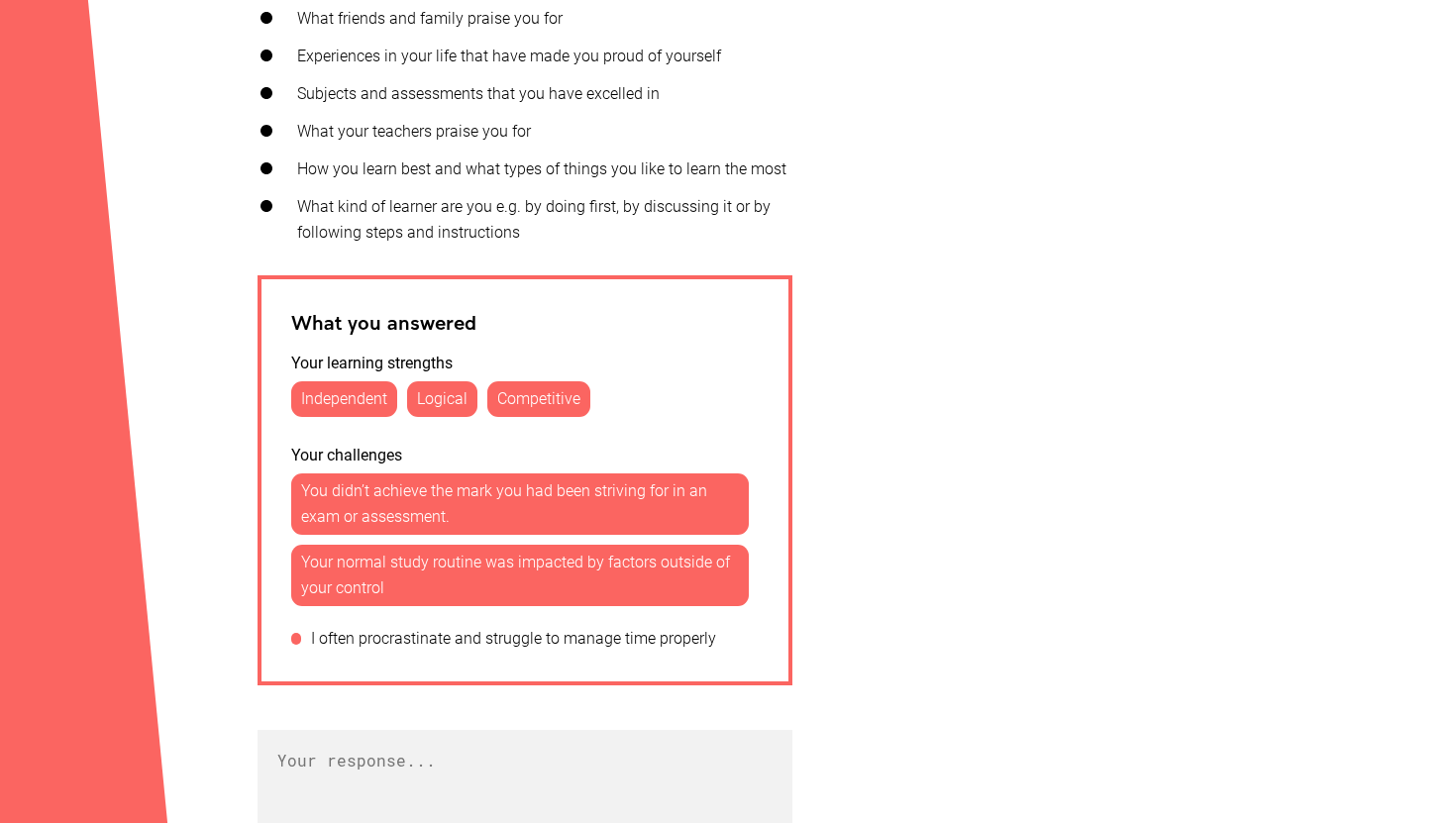 click on "I often procrastinate and struggle to manage time properly" at bounding box center (530, 639) 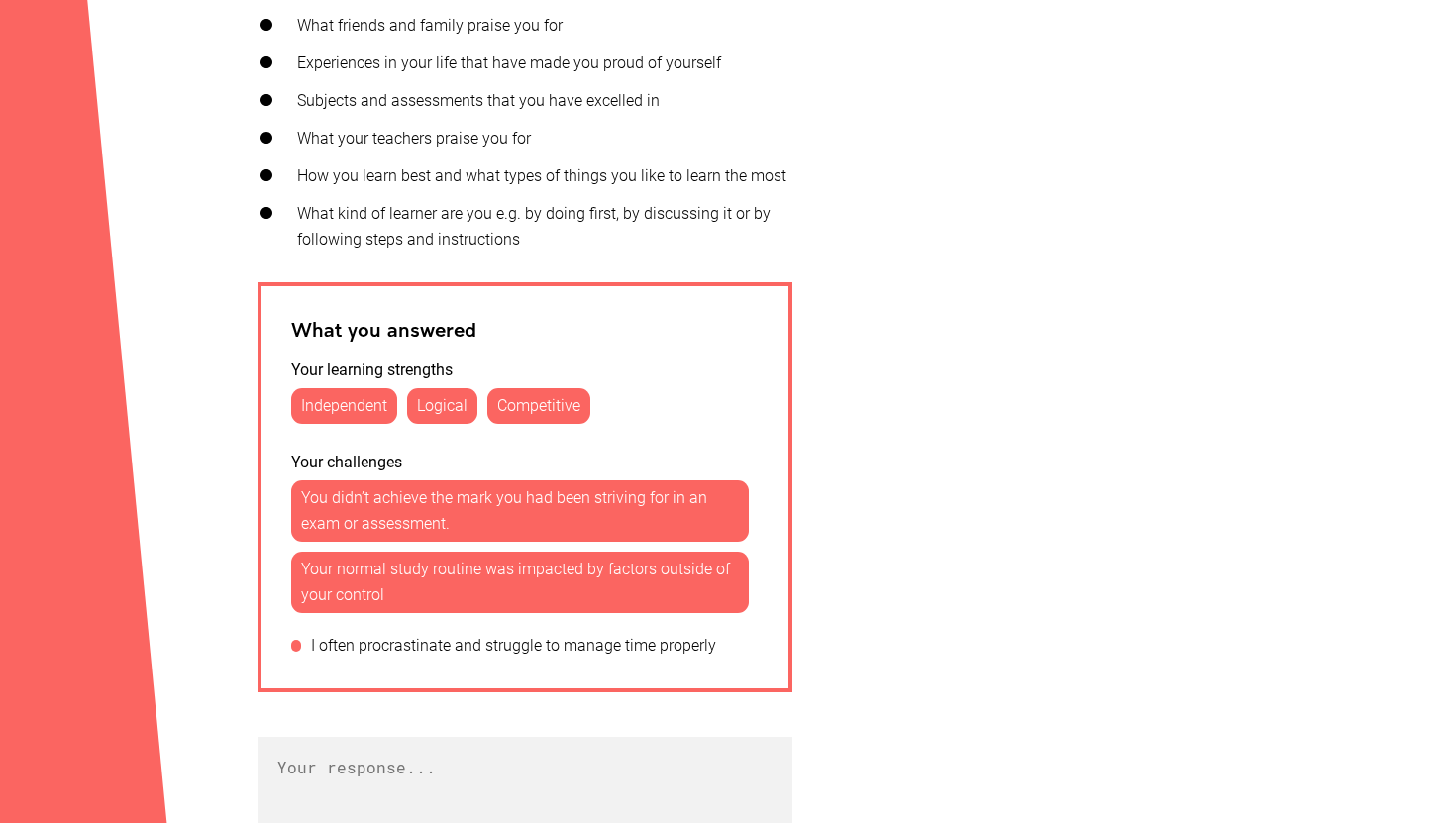 click on "I often procrastinate and struggle to manage time properly" at bounding box center (525, 646) 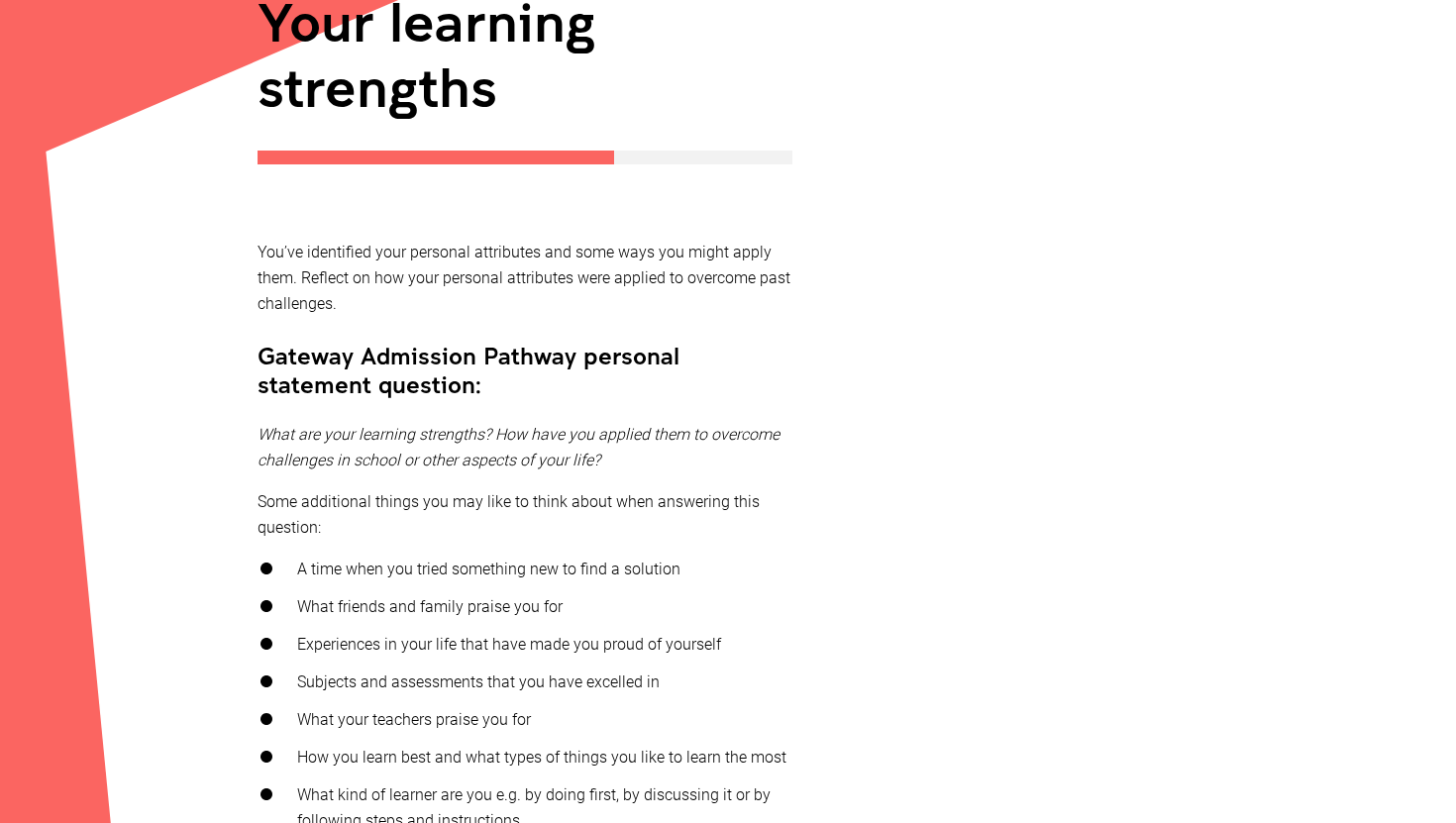 scroll, scrollTop: 299, scrollLeft: 0, axis: vertical 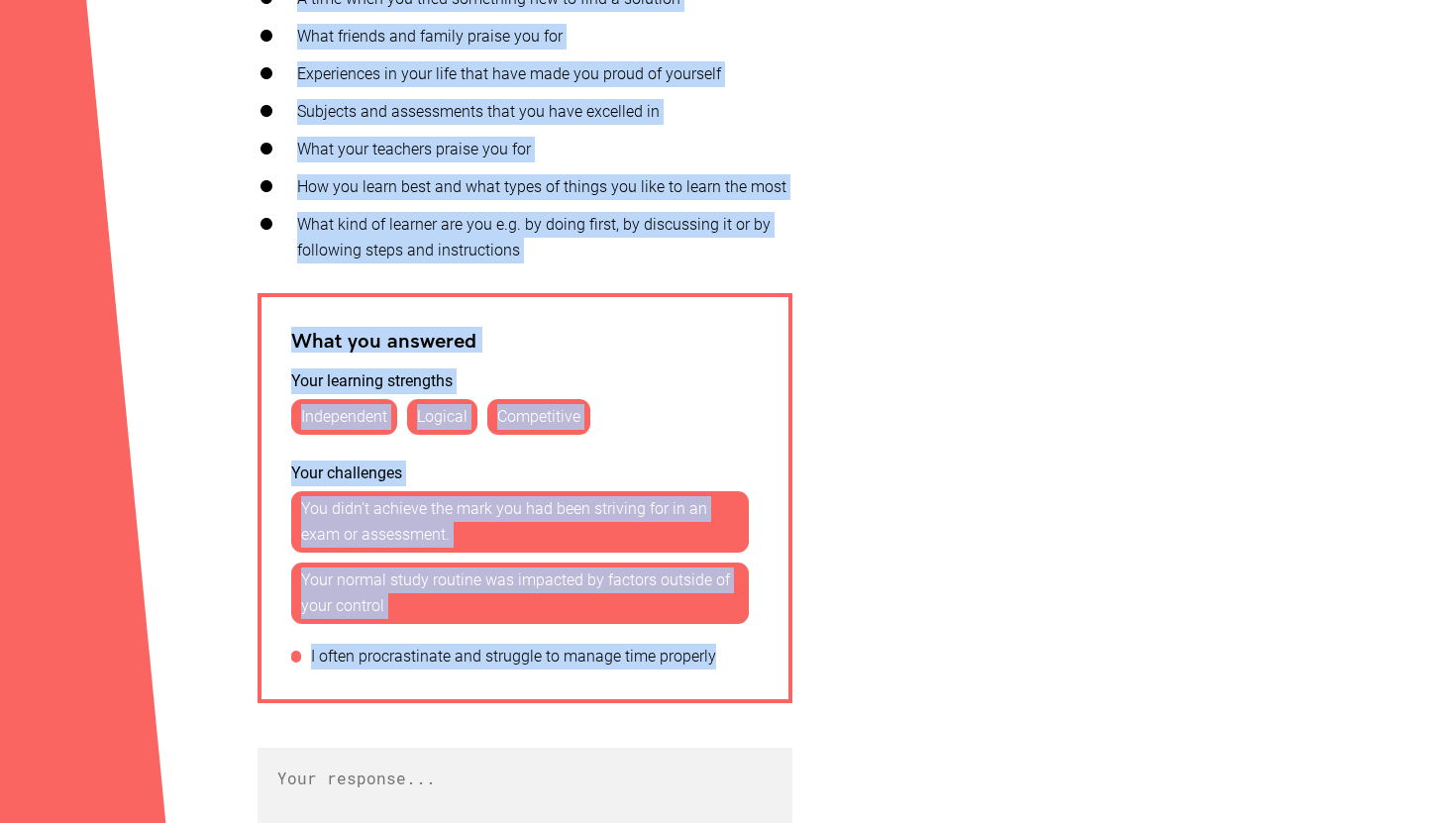drag, startPoint x: 252, startPoint y: 341, endPoint x: 741, endPoint y: 660, distance: 583.85101 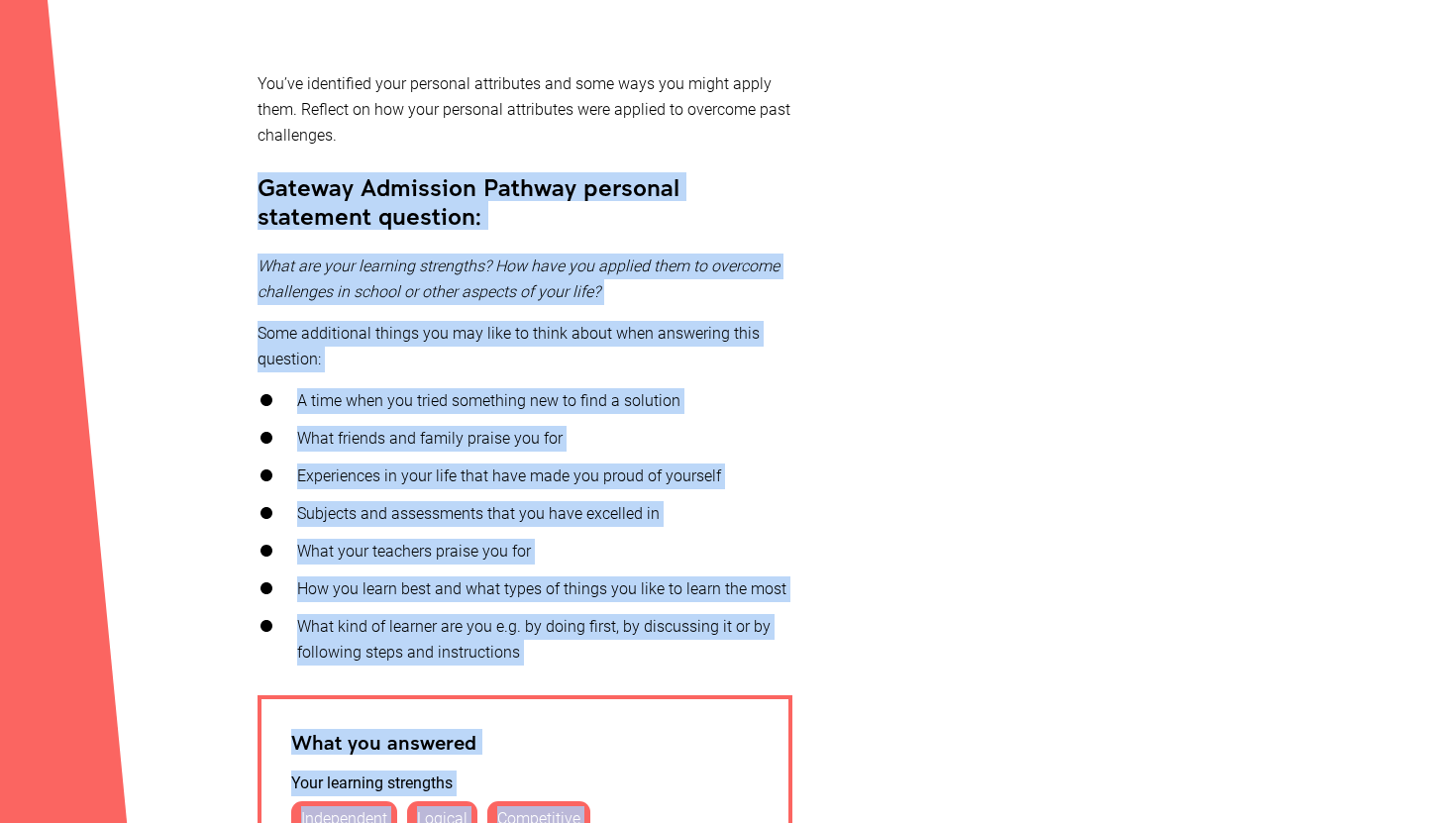 scroll, scrollTop: 468, scrollLeft: 0, axis: vertical 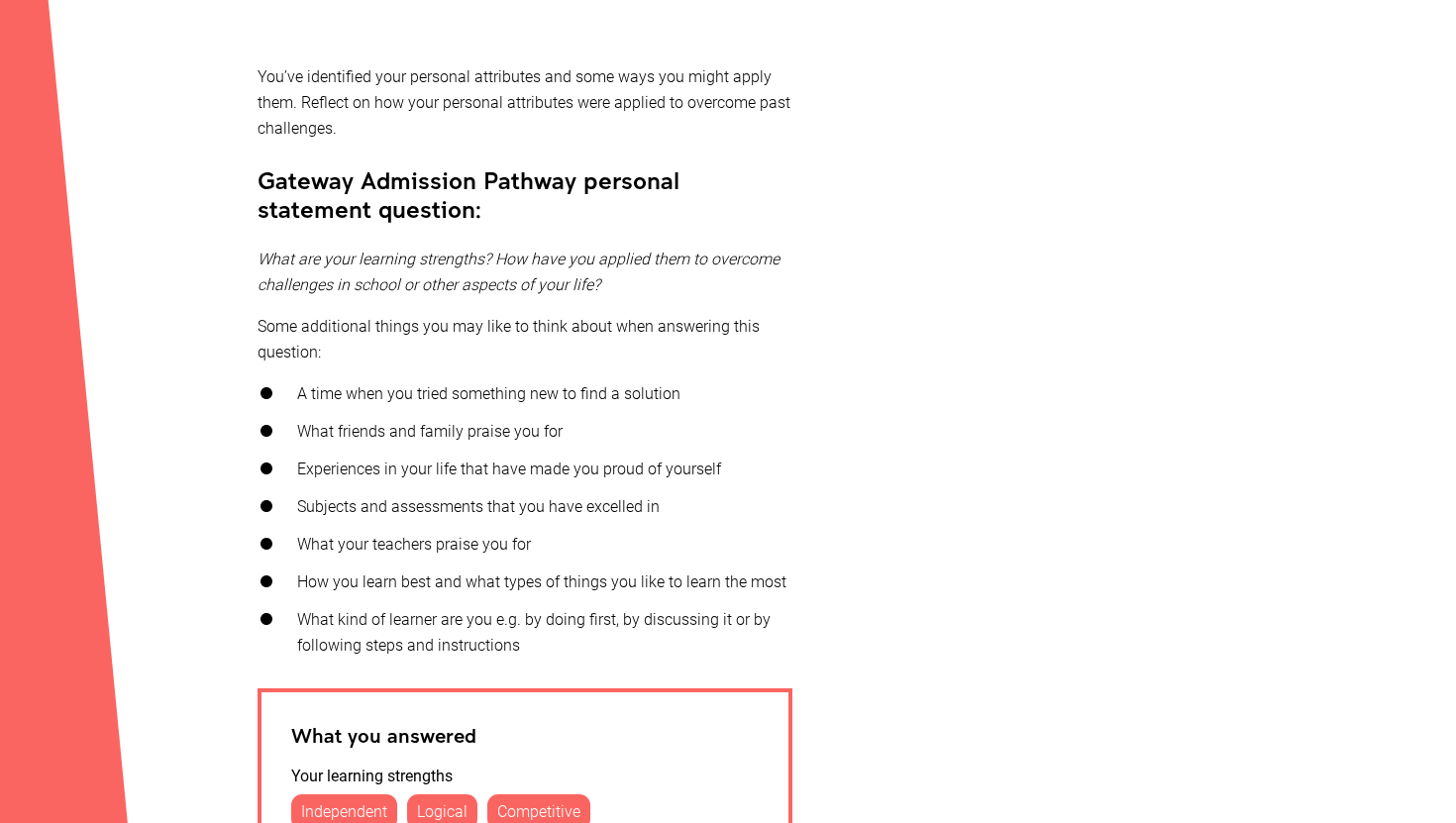 click on "Your learning strengths You’ve identified your personal attributes and some ways you might apply them. Reflect on how your personal attributes were applied to overcome past challenges. Gateway Admission Pathway personal statement question: What are your learning strengths? How have you applied them to overcome challenges in school or other aspects of your life? Some additional things you may like to think about when answering this question: A time when you tried something new to find a solution What friends and family praise you for Experiences in your life that have made you proud of yourself Subjects and assessments that you have excelled in What your teachers praise you for How you learn best and what types of things you like to learn the most What kind of learner are you e.g. by doing first, by discussing it or by following steps and instructions What you answered Your learning strengths Independent Logical Competitive Your challenges I often procrastinate and struggle to manage time properly 0 / 250 ," at bounding box center [728, 684] 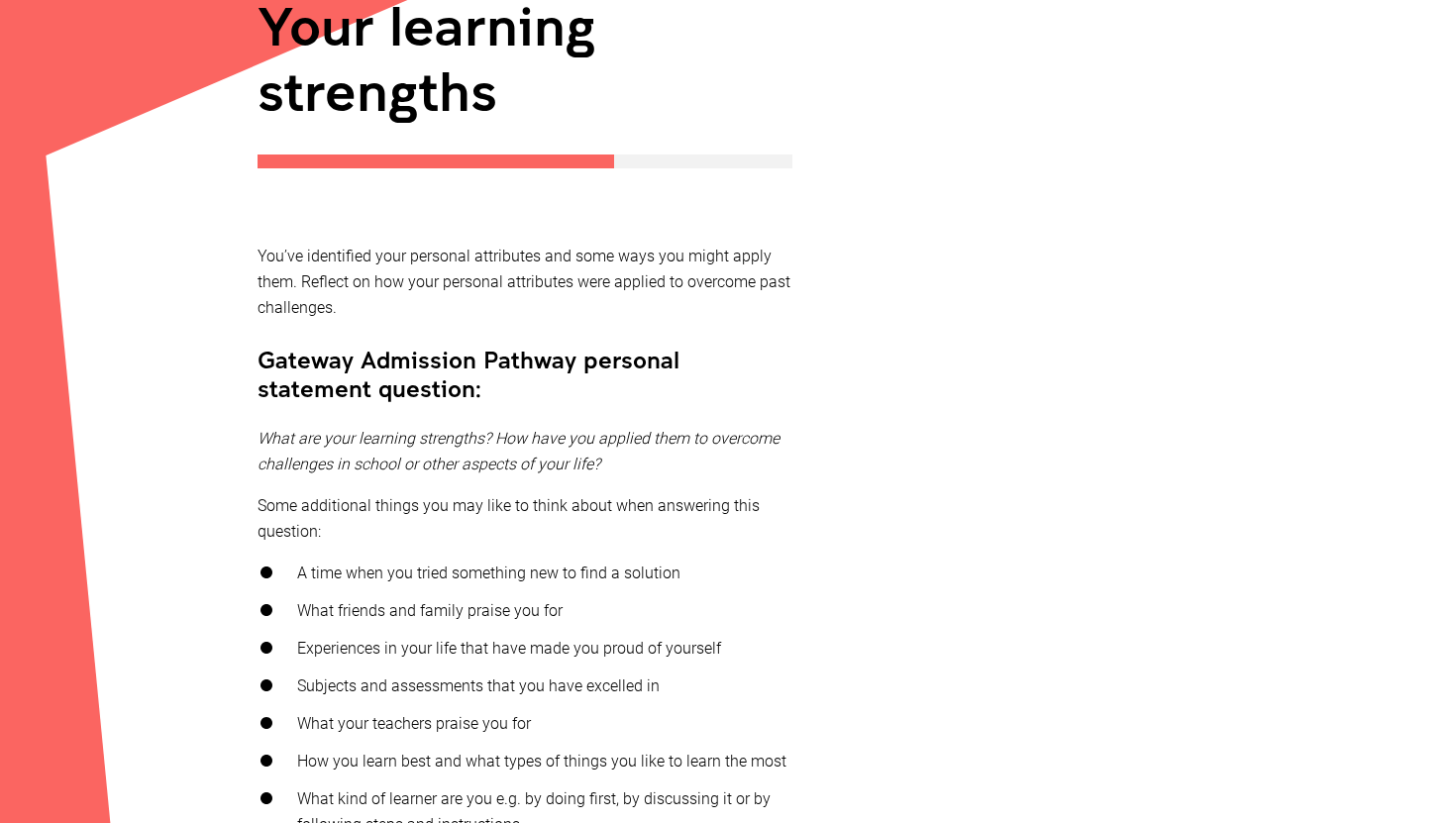 scroll, scrollTop: 291, scrollLeft: 0, axis: vertical 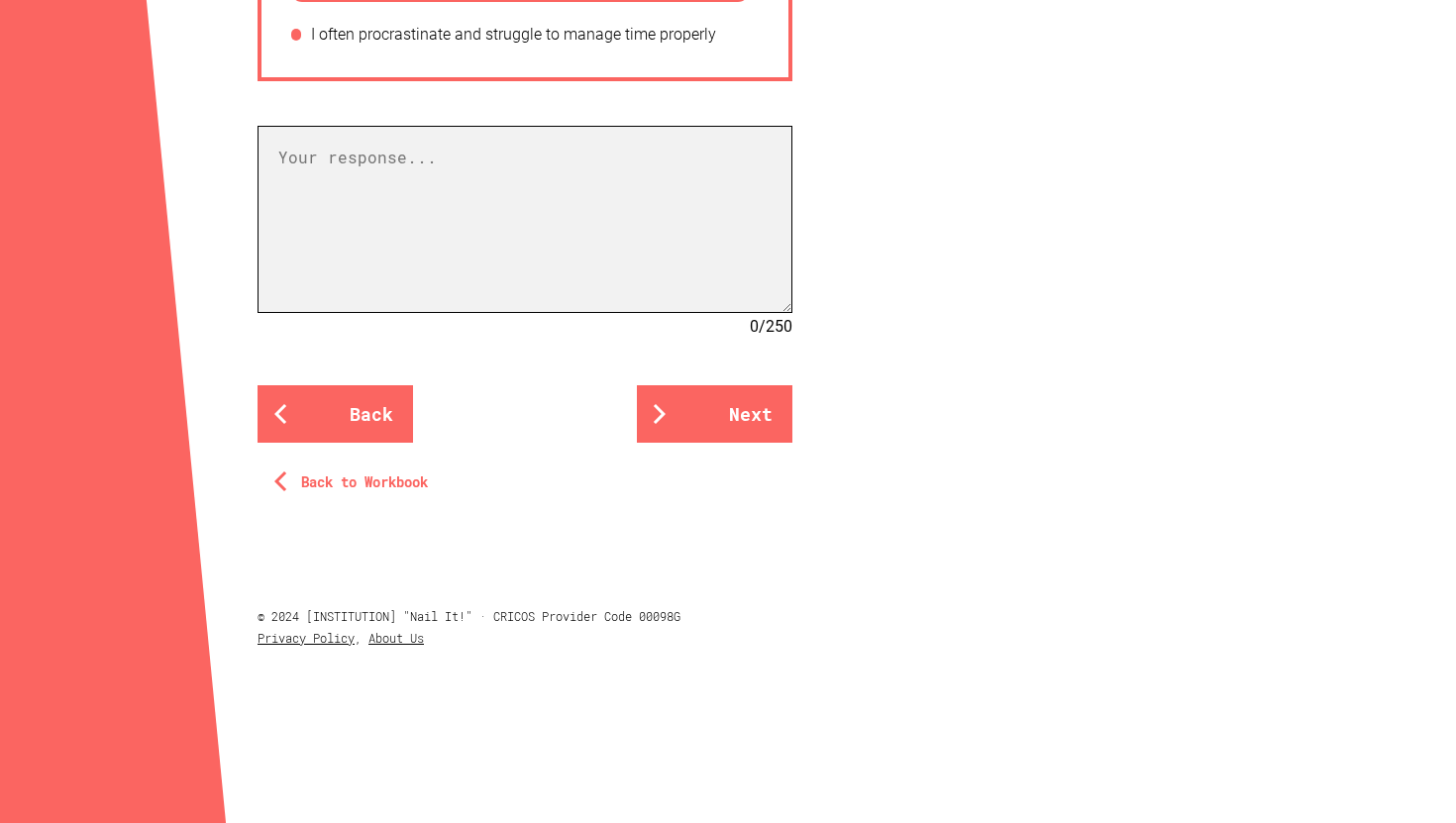 click at bounding box center (525, 219) 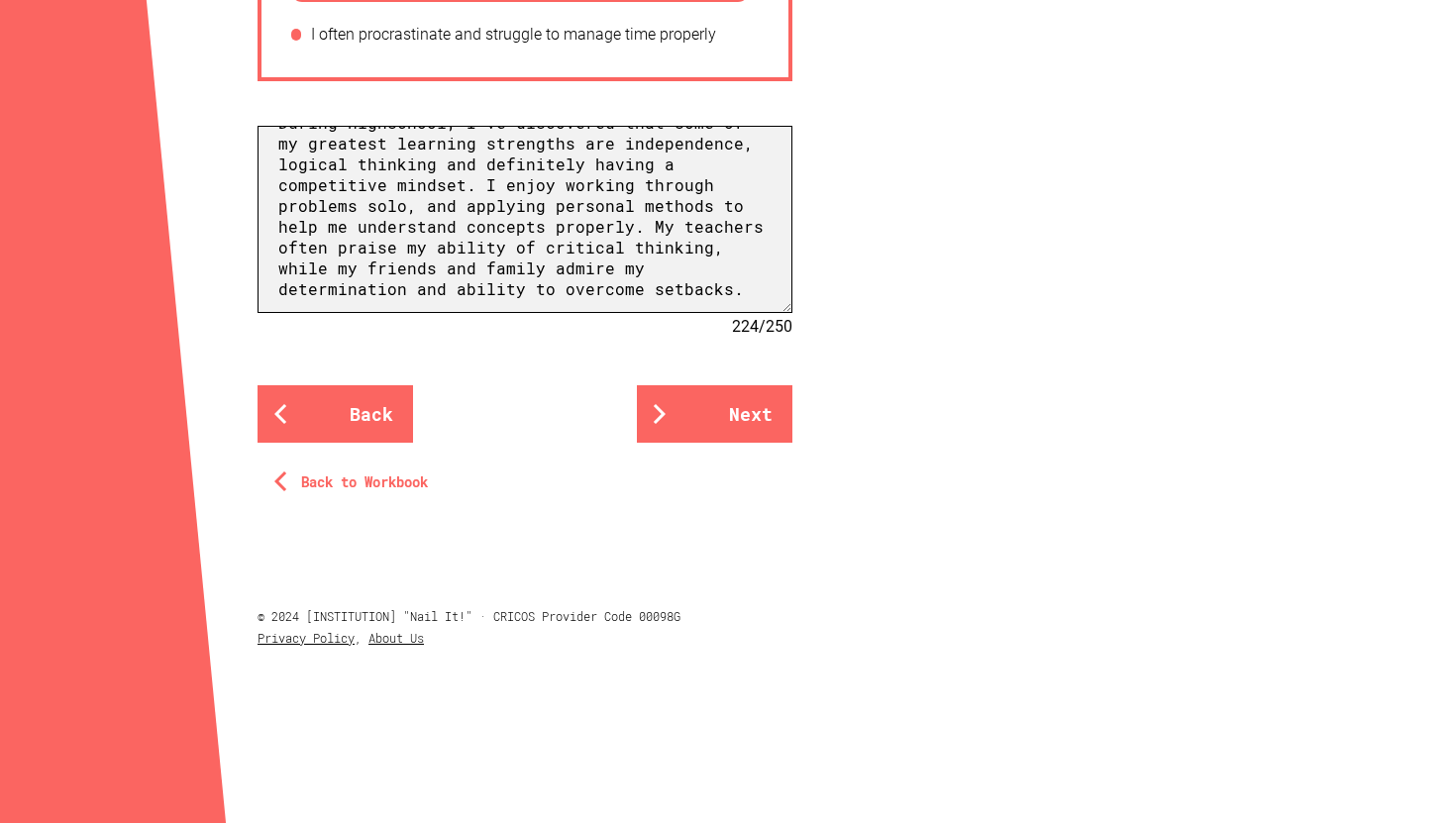 scroll, scrollTop: 0, scrollLeft: 0, axis: both 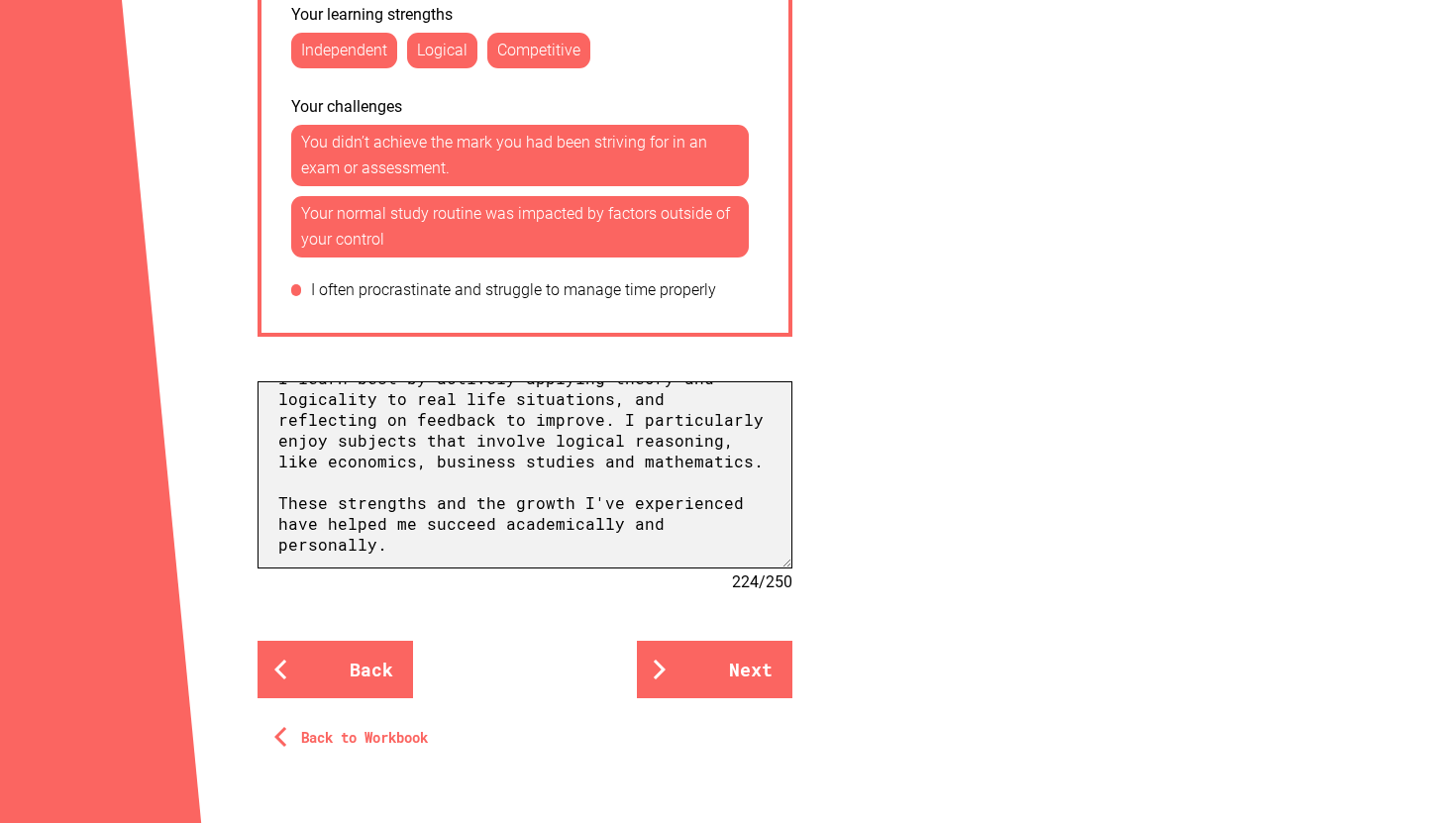 click at bounding box center [525, 474] 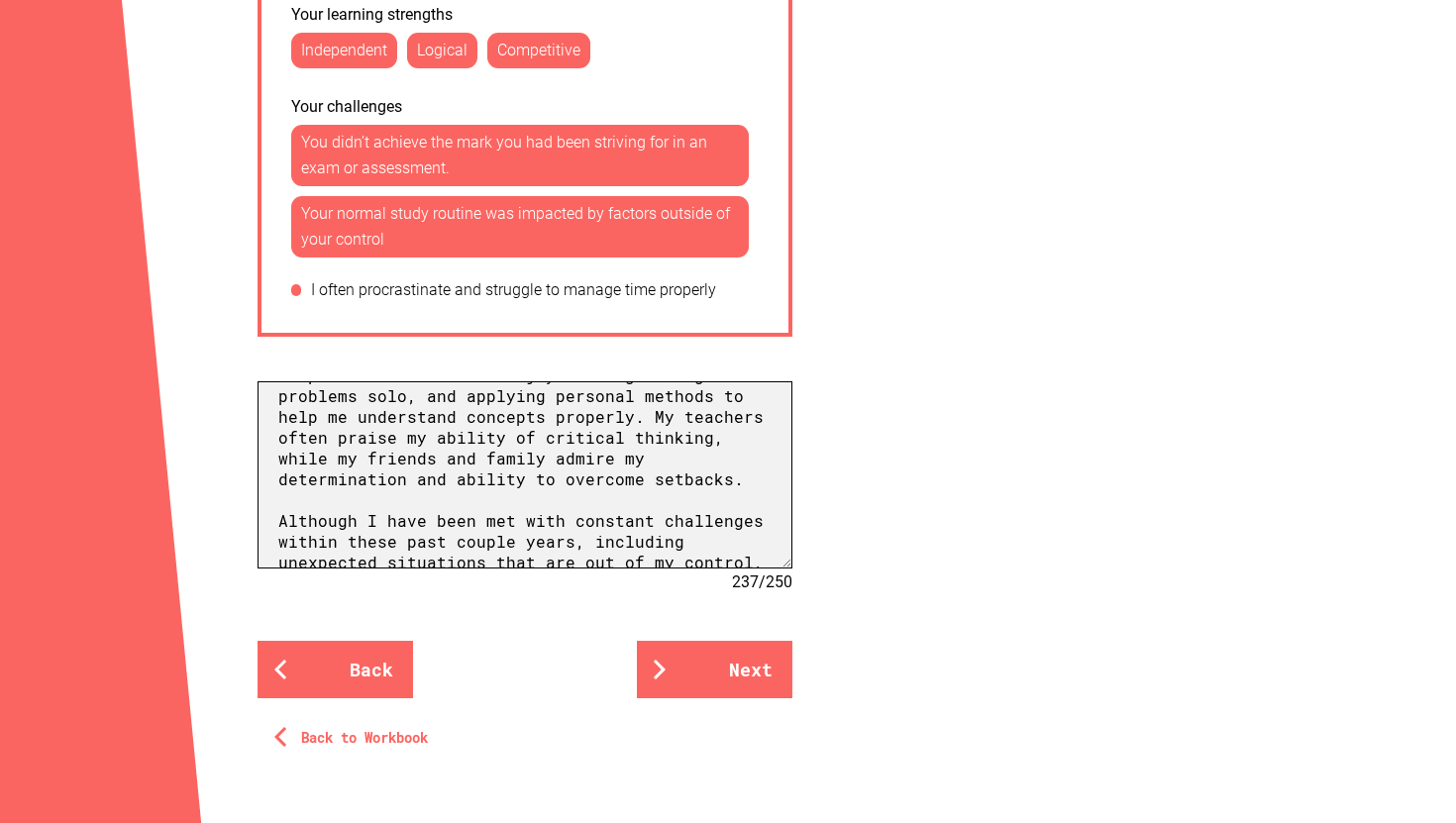 scroll, scrollTop: 0, scrollLeft: 0, axis: both 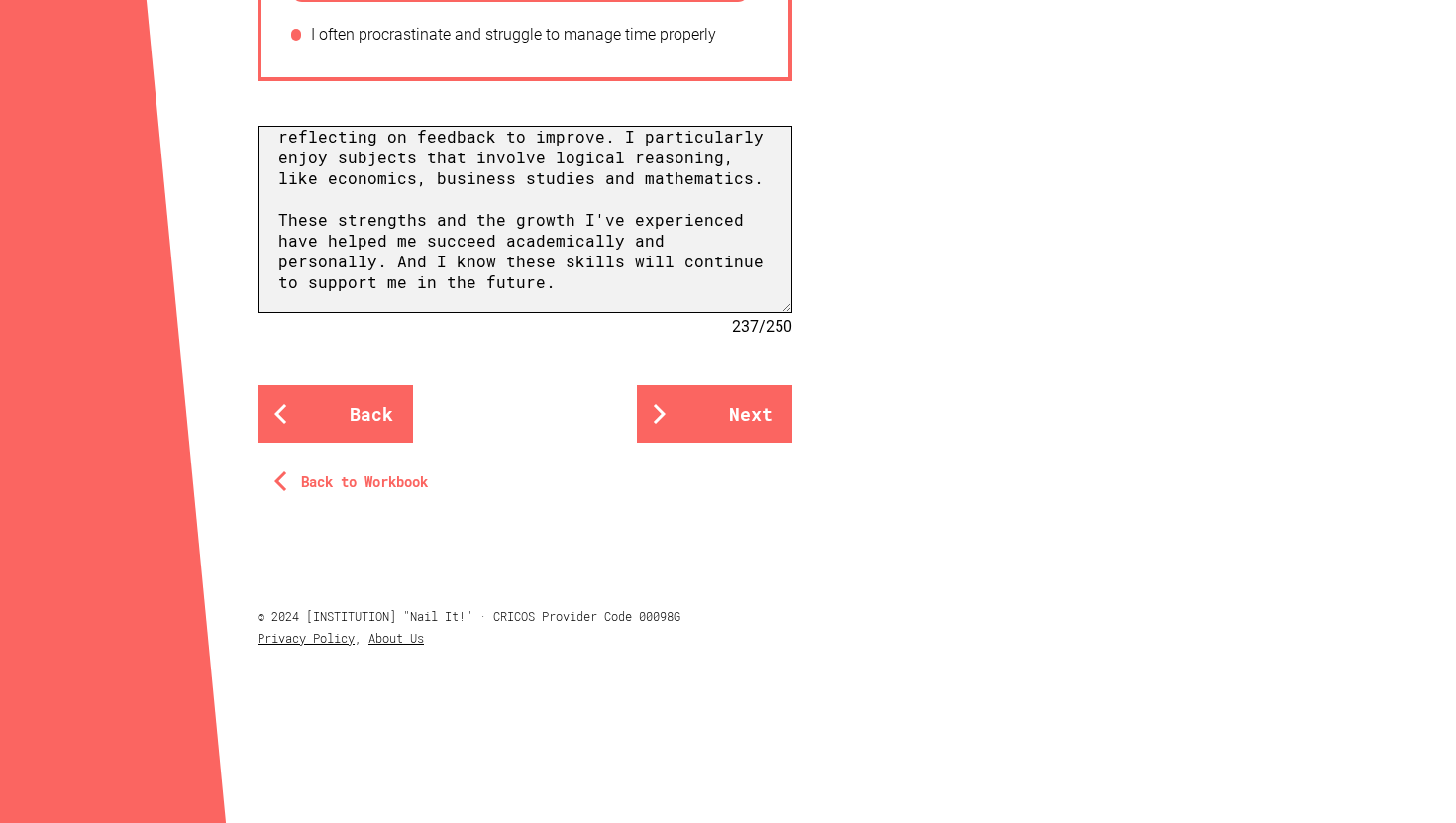 click at bounding box center (525, 219) 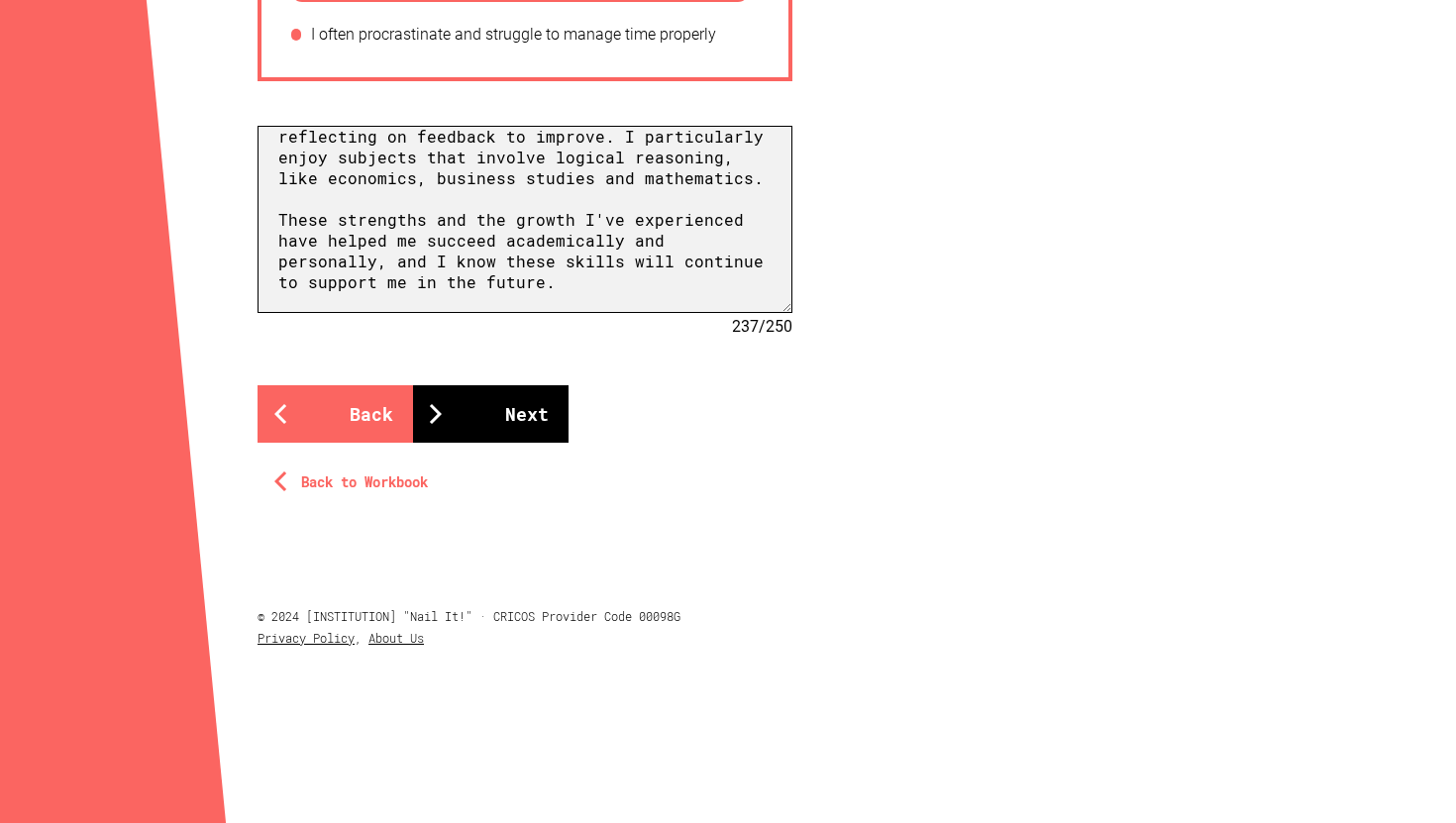 type on "During highschool, I've discovered that some of my greatest learning strengths are independence, logical thinking and definitely having a competitive mindset. I enjoy working through problems solo, and applying personal methods to help me understand concepts properly. My teachers often praise my ability of critical thinking, while my friends and family admire my determination and ability to overcome setbacks.
Although I have been met with constant challenges within these past couple years, including unexpected situations that are out of my control, I always manage to strive back and excel regardless. At first, these challenges can affect me but I consistently find the strength to push forward and improve.
One fault I've recognised in myself is not always pushing myself to my utmost ability, even when I know I can achieve more, this is usually out of laziness or self doubt. However, this year I made the decision to break this habit. I have started setting higher standards for myself because I know my true..." 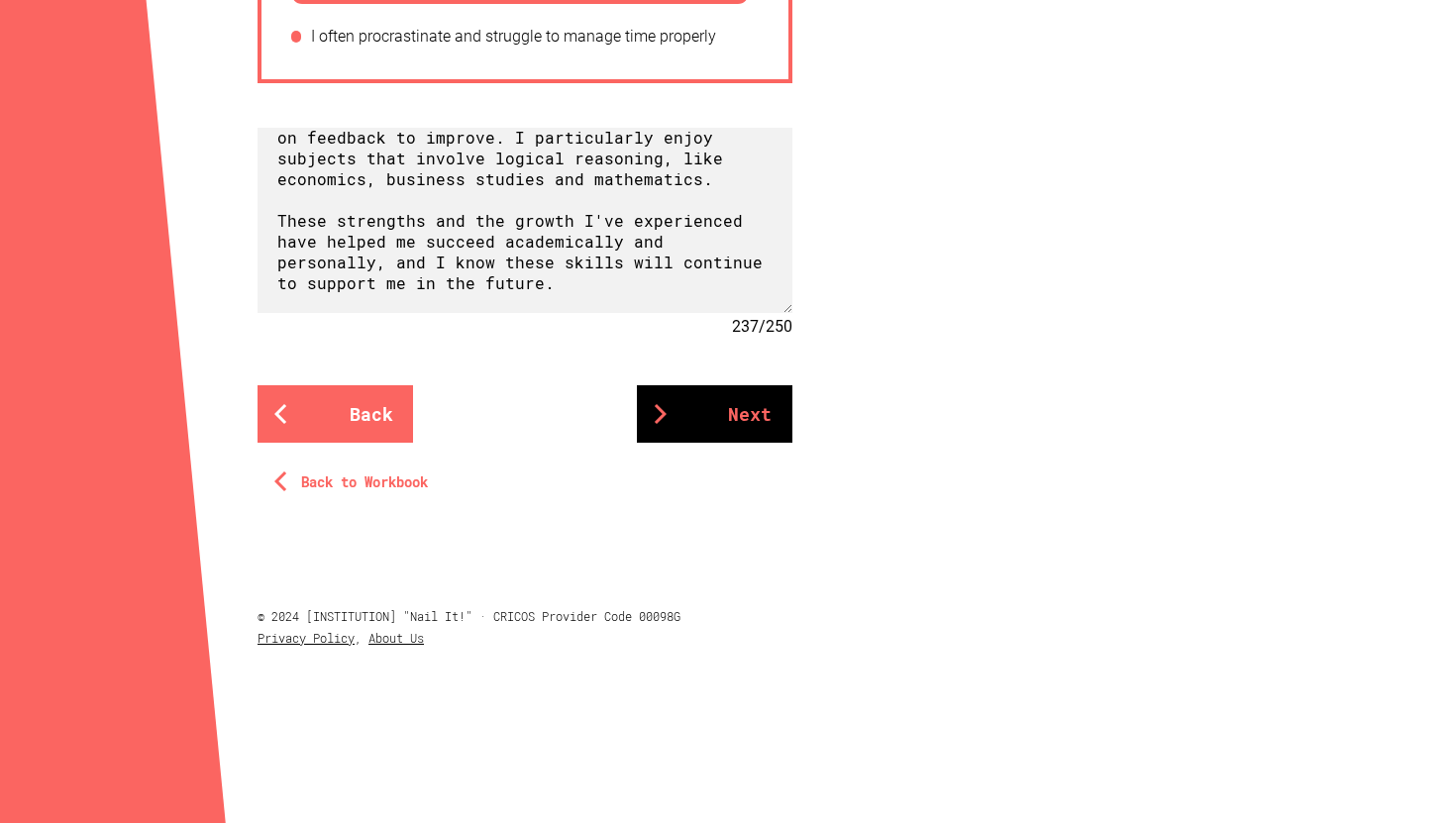 scroll, scrollTop: 1487, scrollLeft: 0, axis: vertical 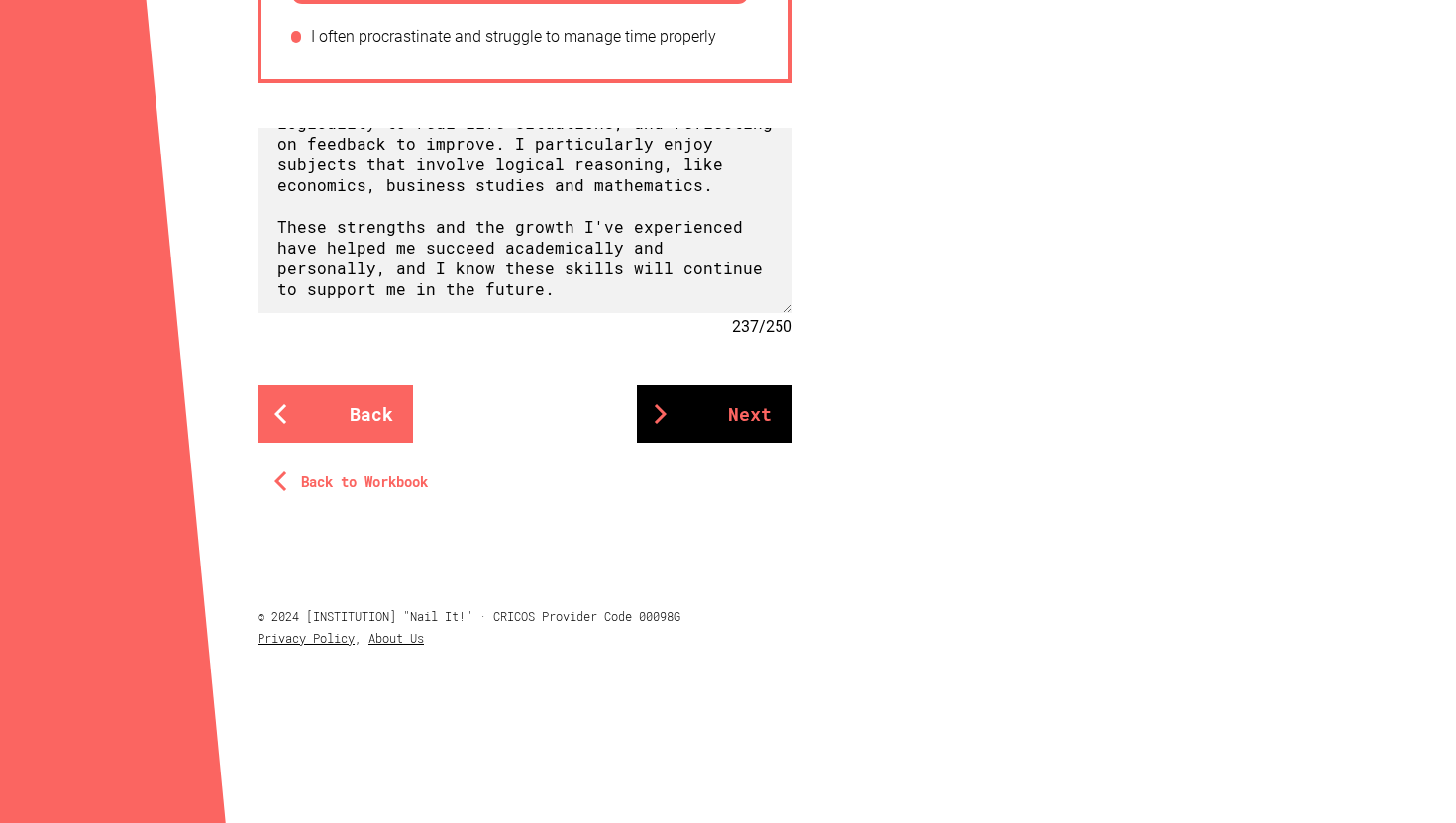 click on "Next" at bounding box center [714, 414] 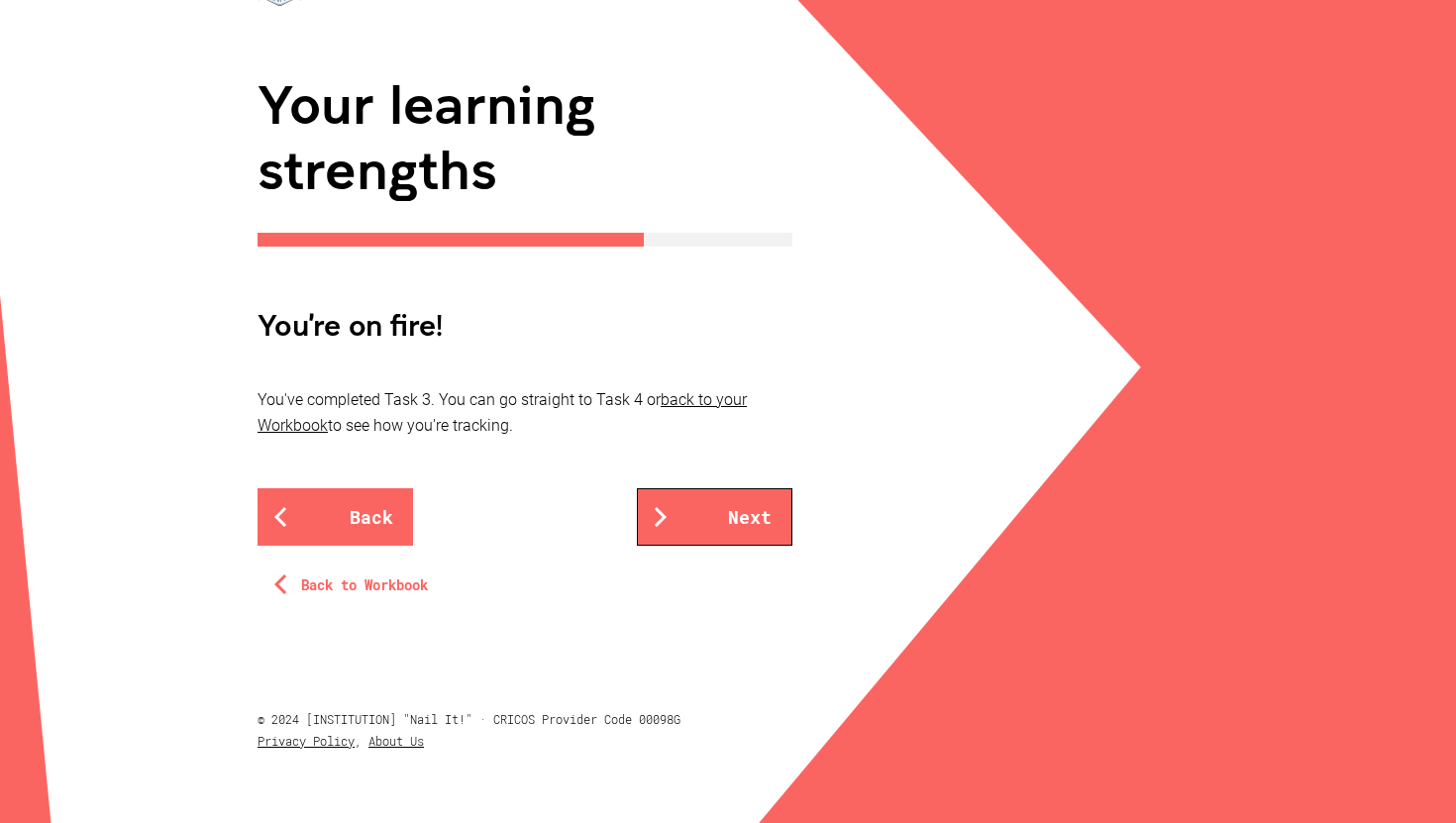 scroll, scrollTop: 215, scrollLeft: 0, axis: vertical 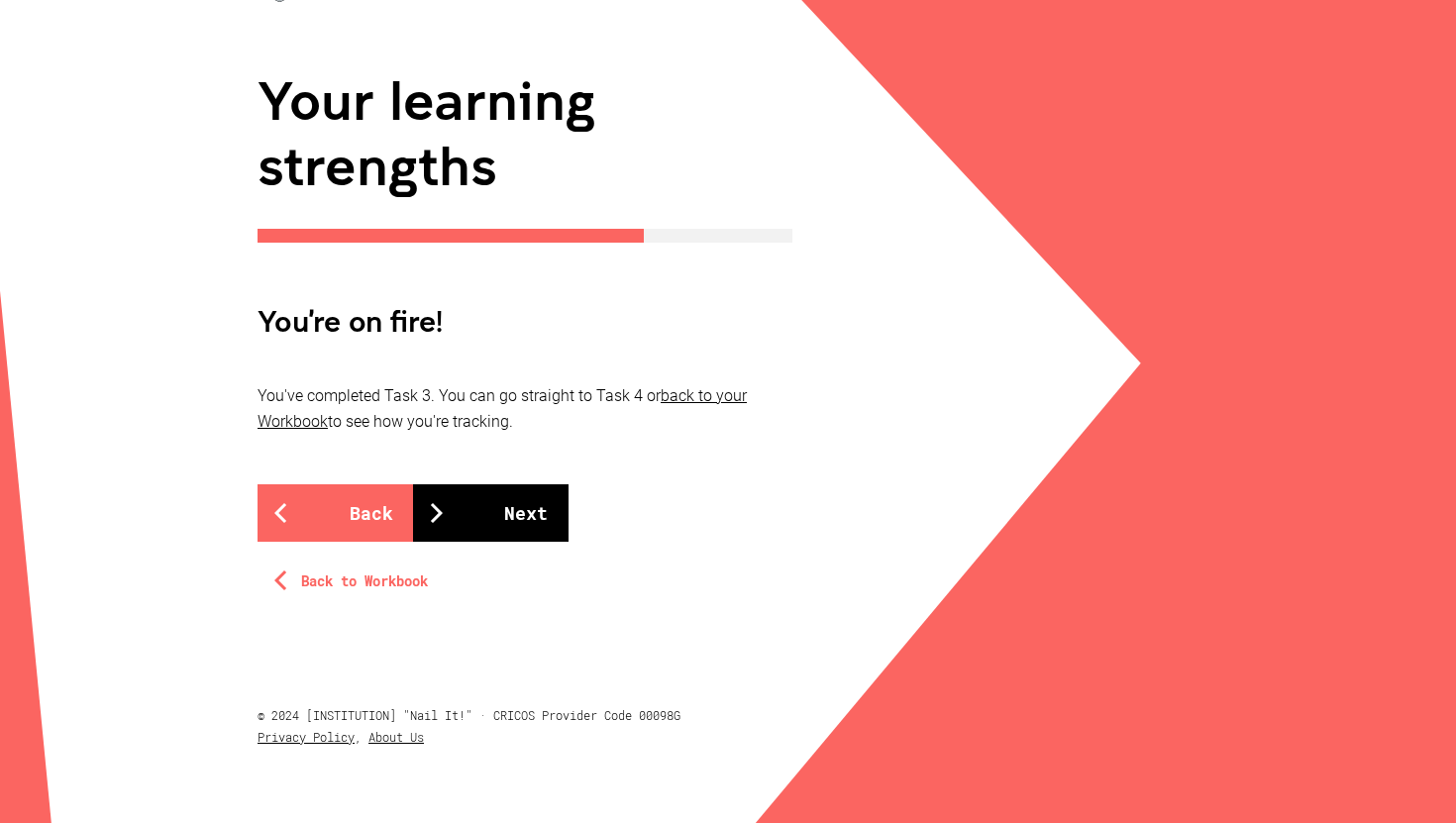click on "Next" at bounding box center (490, 513) 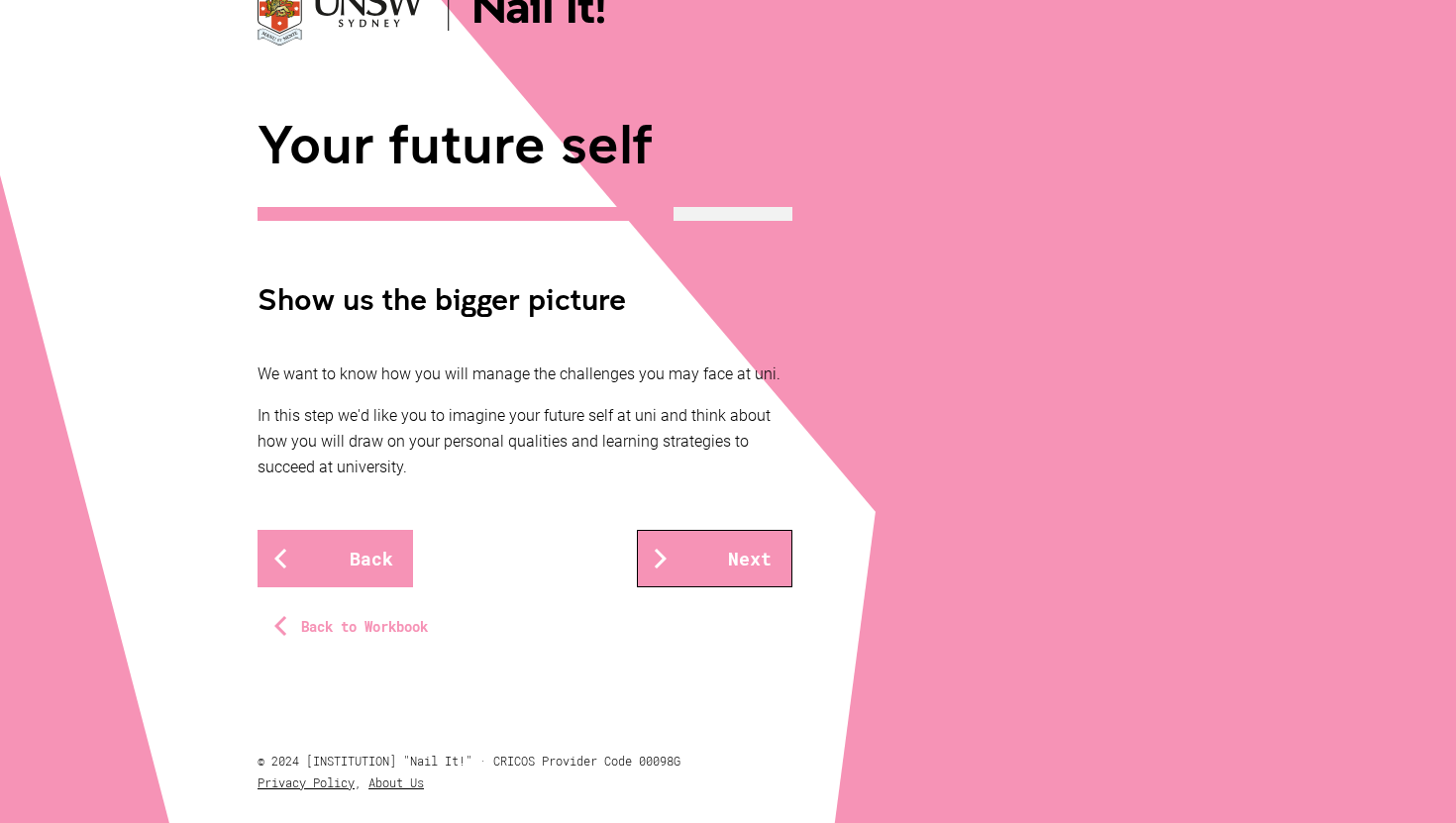 scroll, scrollTop: 176, scrollLeft: 0, axis: vertical 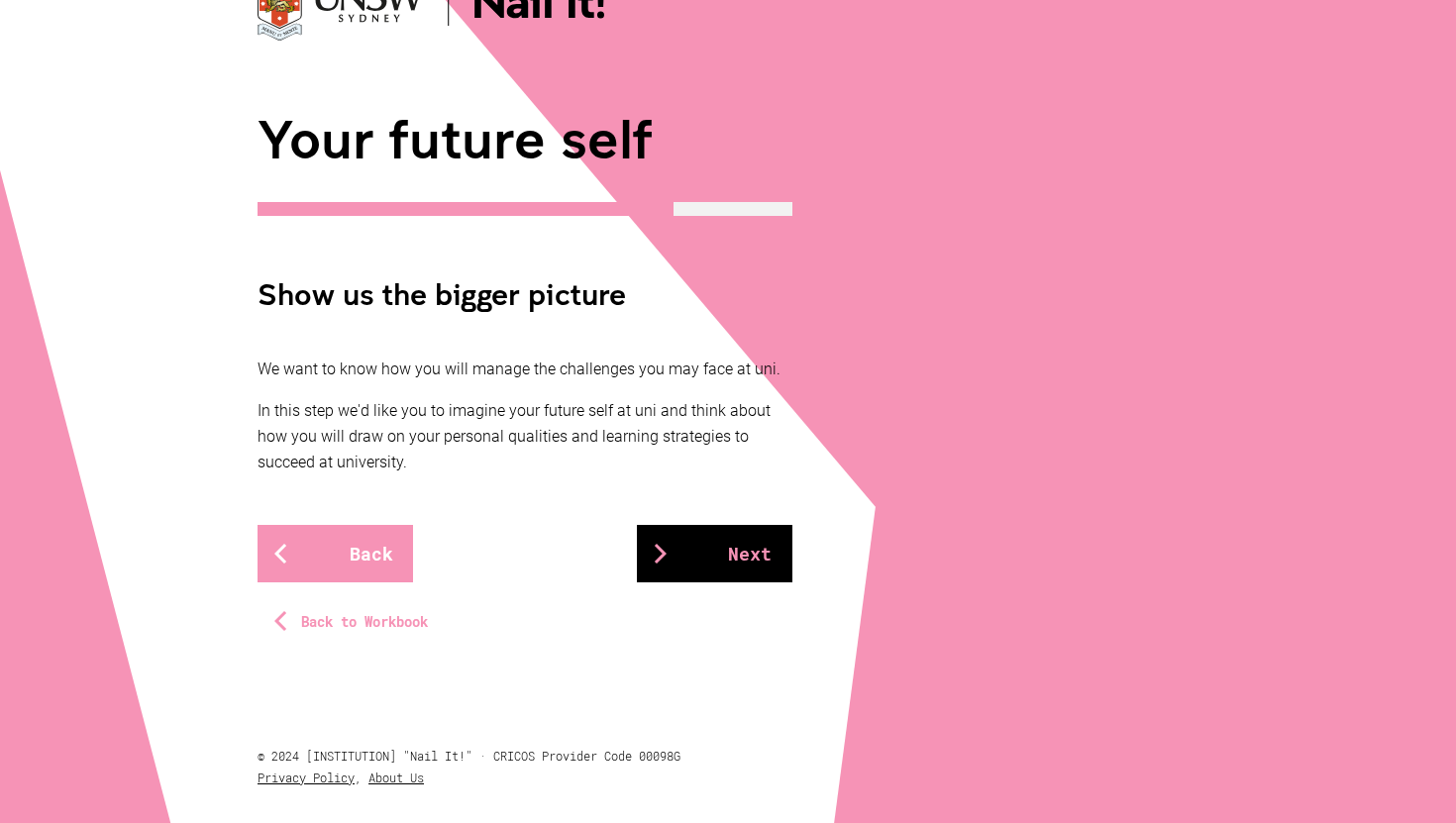 click on "Next" at bounding box center (714, 554) 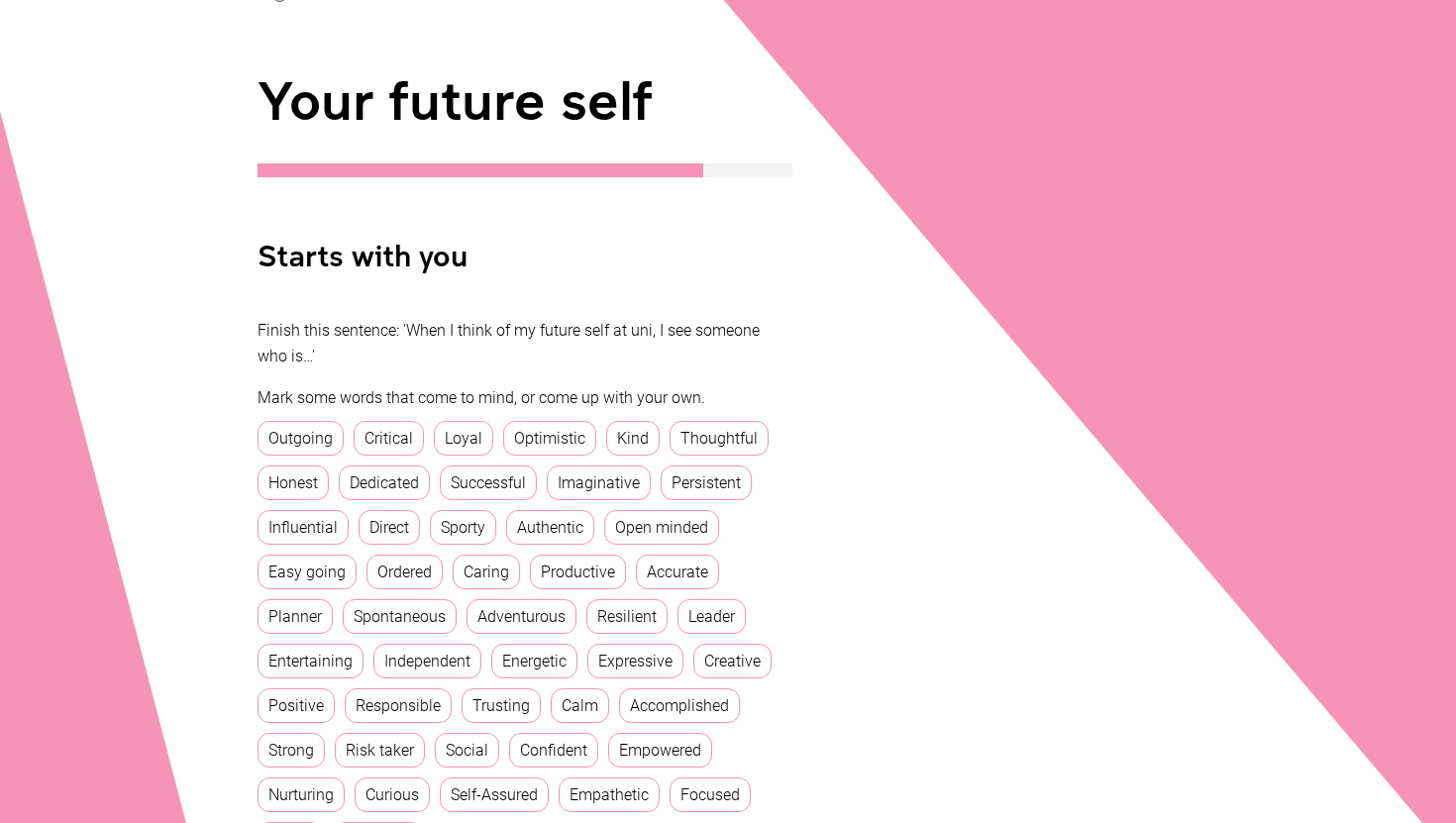 scroll, scrollTop: 218, scrollLeft: 0, axis: vertical 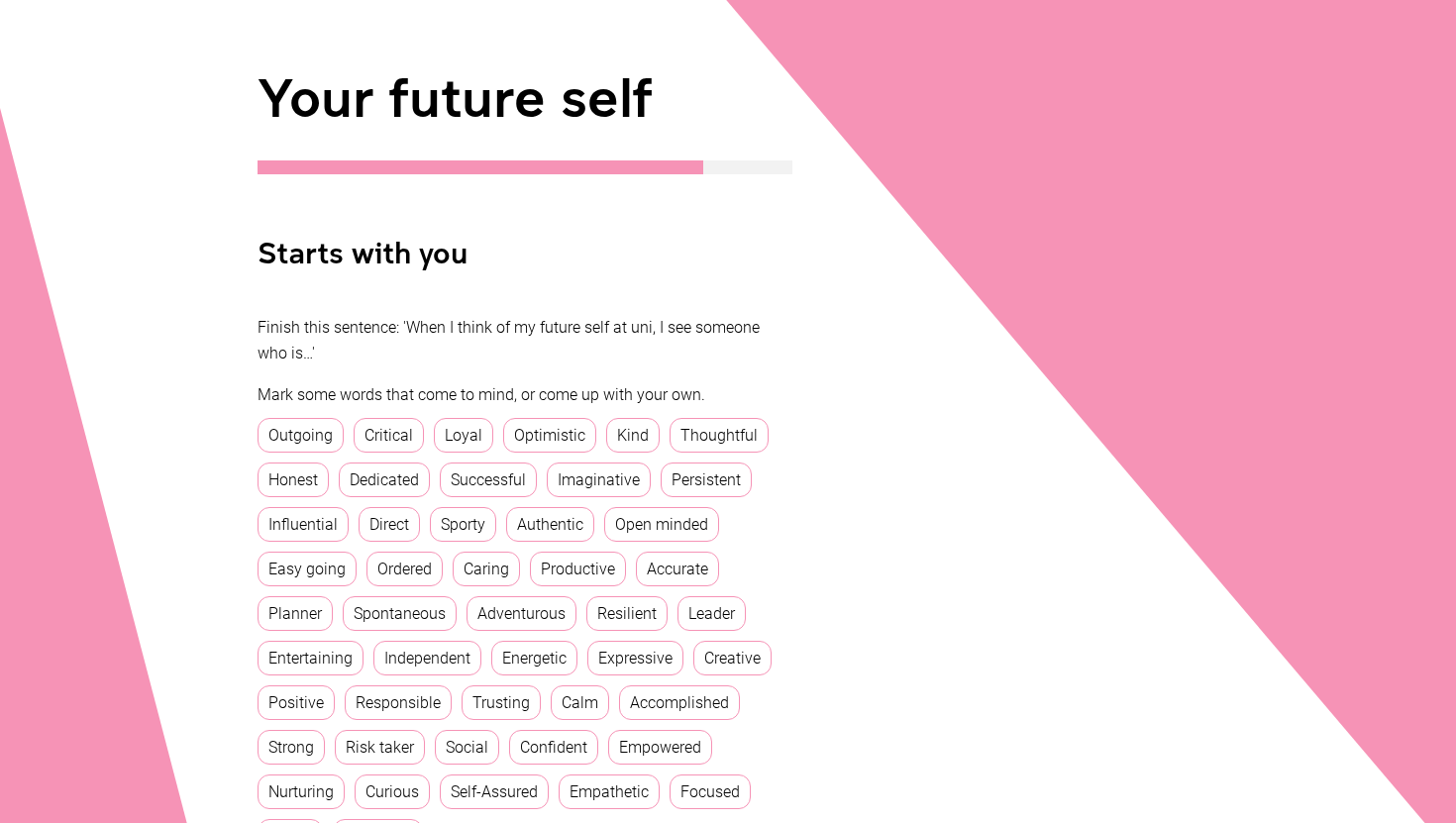 click on "Loyal" at bounding box center [464, 435] 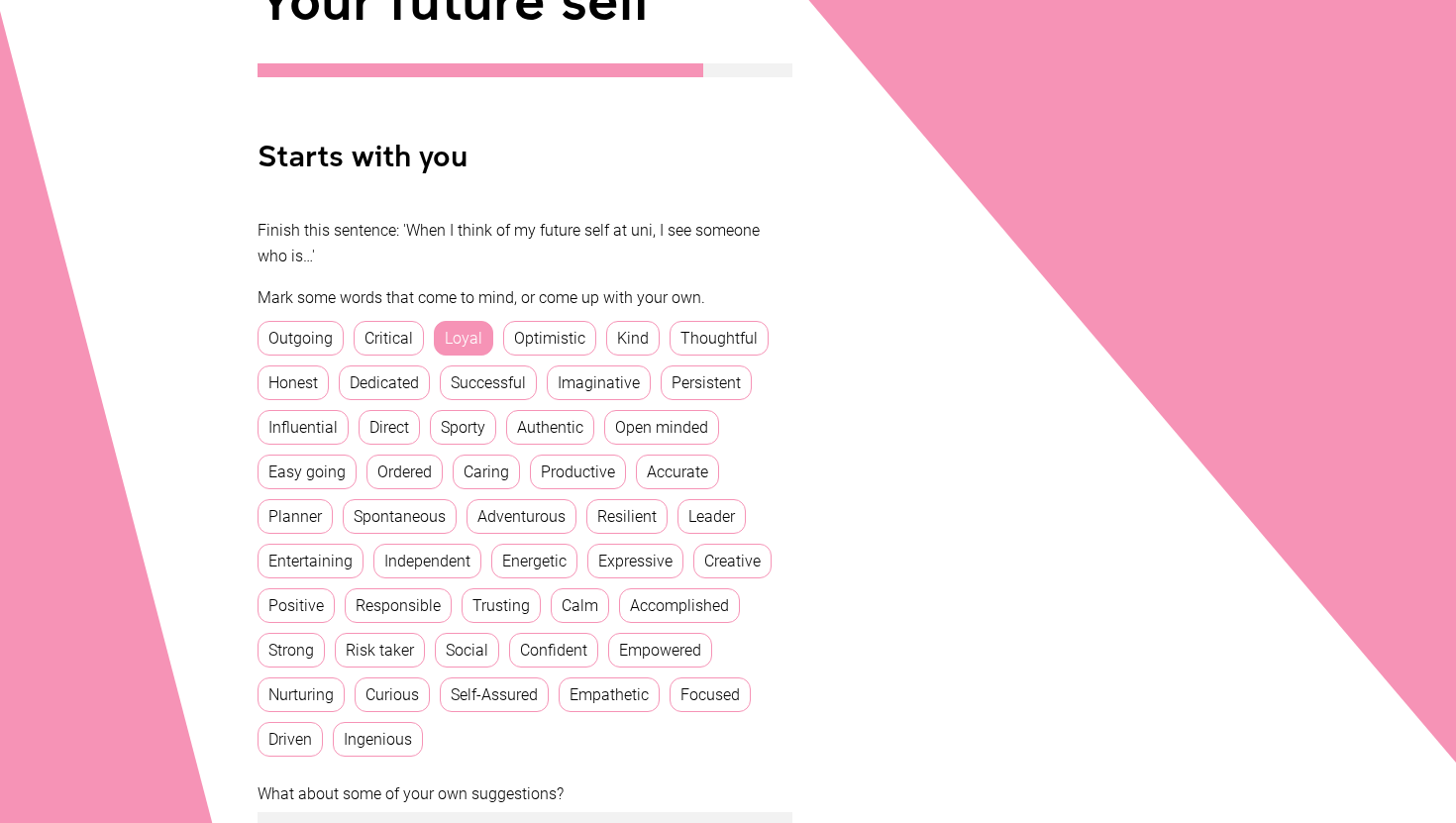 scroll, scrollTop: 318, scrollLeft: 0, axis: vertical 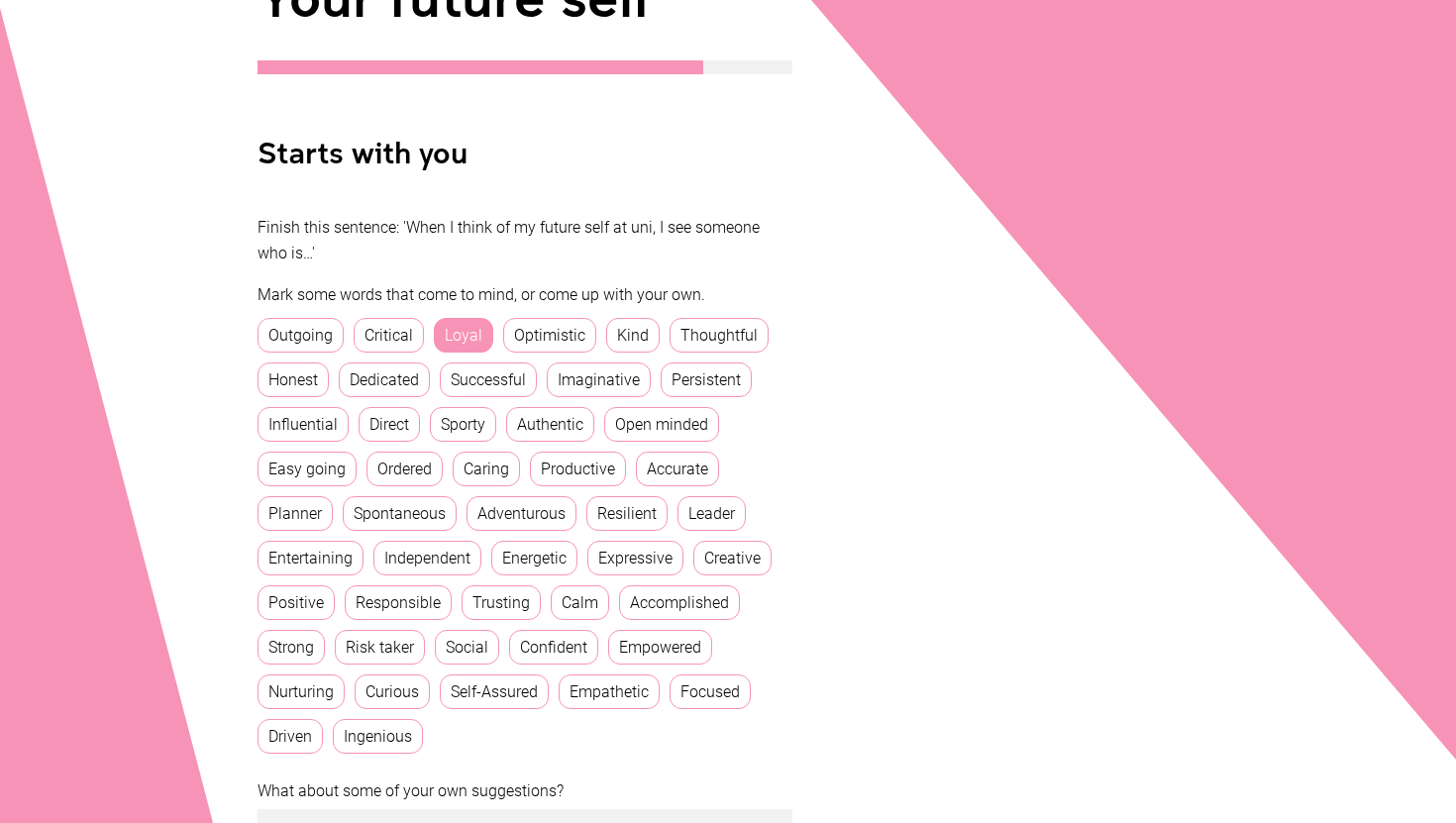 click on "Dedicated" at bounding box center (384, 379) 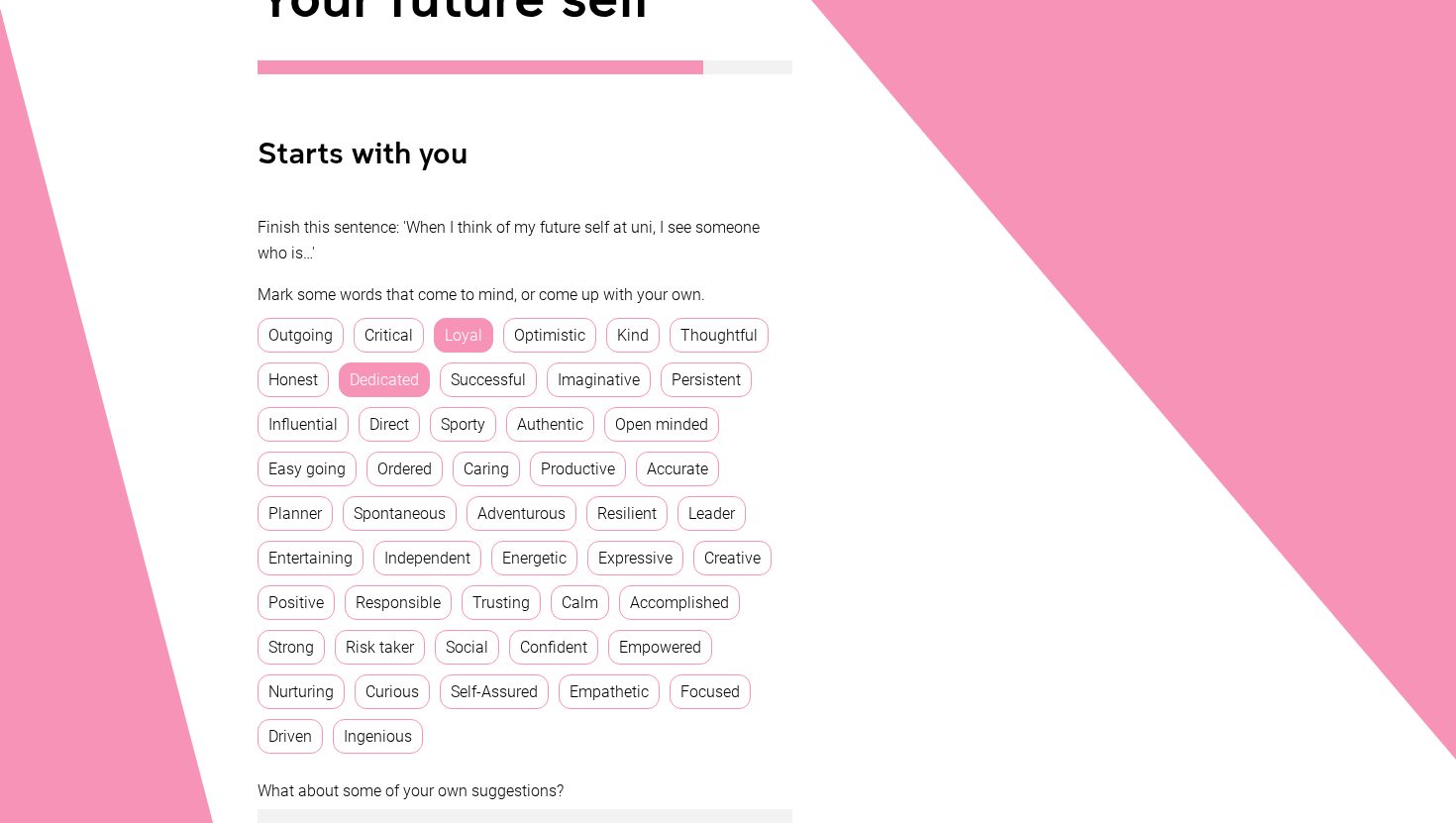 click on "Adventurous" at bounding box center (521, 513) 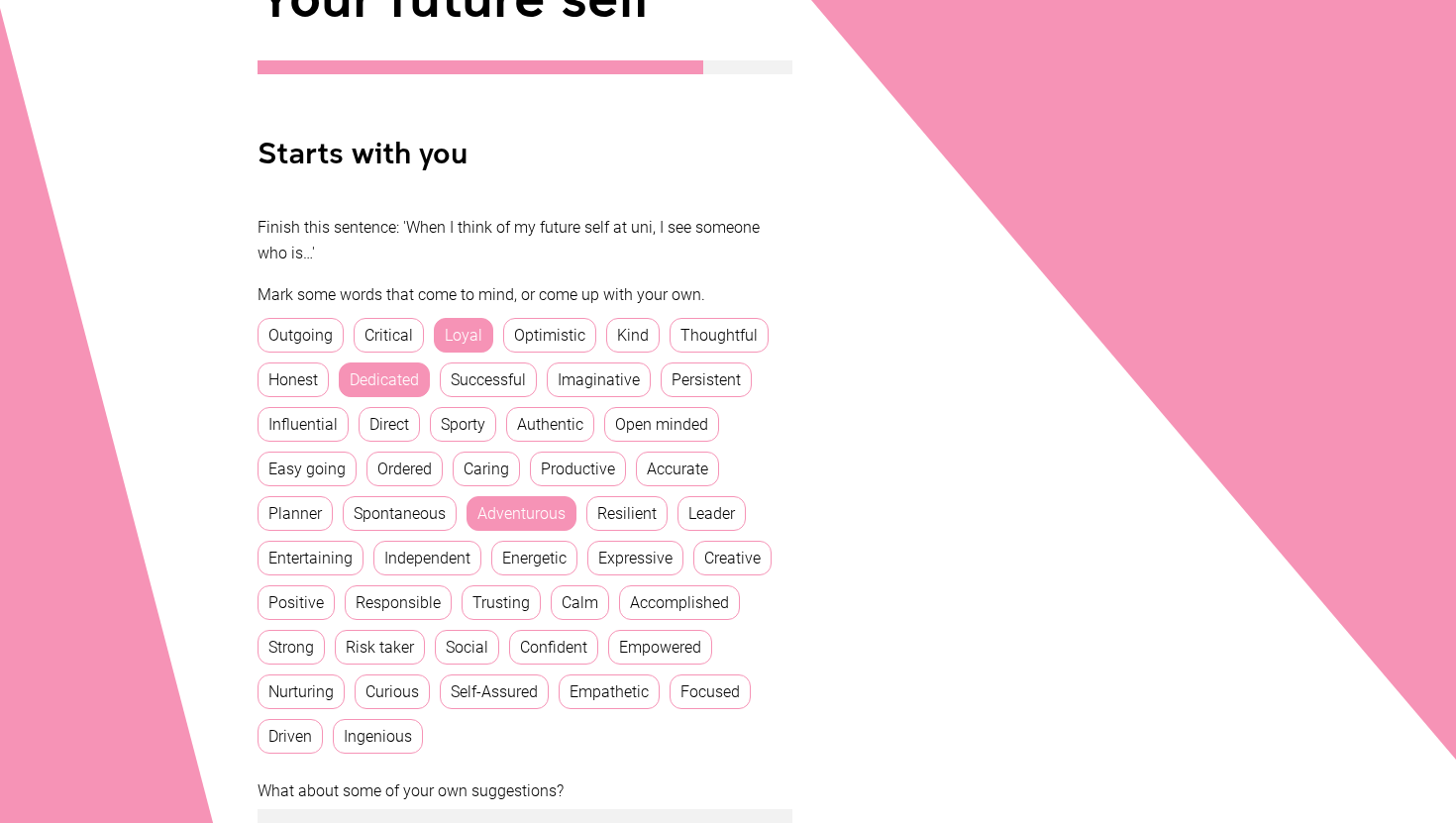 click on "Energetic" at bounding box center (534, 558) 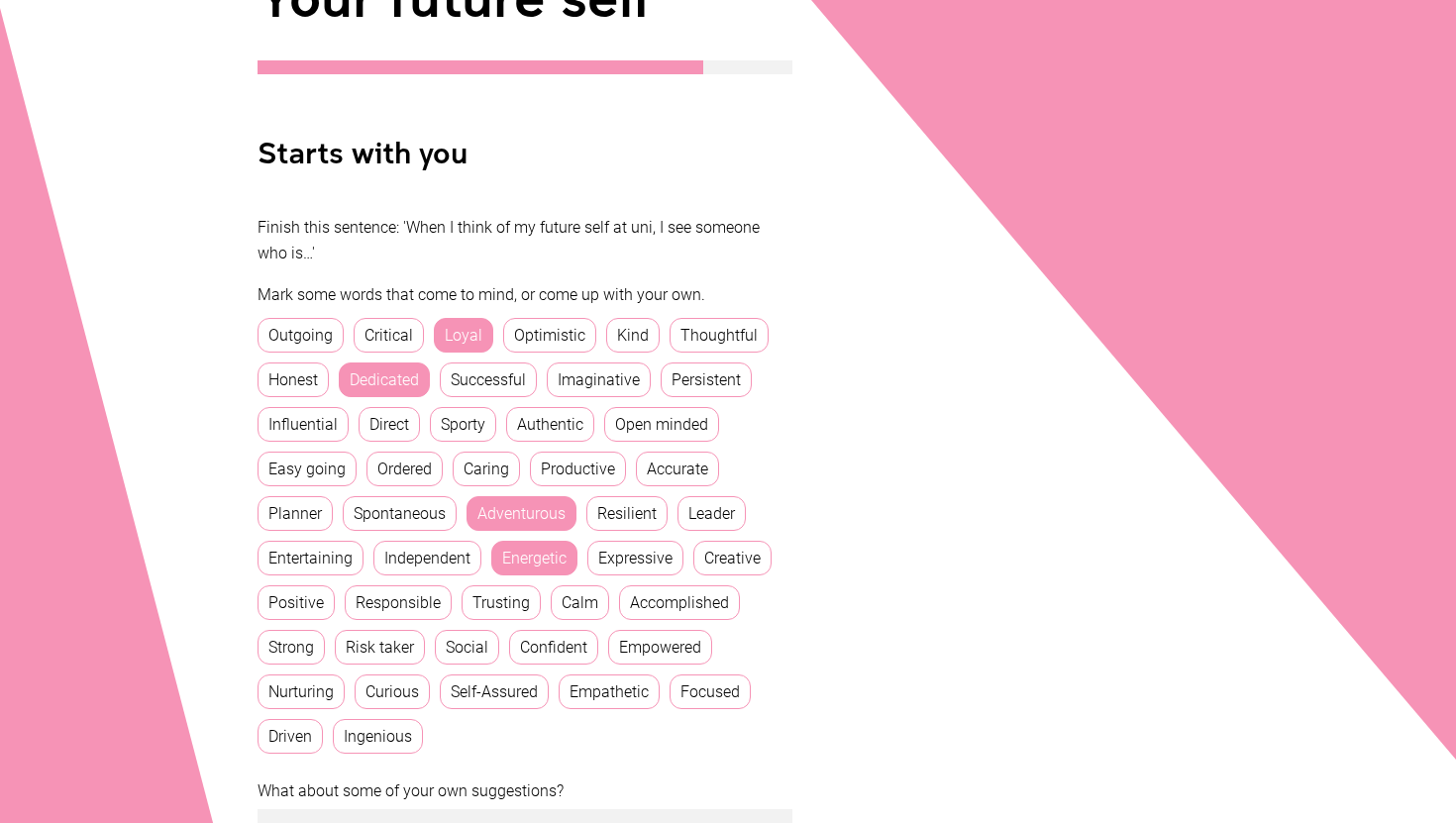 click on "Social" at bounding box center [467, 647] 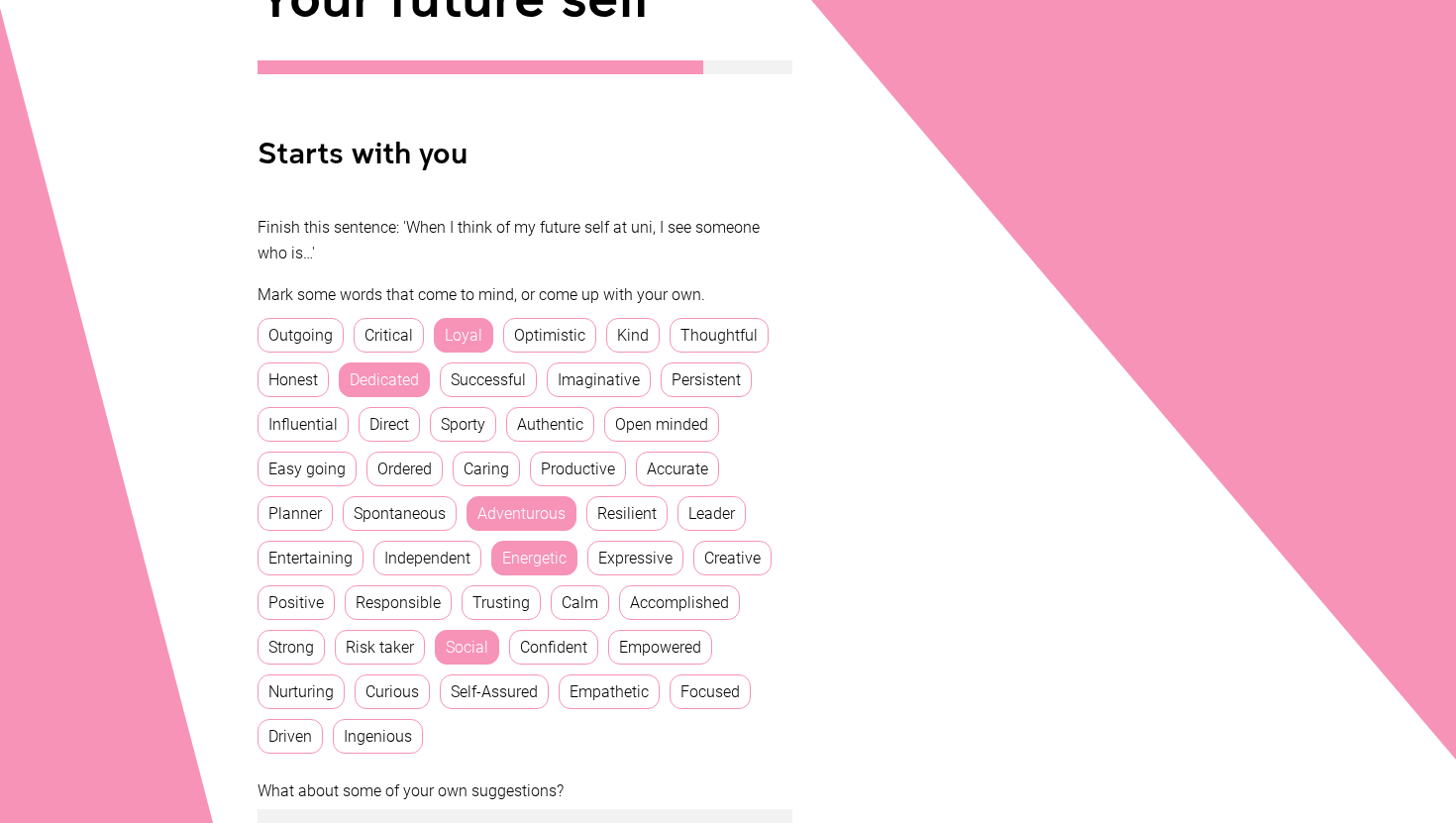 click on "Confident" at bounding box center (554, 647) 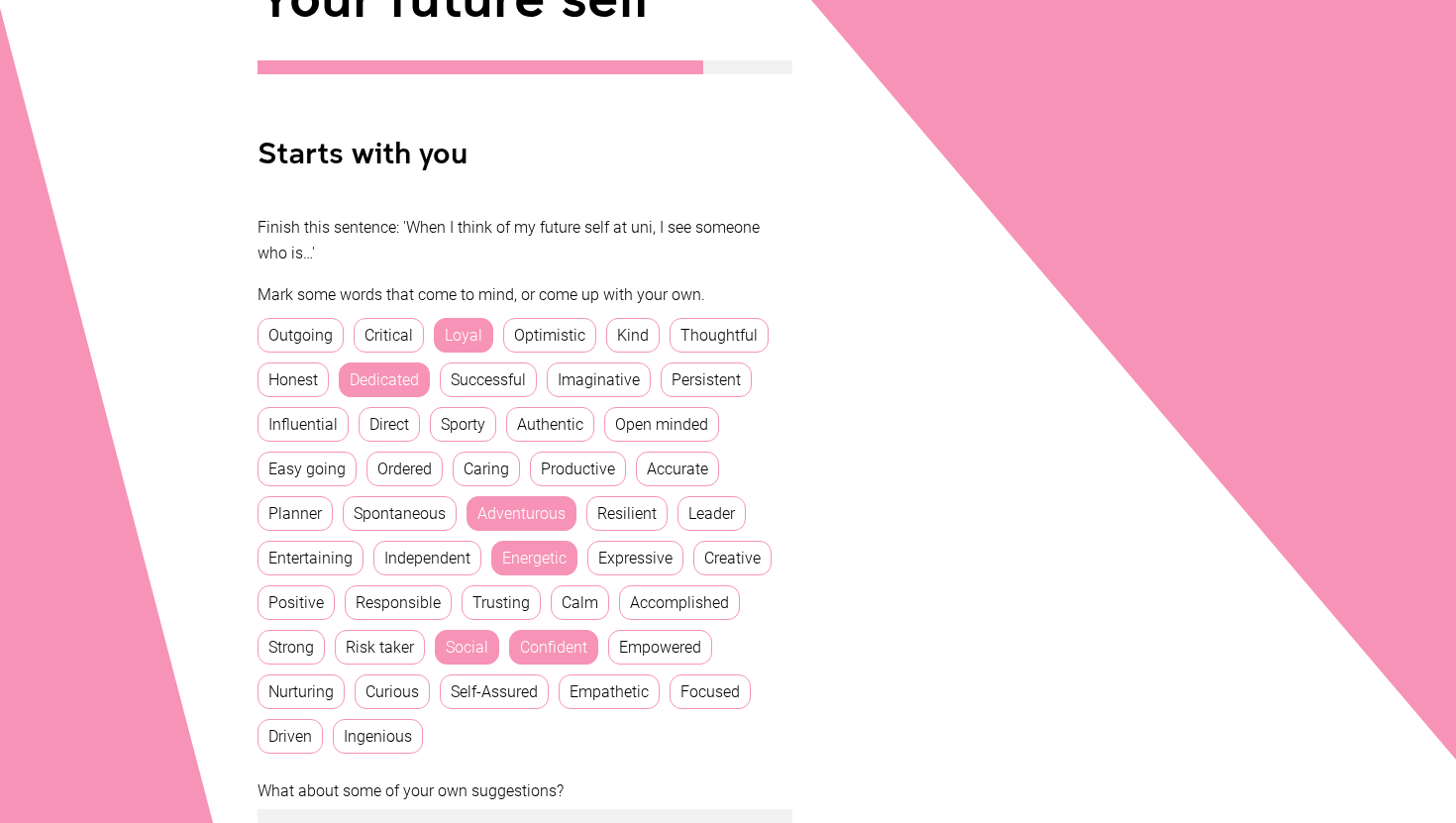 click on "Open minded" at bounding box center (662, 424) 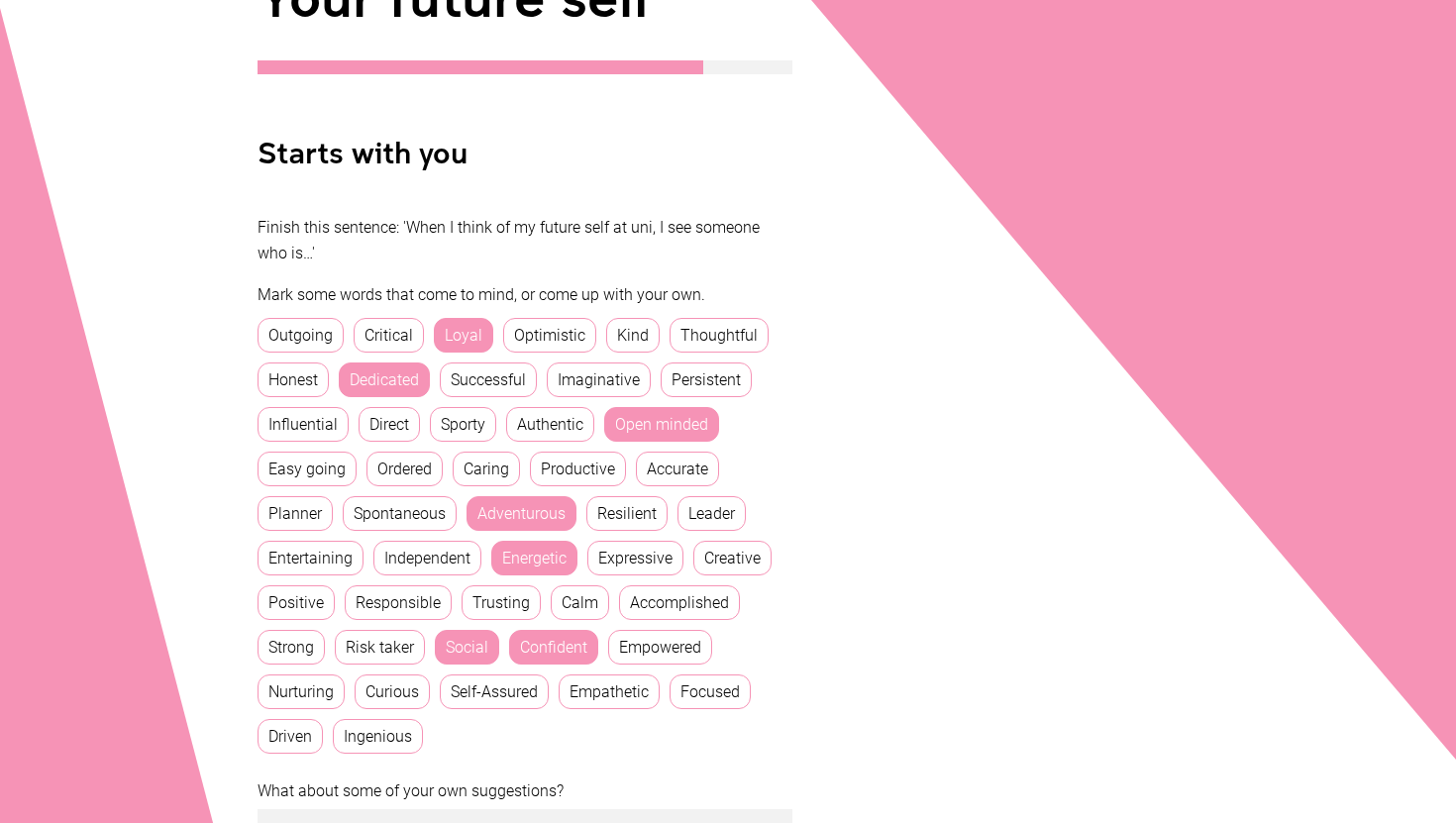click on "Outgoing" at bounding box center [300, 335] 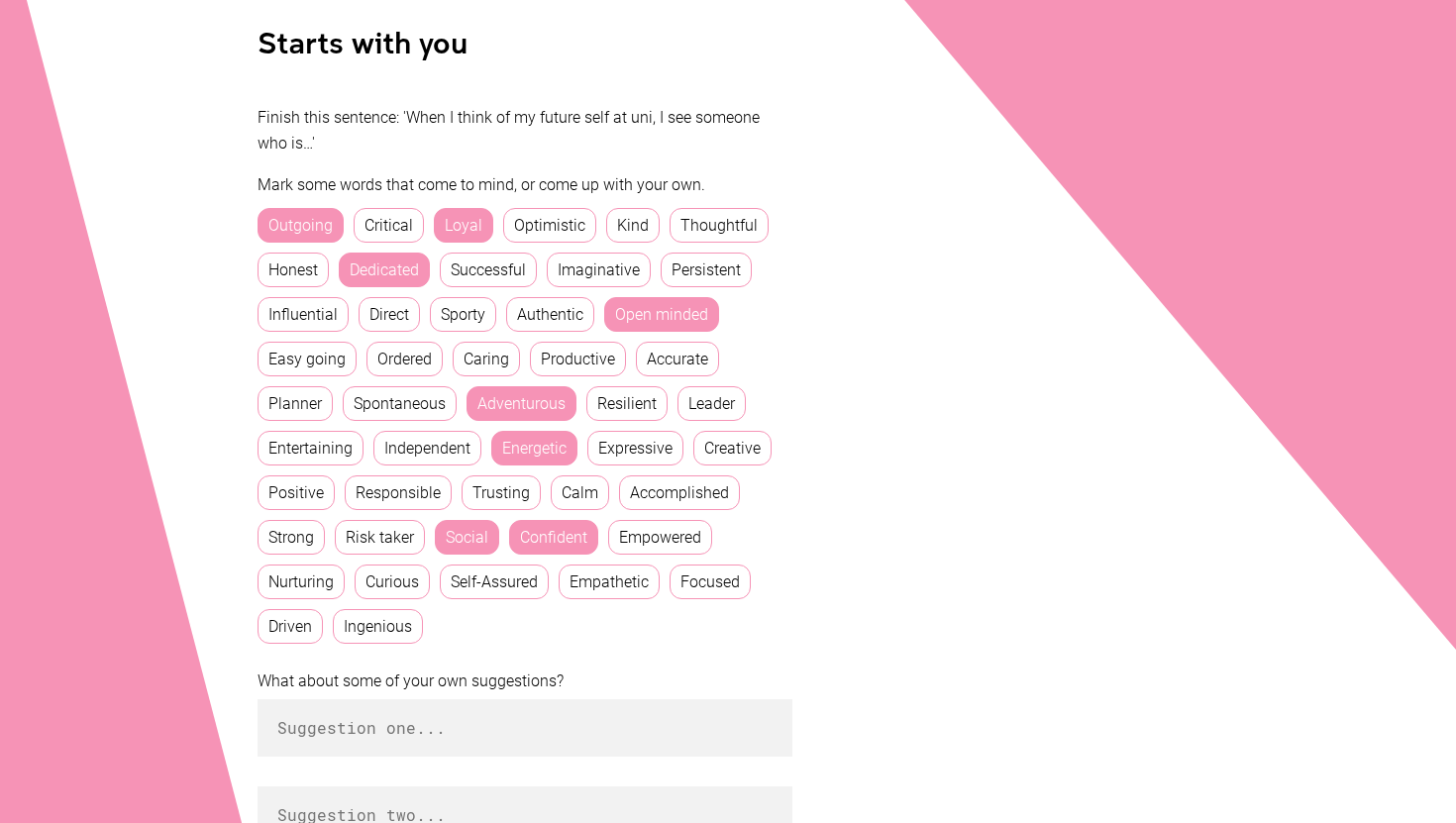 scroll, scrollTop: 429, scrollLeft: 0, axis: vertical 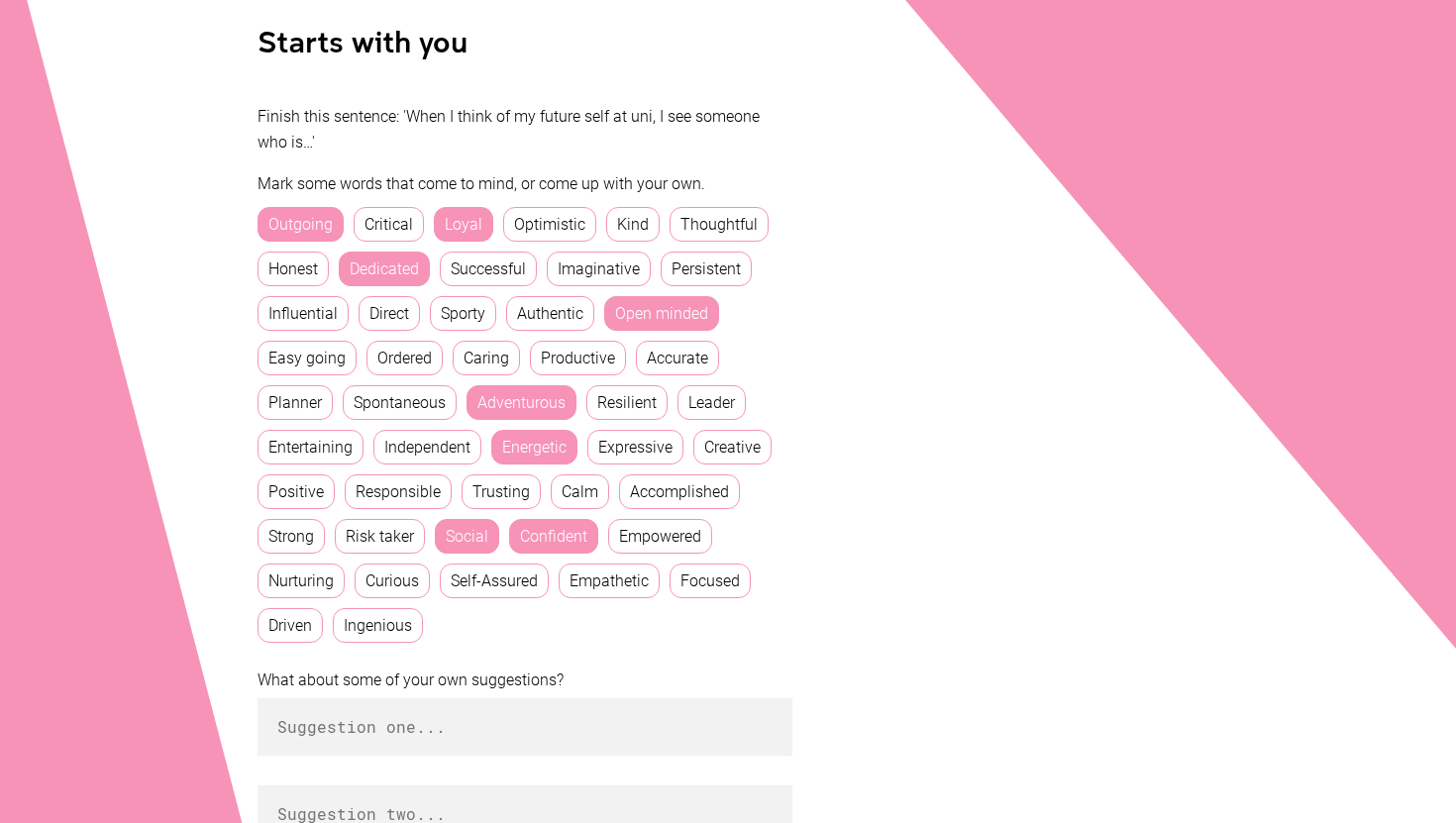 click on "Your future self Starts with you Finish this sentence: 'When I think of my future self at uni, I see someone who is…' Mark some words that come to mind, or come up with your own. Outgoing  Critical Loyal Optimistic Kind Thoughtful Honest Dedicated Successful Imaginative Persistent Influential Direct Sporty Authentic Open minded Easy going Ordered Caring Productive Accurate Planner Spontaneous Adventurous  Resilient  Leader Entertaining Independent  Energetic Expressive Creative Positive Responsible Trusting Calm Accomplished Strong Risk taker Social Confident Empowered Nurturing Curious Self-Assured Empathetic  Focused Driven Ingenious What about some of your own suggestions? Back Next Back to Workbook © 2024 UNSW Sydney "Nail It!" · CRICOS Provider Code 00098G Privacy Policy ,   About Us" at bounding box center [728, 494] 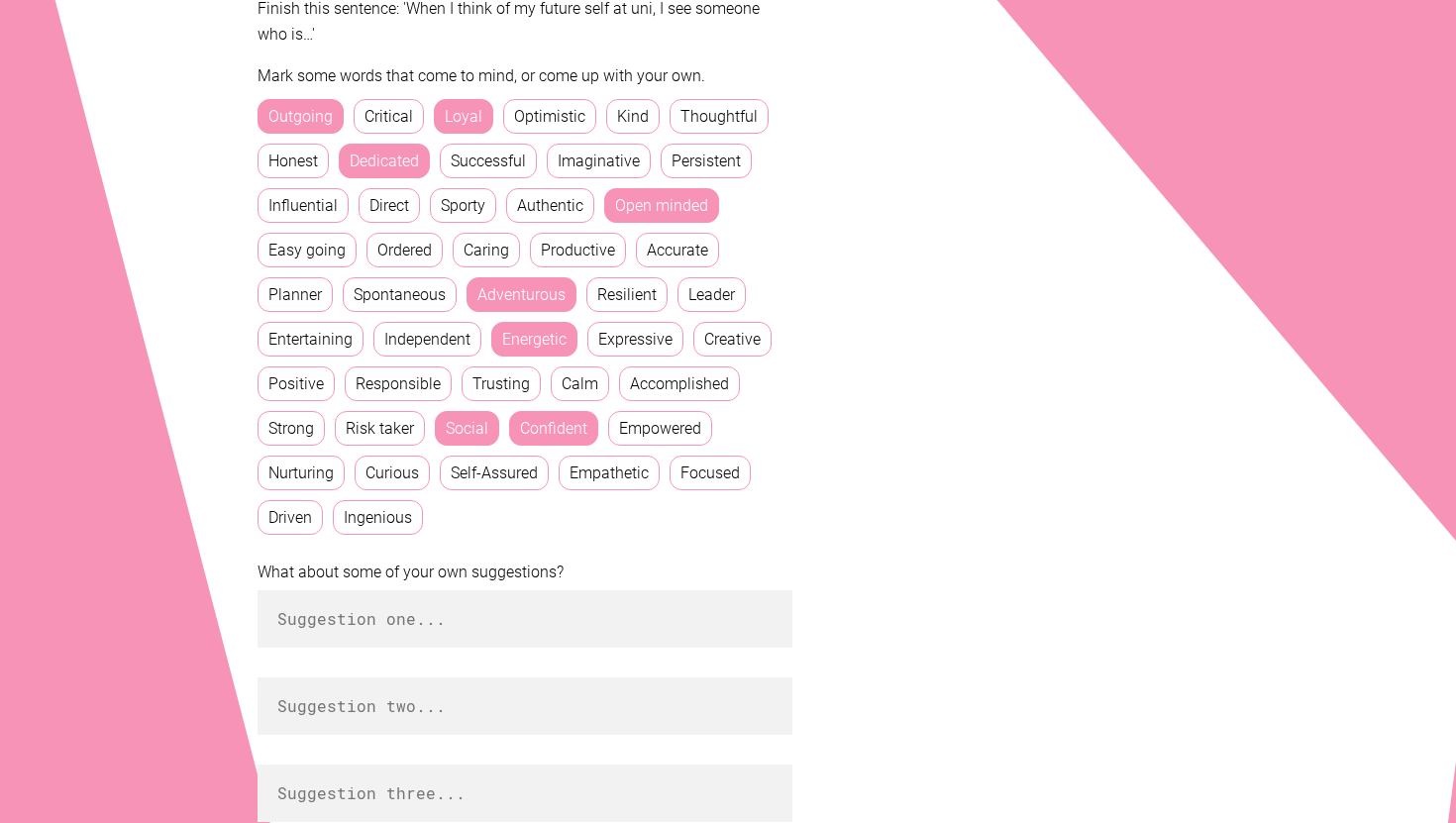 scroll, scrollTop: 792, scrollLeft: 0, axis: vertical 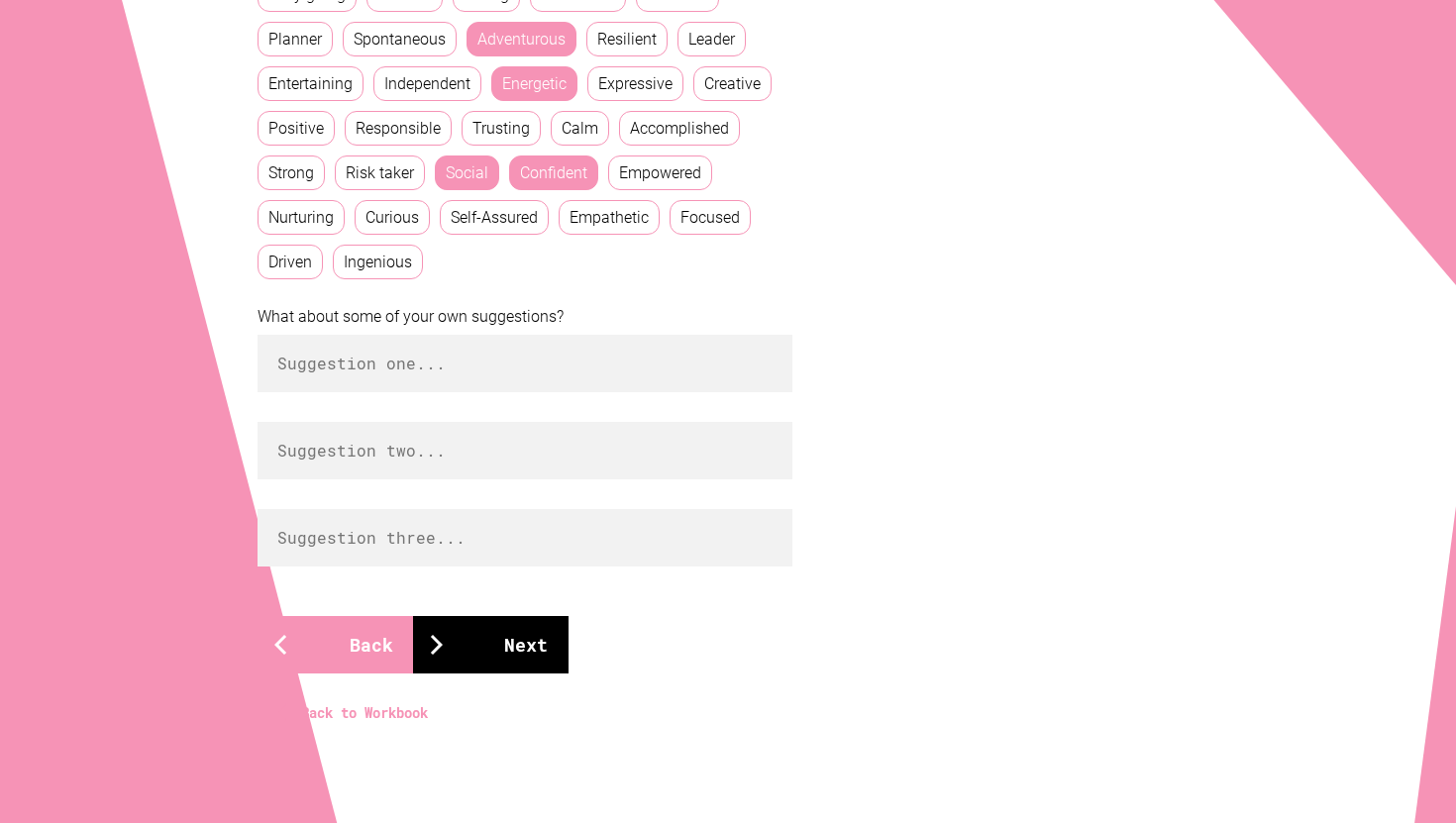 click at bounding box center [437, 645] 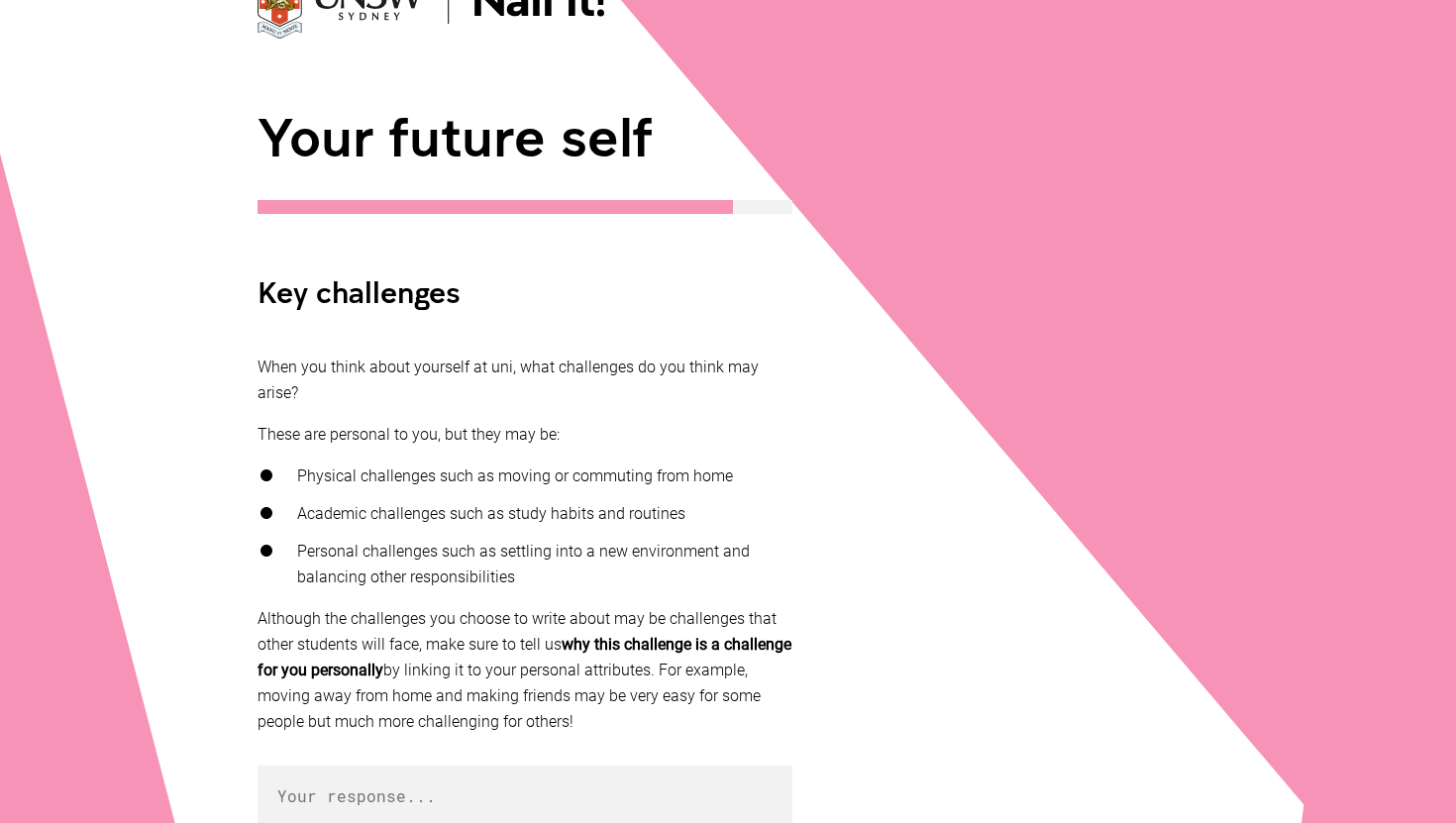 scroll, scrollTop: 180, scrollLeft: 0, axis: vertical 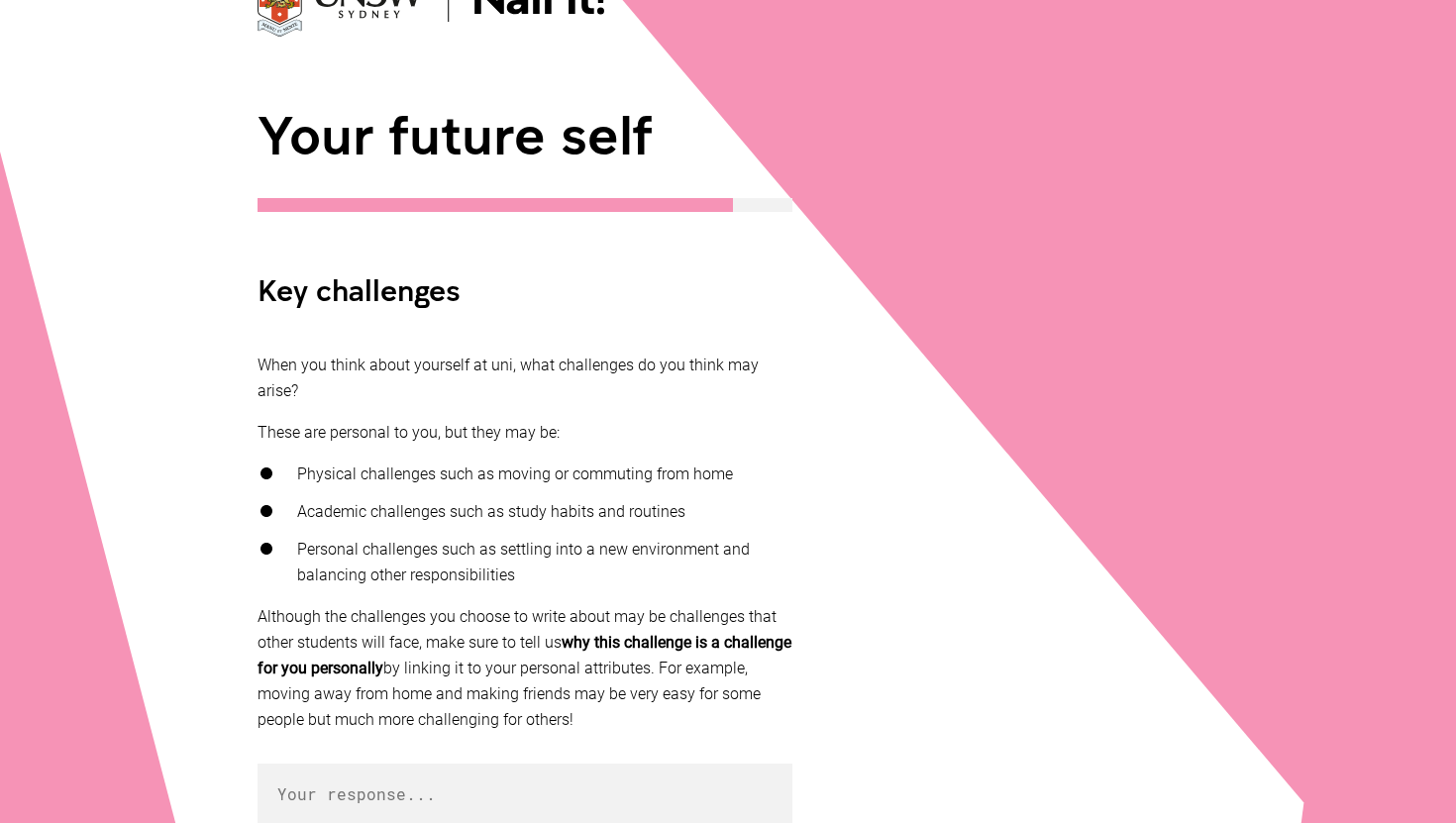 drag, startPoint x: 243, startPoint y: 329, endPoint x: 648, endPoint y: 713, distance: 558.1048 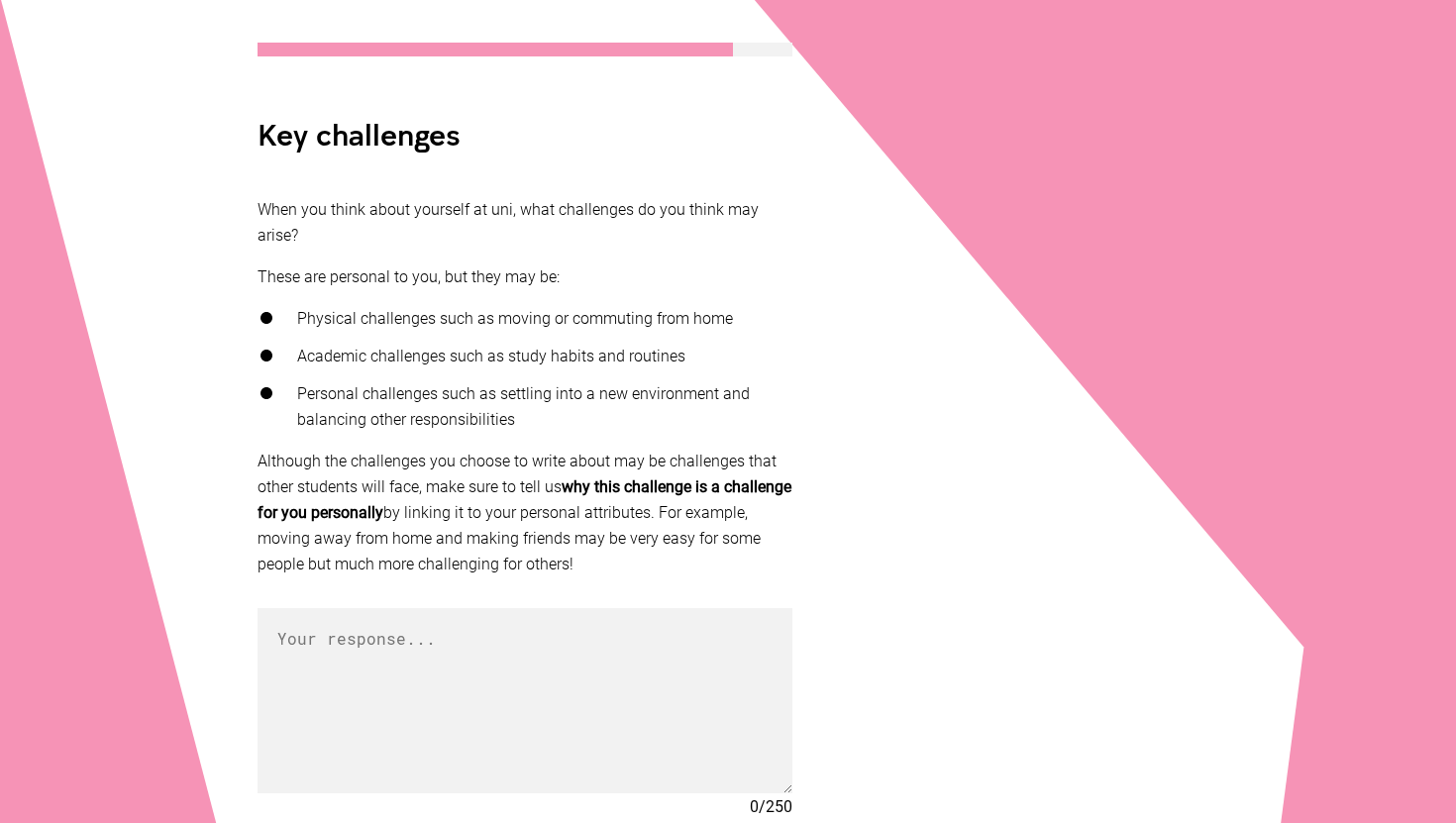 scroll, scrollTop: 351, scrollLeft: 0, axis: vertical 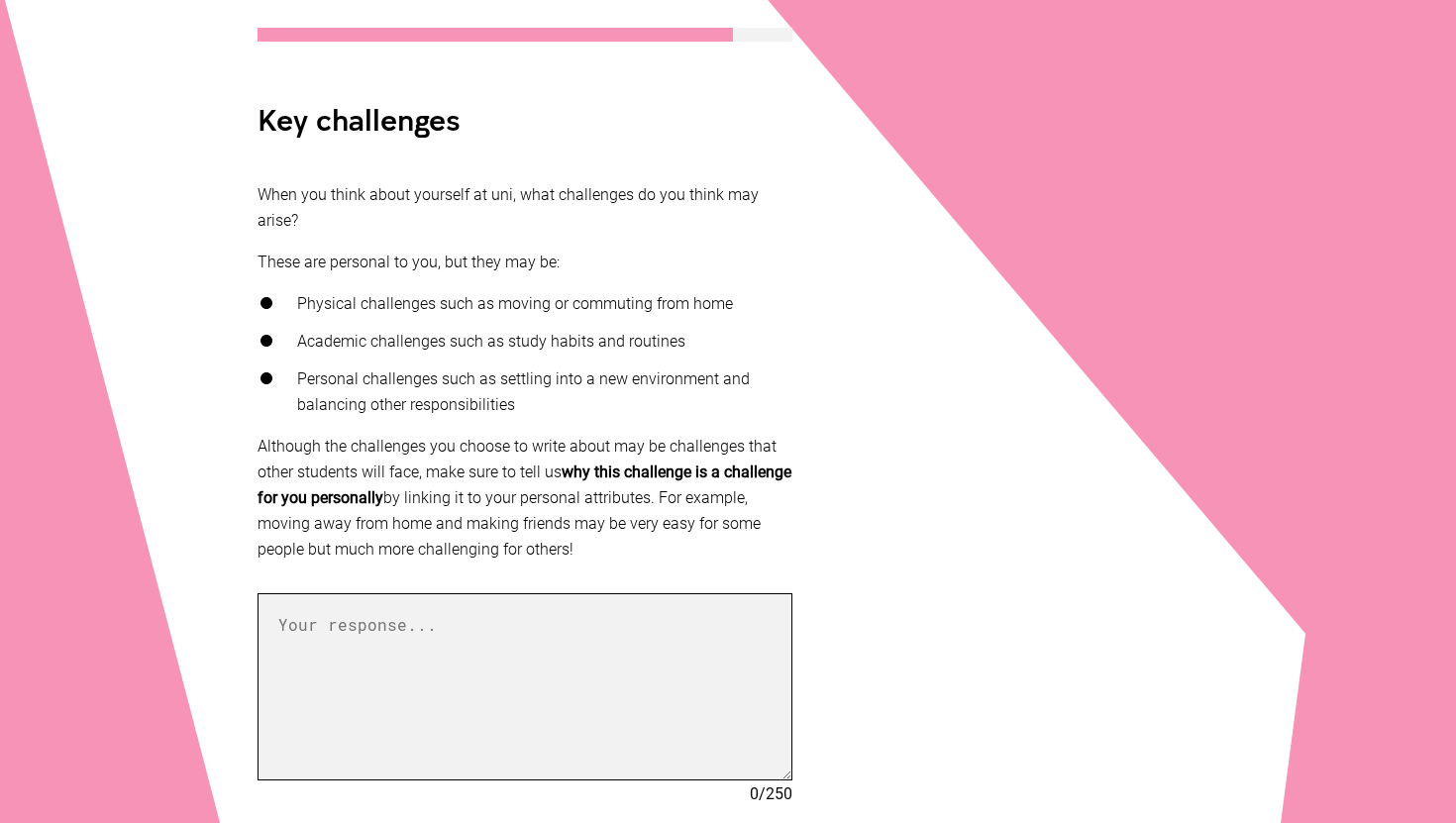 click at bounding box center (525, 686) 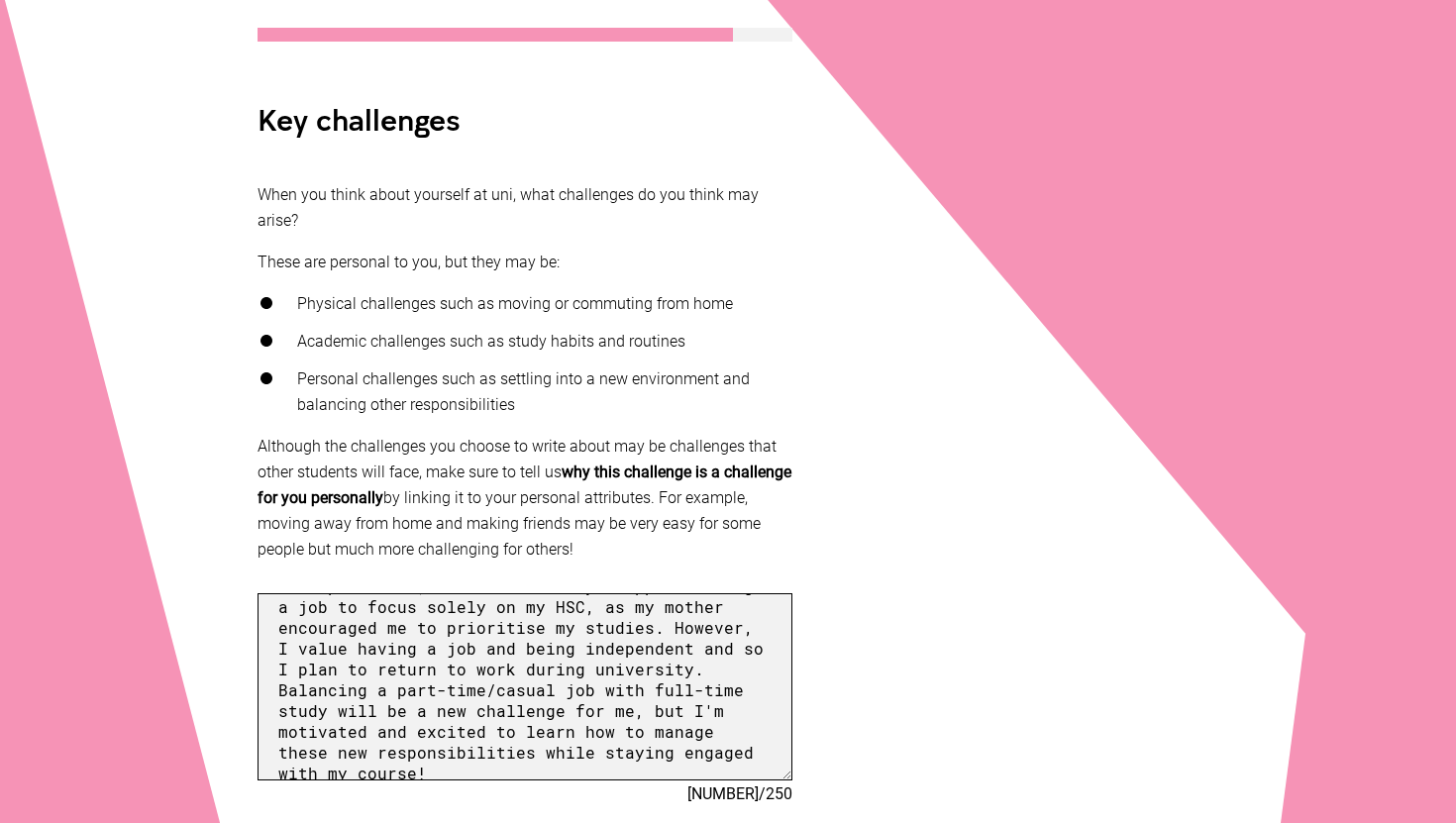 scroll, scrollTop: 574, scrollLeft: 0, axis: vertical 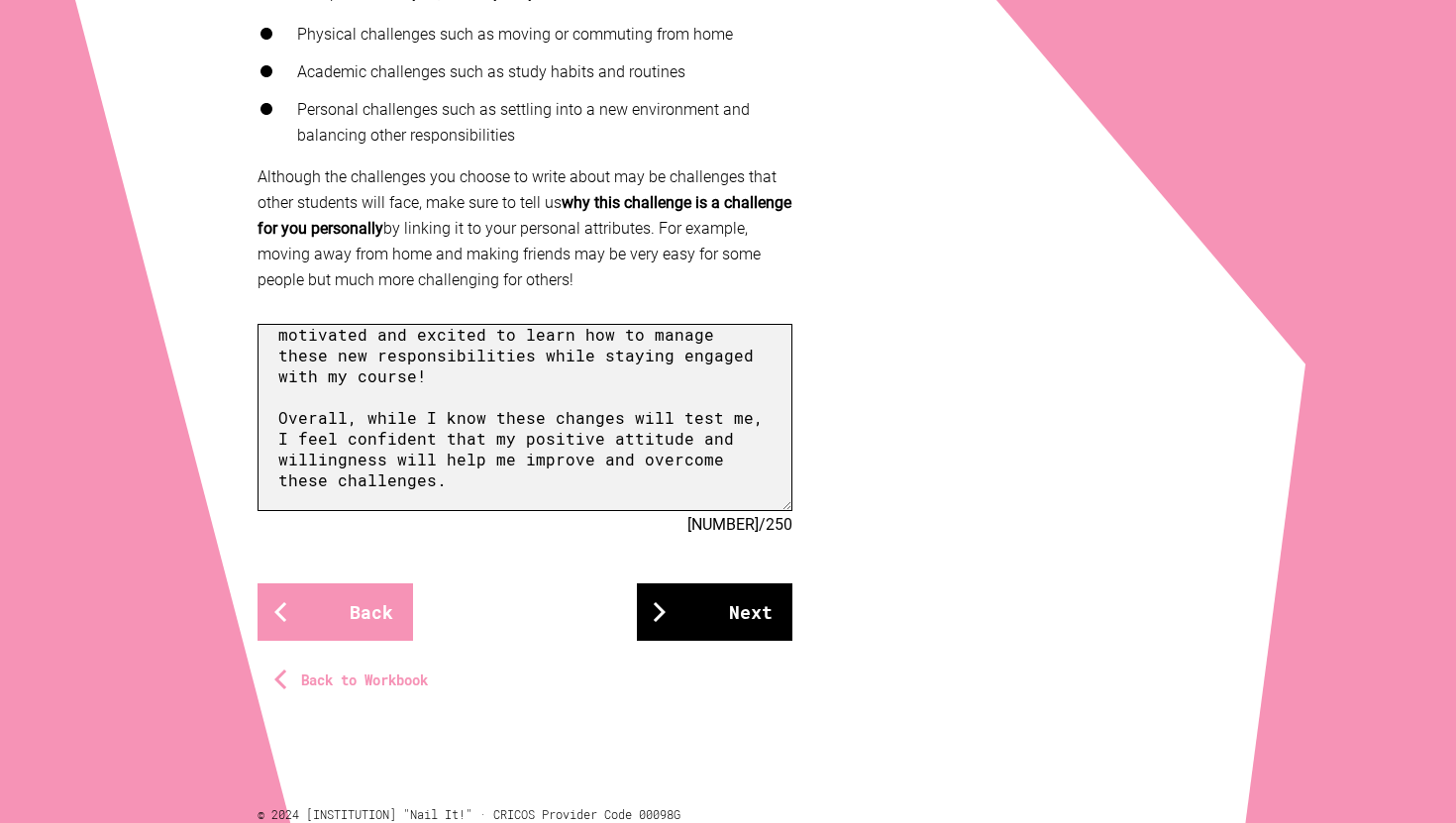 type on "Obviously everyone wishes that there is never going to be challenges, but I'm unfortunately aware of them but I'm ready. In the next couple of months, I'll be moving houses to a completely new area, which will already be a big adjustment on top of having to transition from highschool to university life. There will be a lot of change happening at once, and I know I'll be overwhelmed at first, but I believe that it'll only help me grow and become more adaptable.
Another personal challenge is my tendency to procrastinate. Over the past year, I've been actively working on improving my time management and preparation by creating set schedules and setting REALISTIC goals. I know that as I continue to mature, my discipline and study habits will only get better.
On top of that, I have currently stopped working a job to focus solely on my HSC, as my mother encouraged me to prioritise my studies. However, I value having a job and being independent and so I plan to return to work during university. Balancing a part..." 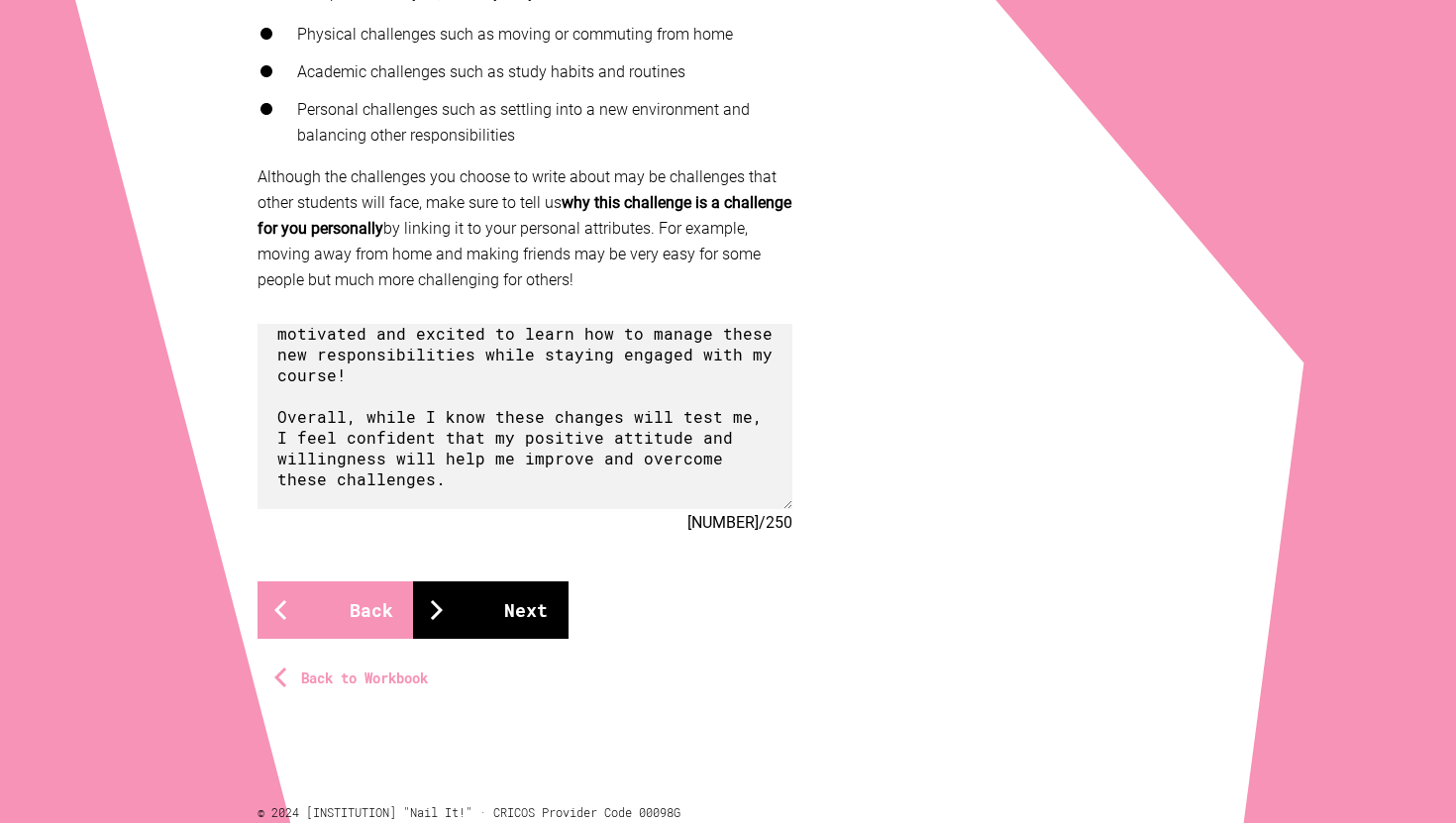 scroll, scrollTop: 573, scrollLeft: 0, axis: vertical 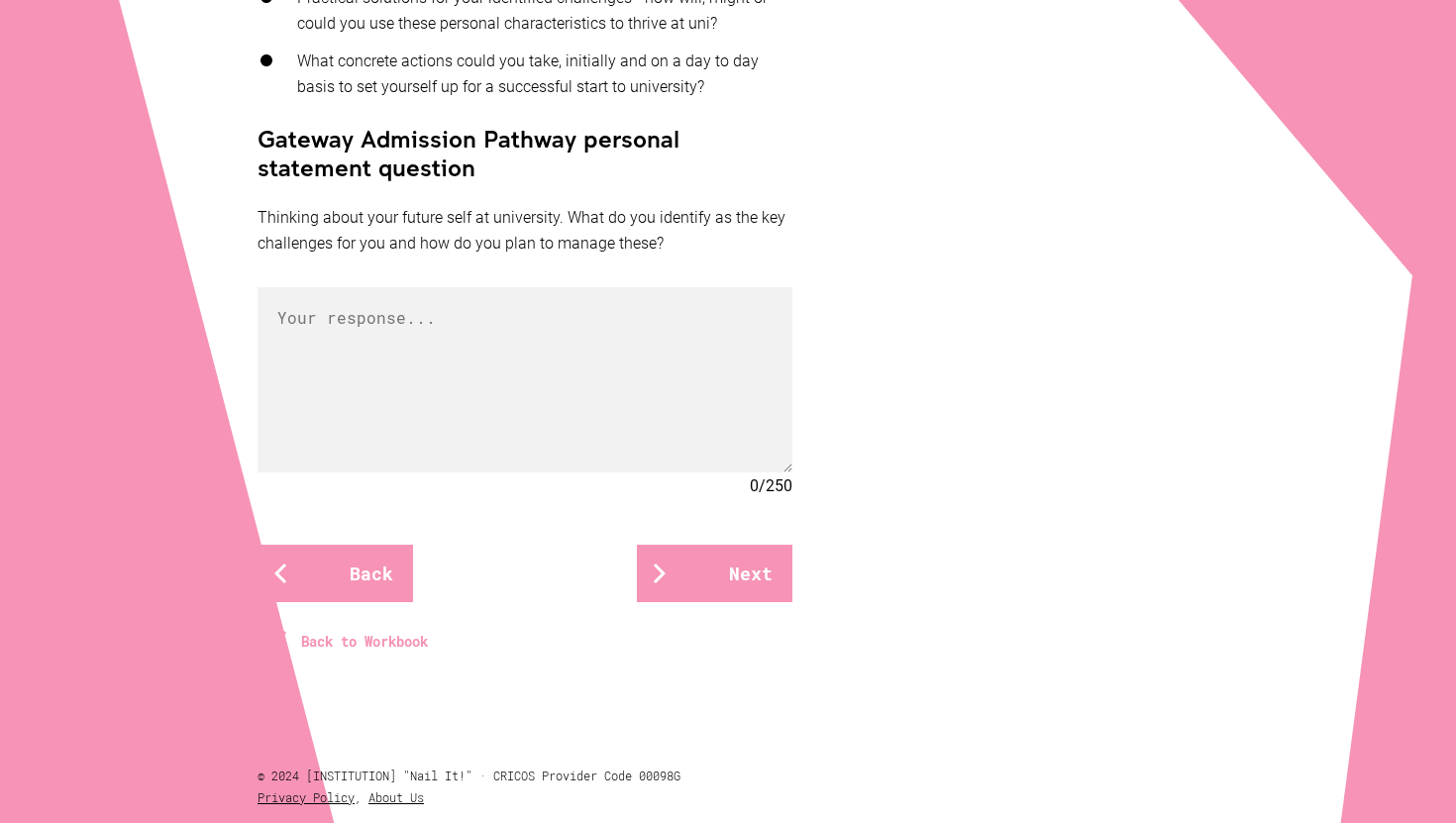 click on "Back Next" at bounding box center [525, 573] 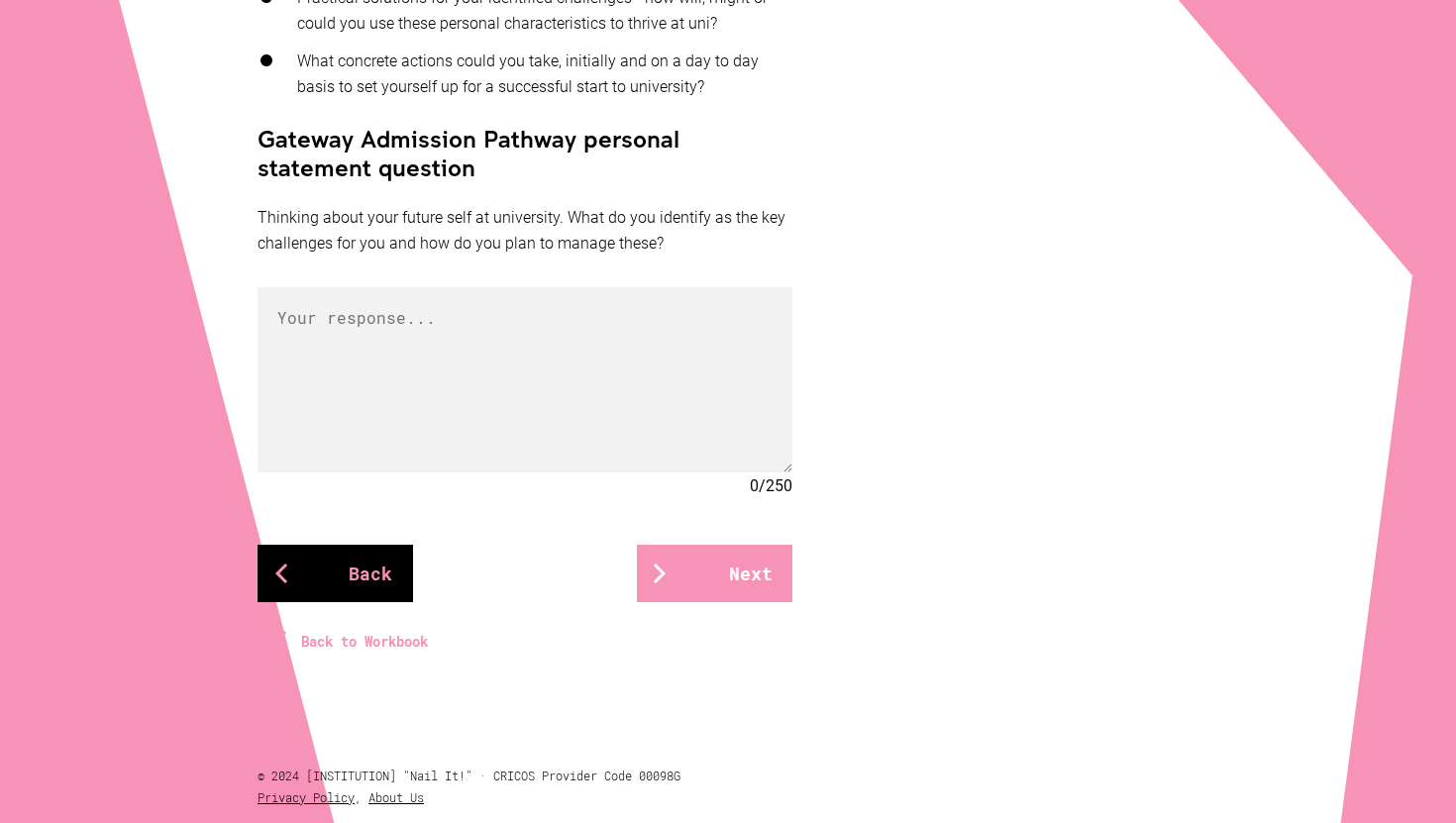 click on "Back" at bounding box center [335, 573] 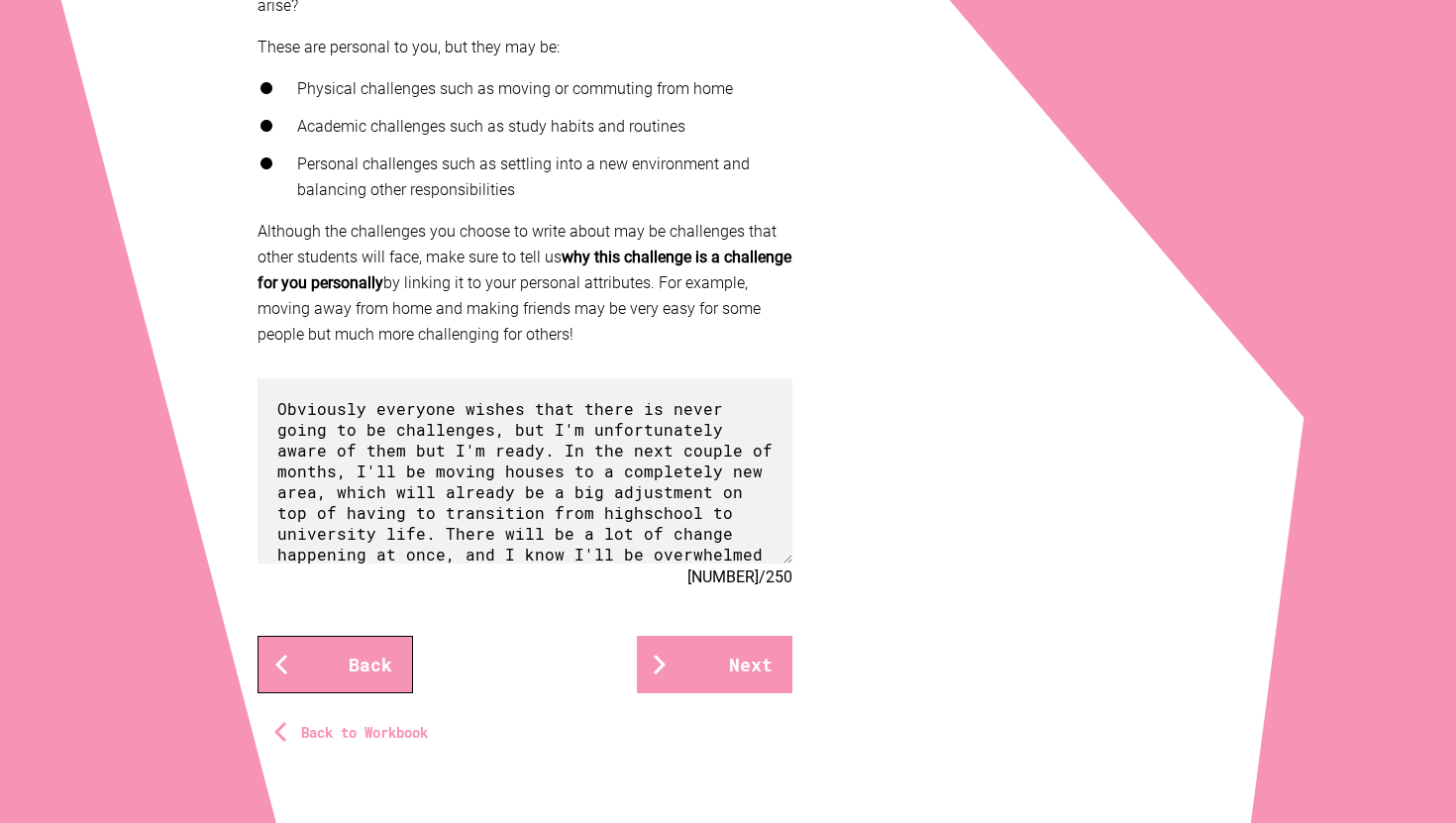 scroll, scrollTop: 571, scrollLeft: 0, axis: vertical 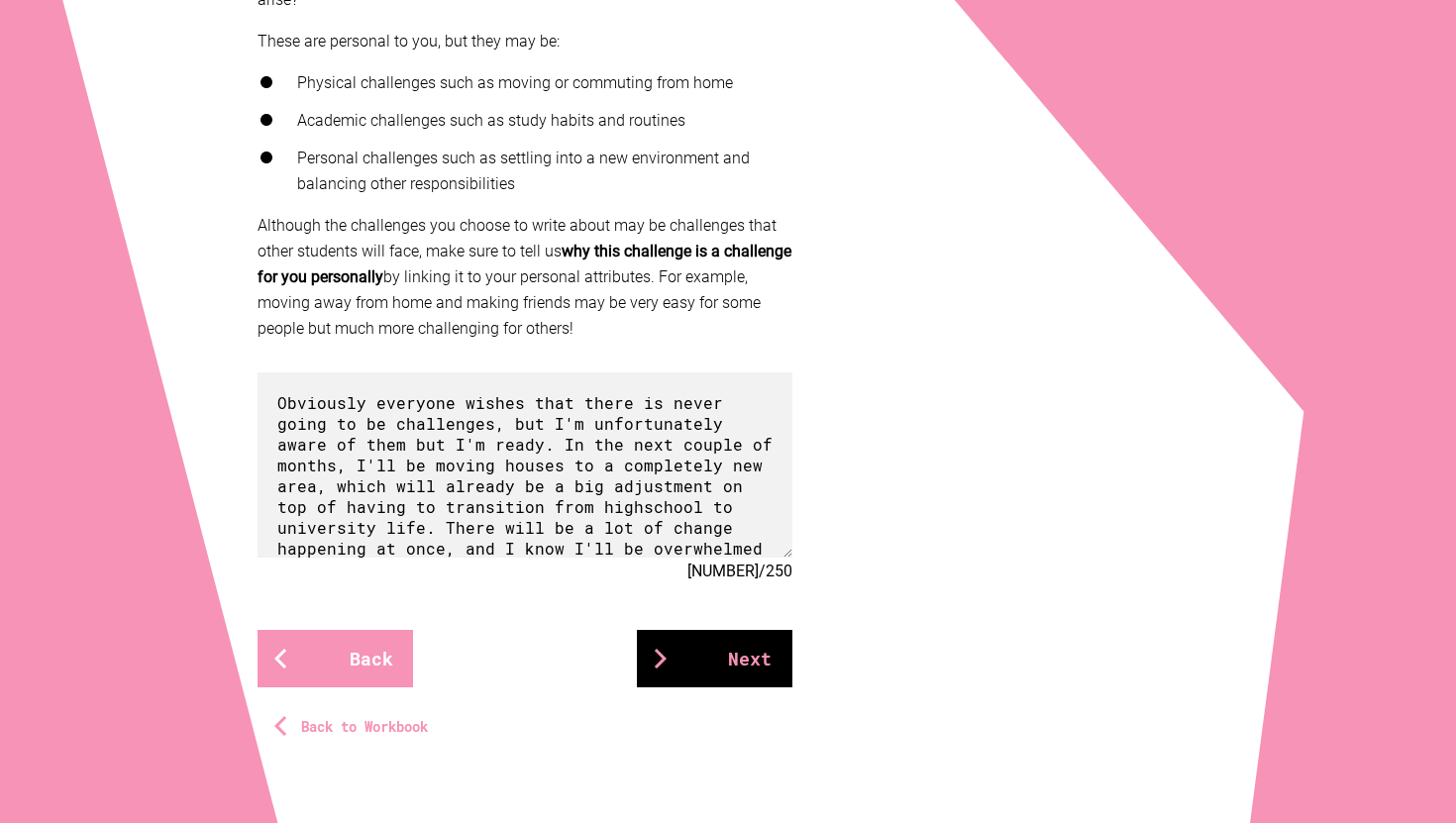 click on "Next" at bounding box center [714, 659] 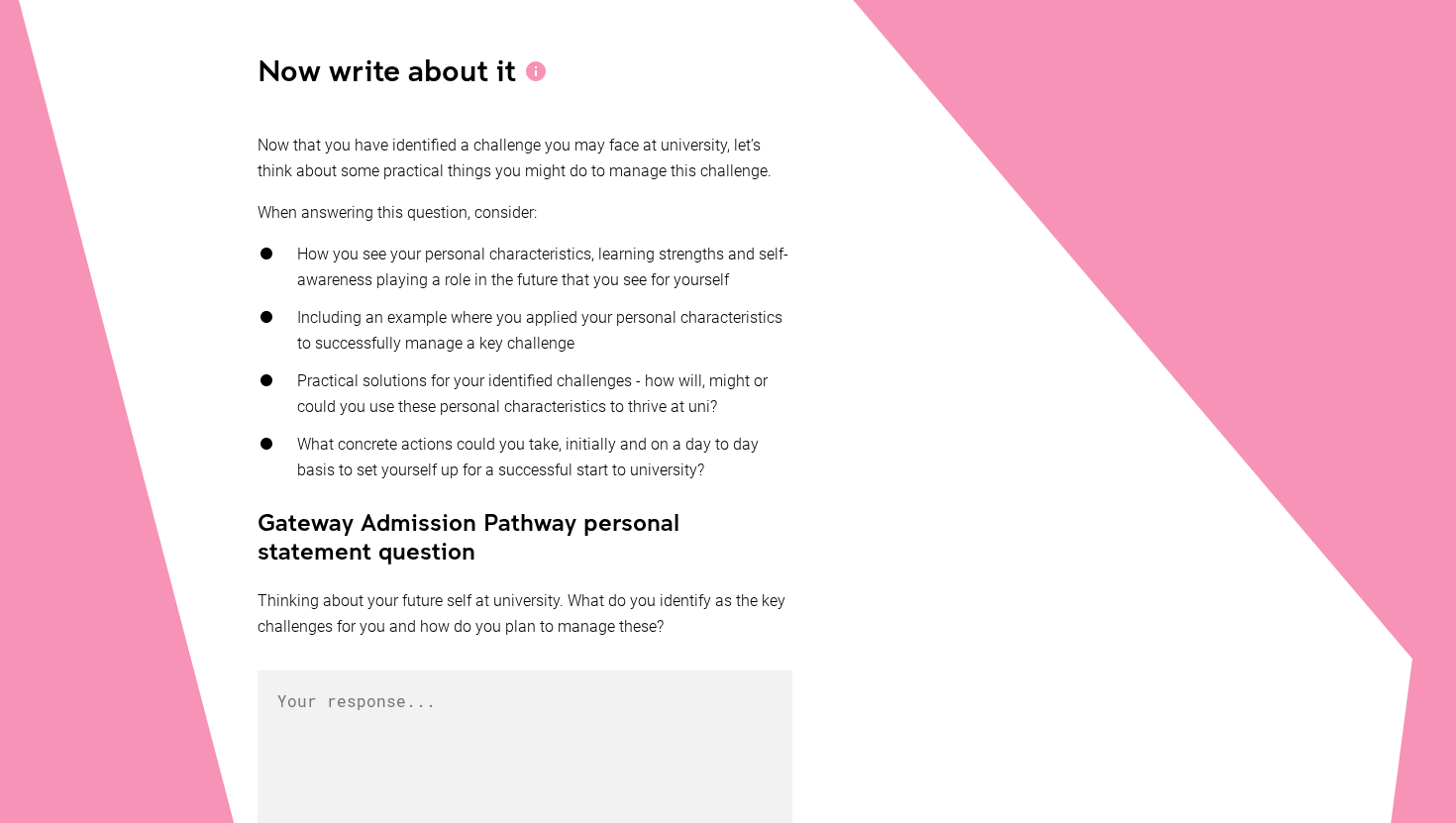 scroll, scrollTop: 397, scrollLeft: 0, axis: vertical 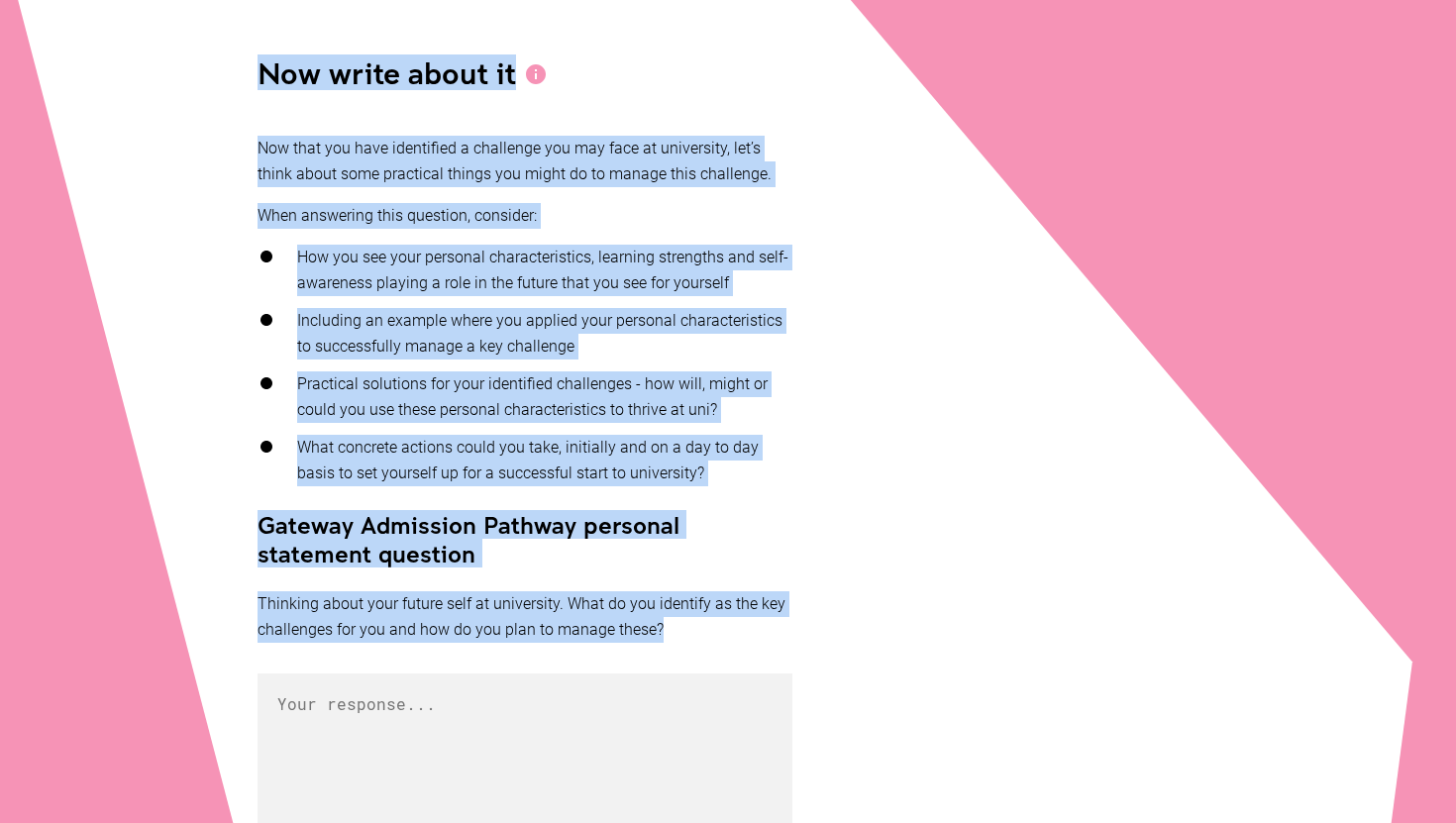 drag, startPoint x: 250, startPoint y: 70, endPoint x: 776, endPoint y: 646, distance: 780.0333 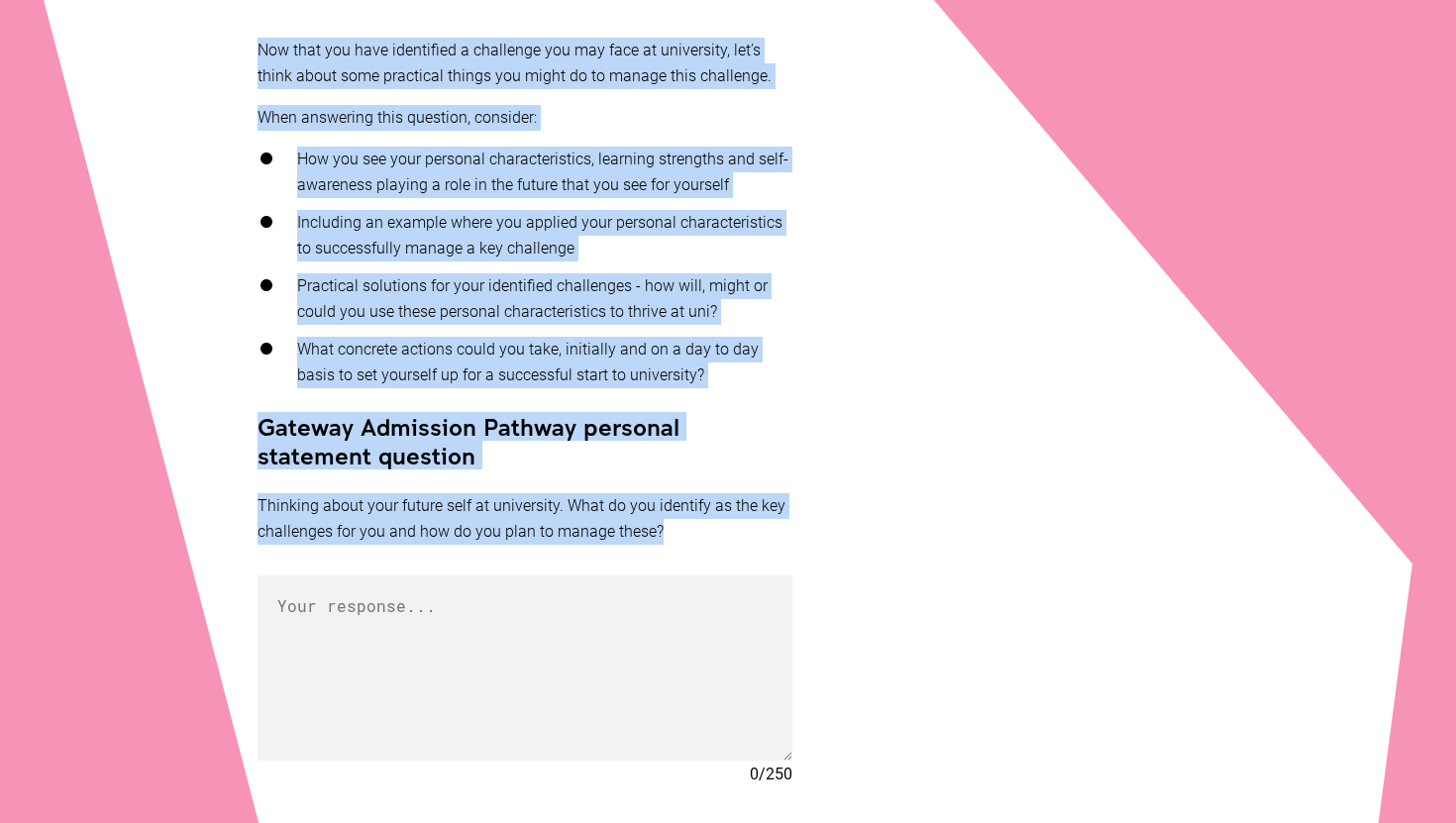 scroll, scrollTop: 509, scrollLeft: 0, axis: vertical 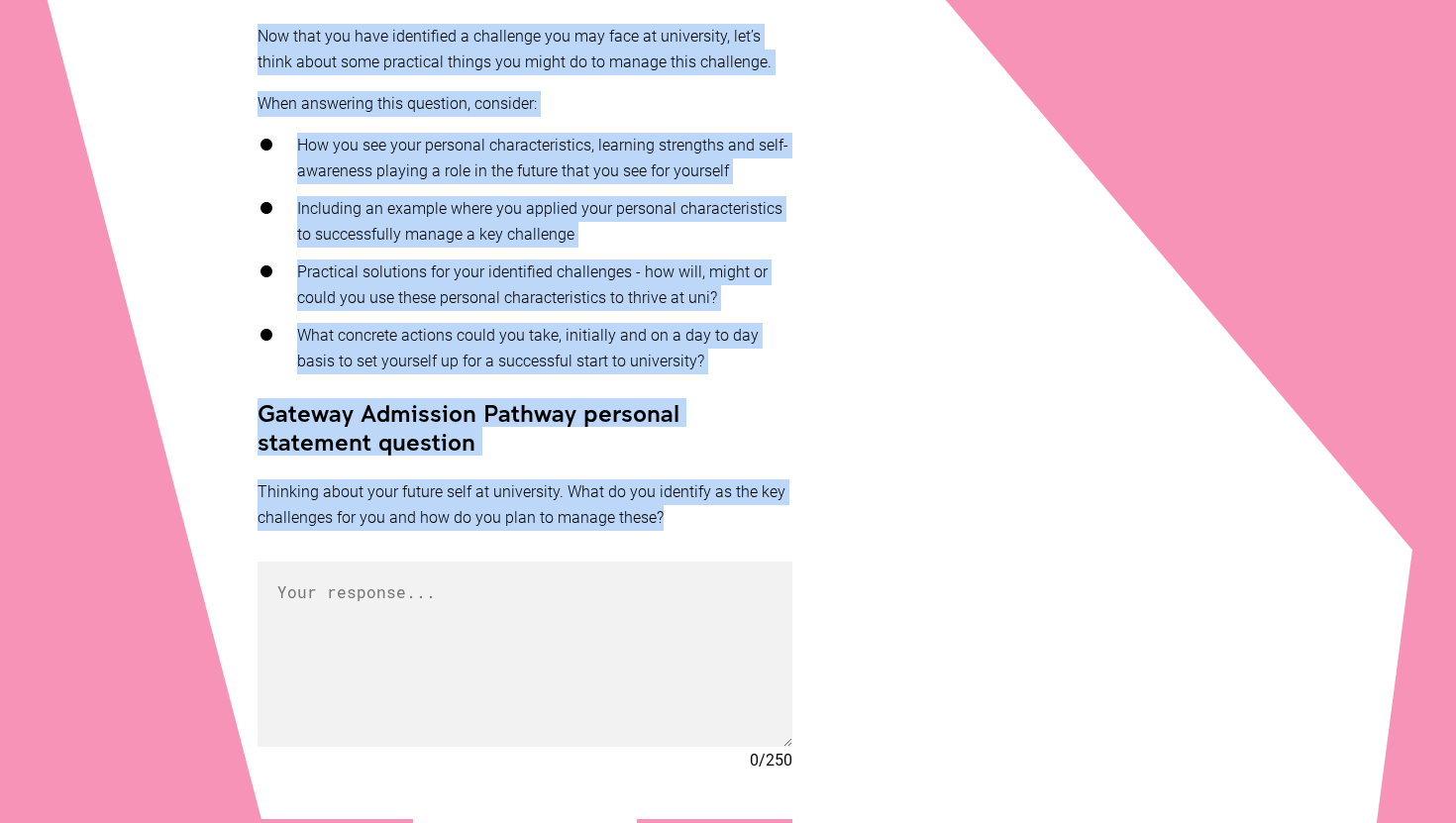 click on "Gateway Admission Pathway personal statement question" at bounding box center [525, 427] 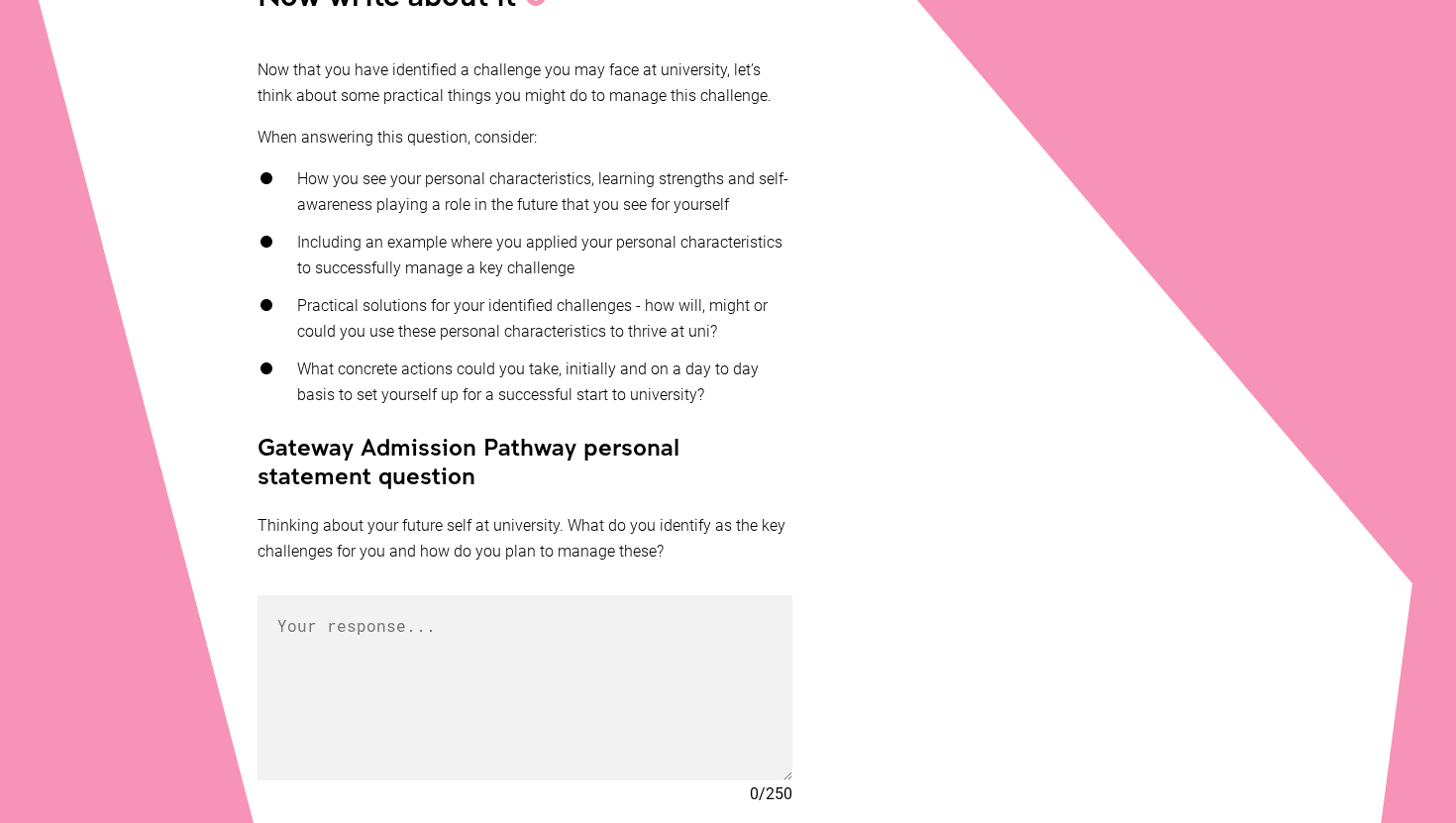scroll, scrollTop: 477, scrollLeft: 0, axis: vertical 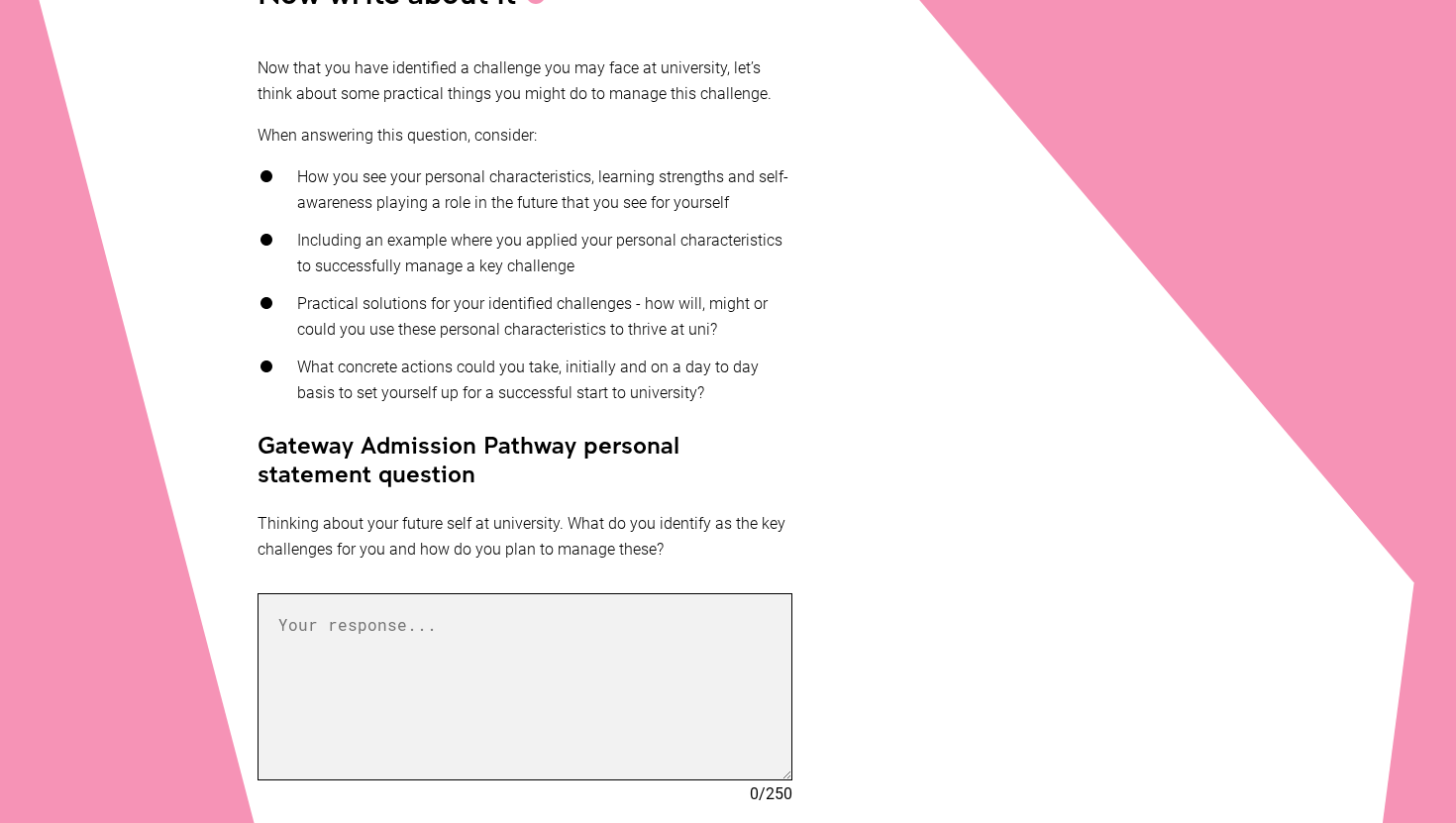 click at bounding box center [525, 686] 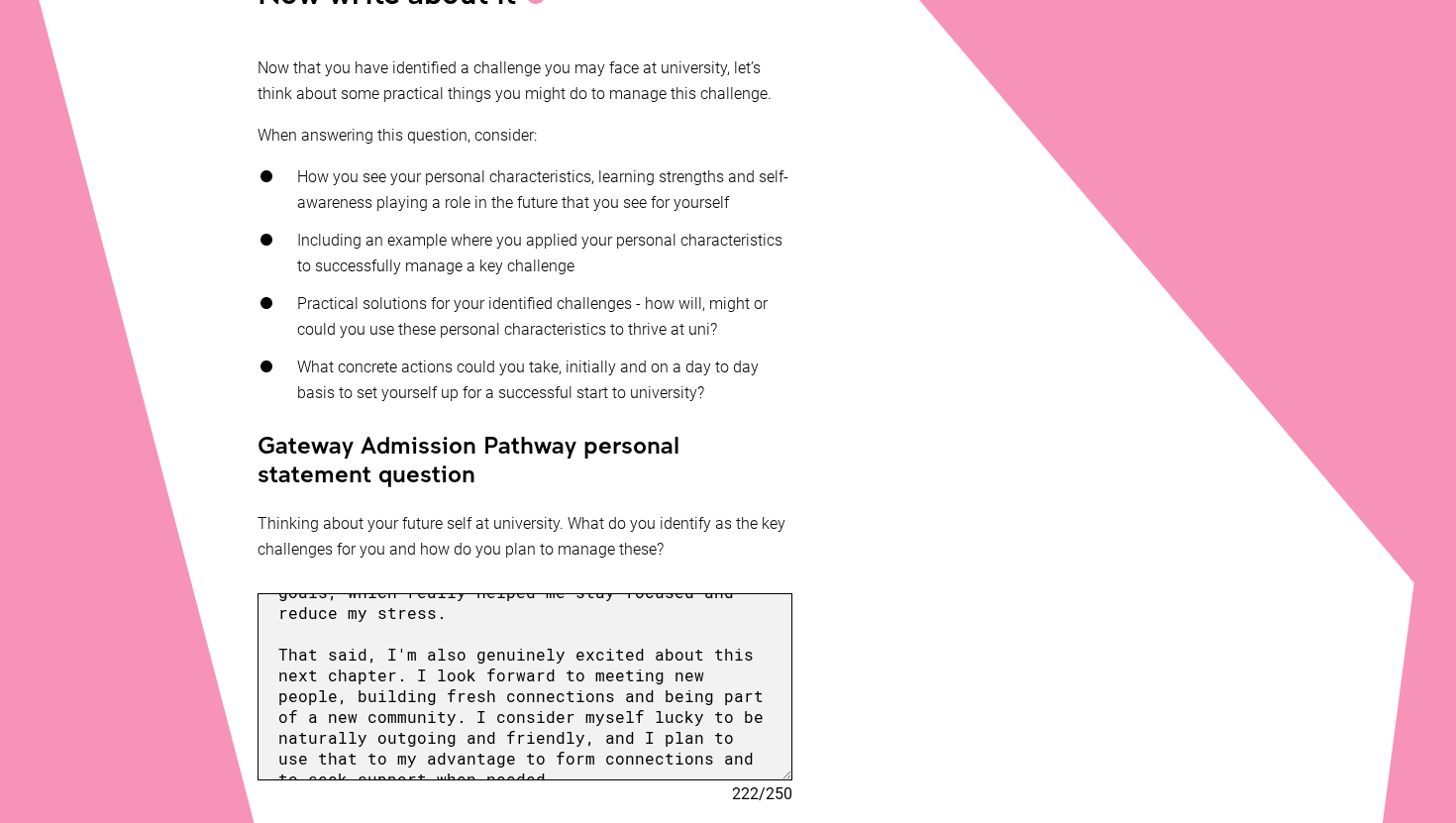 scroll, scrollTop: 511, scrollLeft: 0, axis: vertical 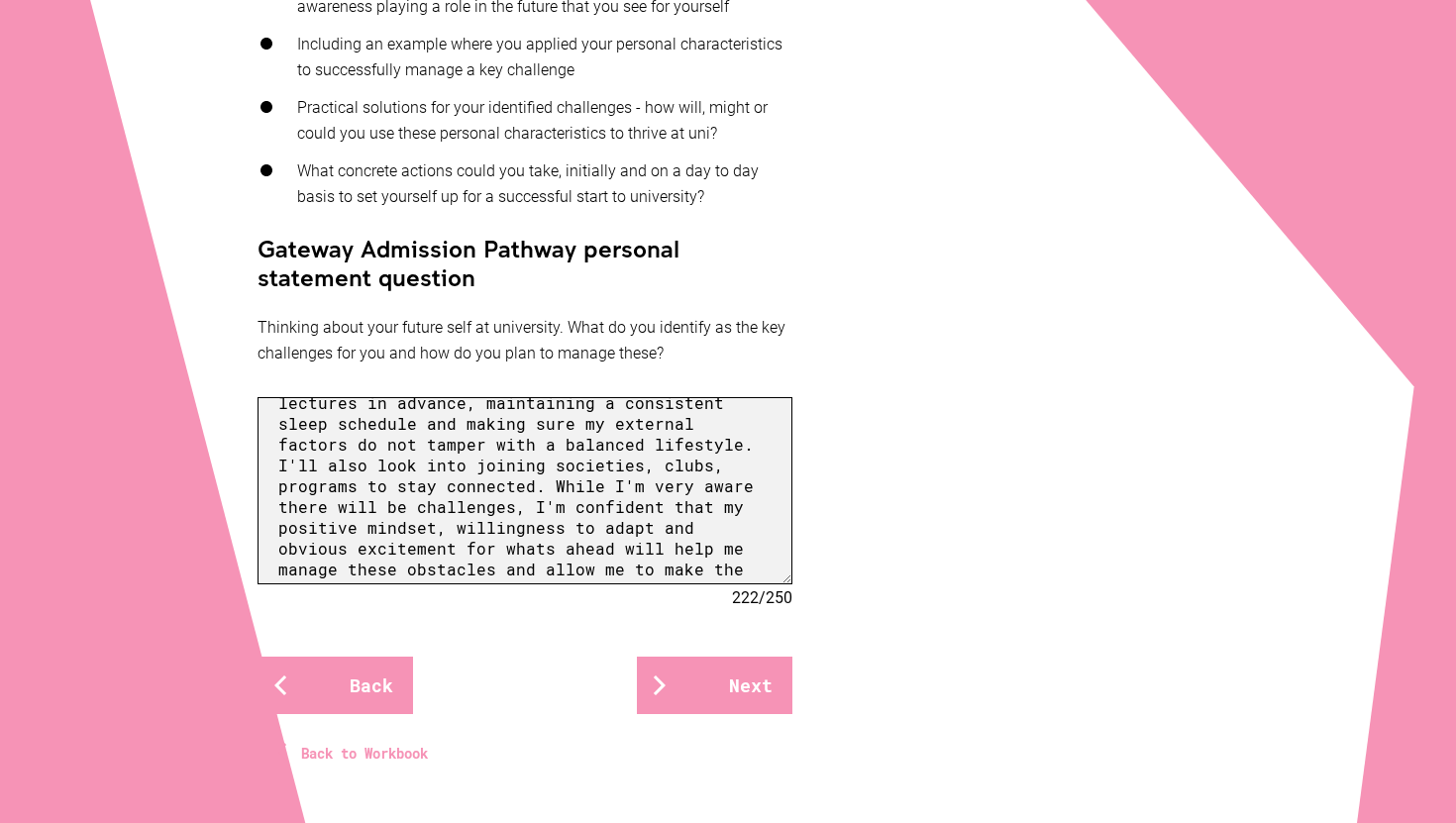click at bounding box center (525, 490) 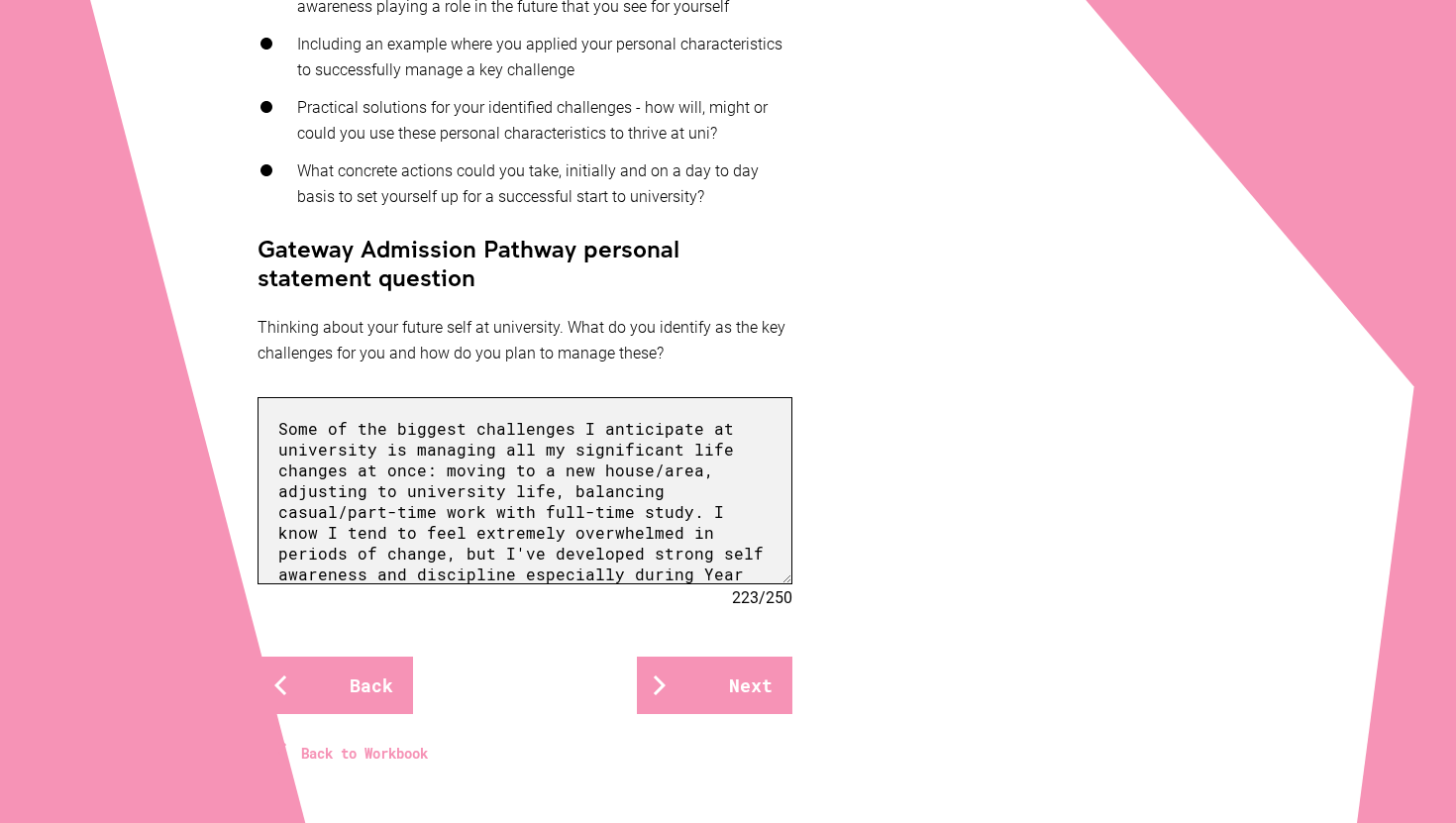 scroll, scrollTop: 511, scrollLeft: 0, axis: vertical 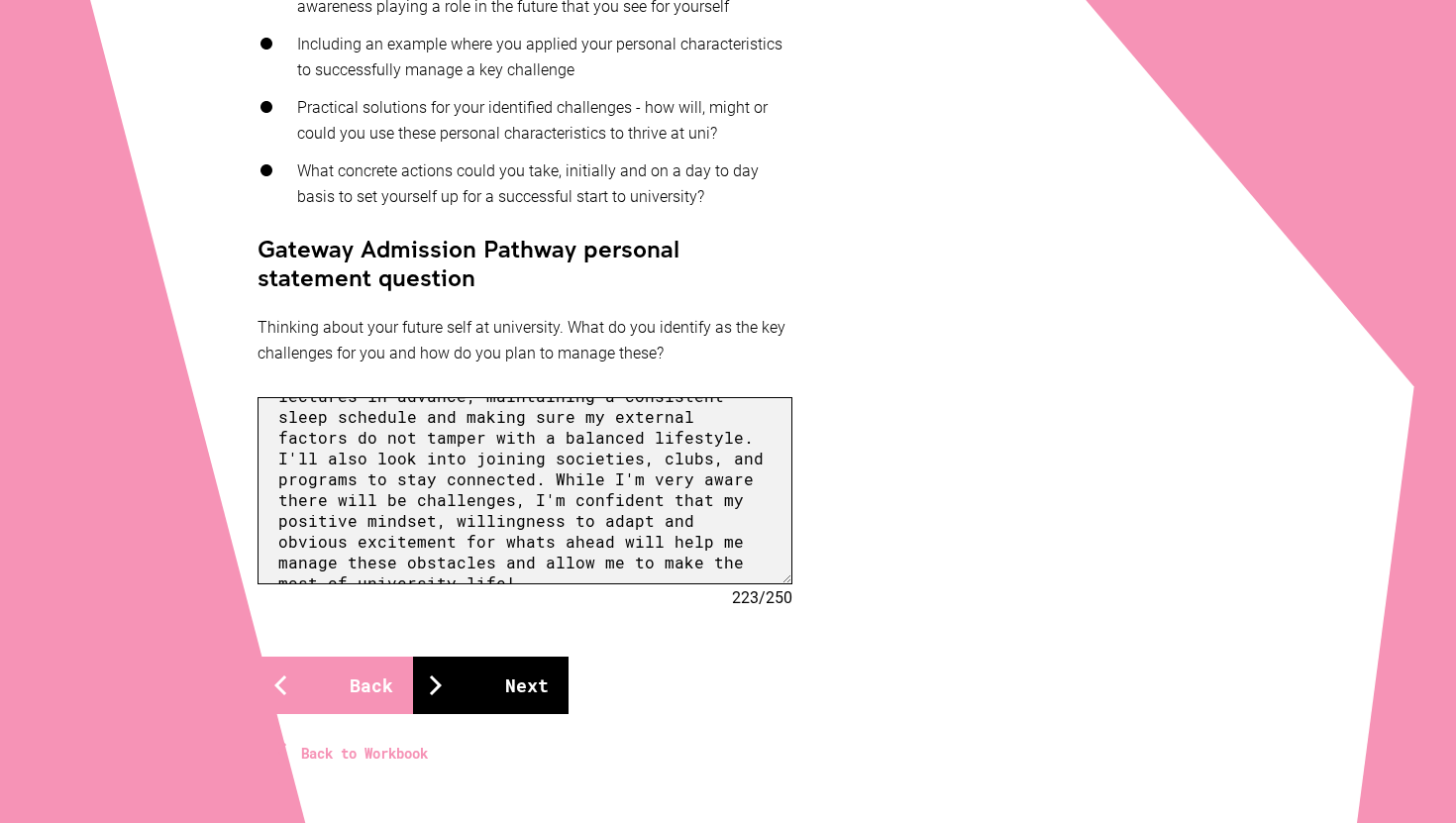 type on "Some of the biggest challenges I anticipate at university is managing all my significant life changes at once: moving to a new house/area, adjusting to university life, balancing casual/part-time work with full-time study. I know I tend to feel extremely overwhelmed in periods of change, but I've developed strong self awareness and discipline especially during Year 12. For example, I tackled my procrastination by creating weekly schedules and setting realistic goals, which really helped me stay focused and reduce my stress.
That said, I'm also genuinely excited about this next chapter. I look forward to meeting new people, building fresh connections and being part of a new community. I consider myself lucky to be naturally outgoing and friendly, and I plan to use that to my advantage to form connections and to seek support when needed.
To stay on top of everything, I'll try to set a weekly routine early on. Like preparing for lectures in advance, maintaining a consistent sleep schedule and making sure my..." 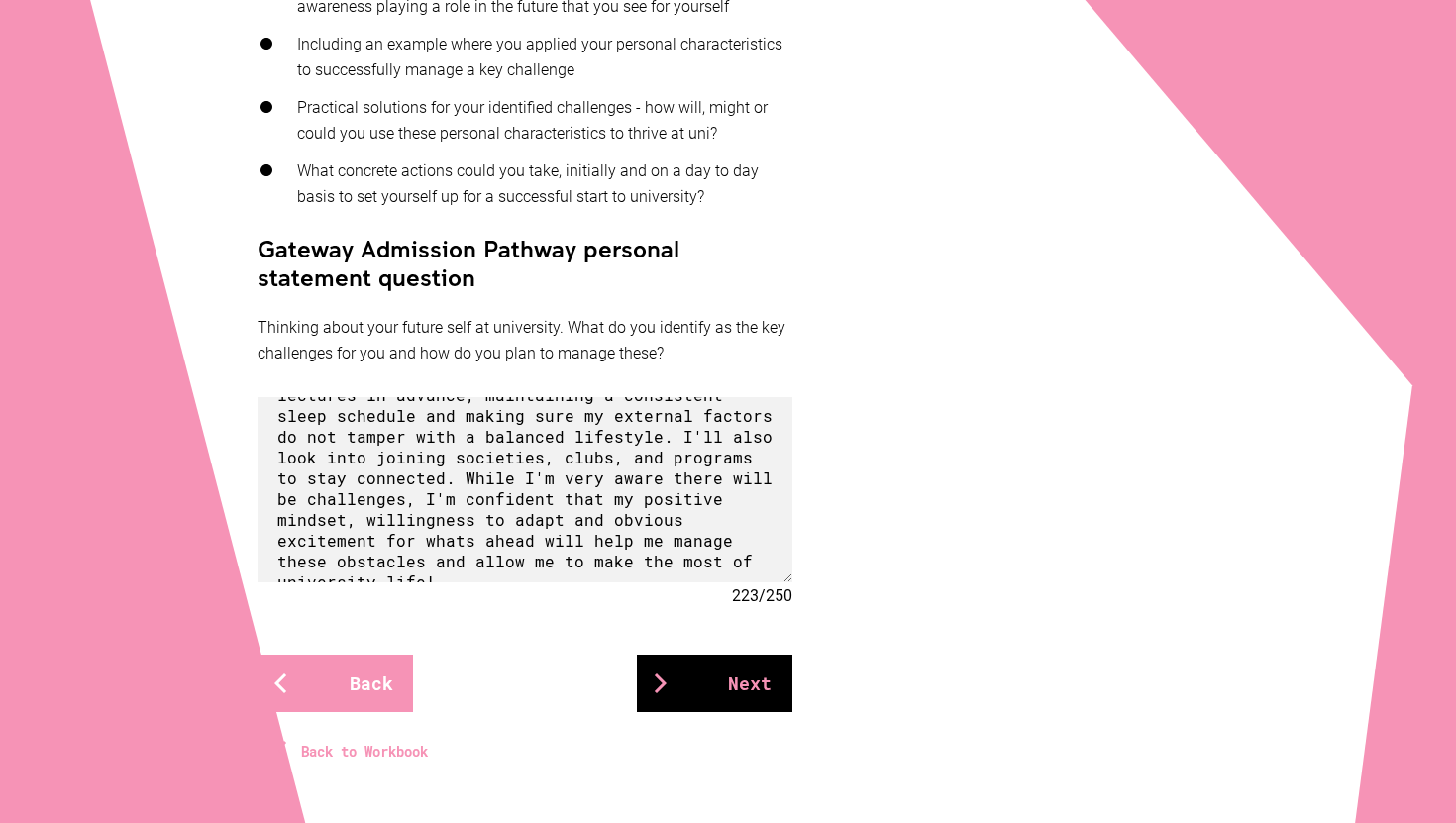 scroll, scrollTop: 510, scrollLeft: 0, axis: vertical 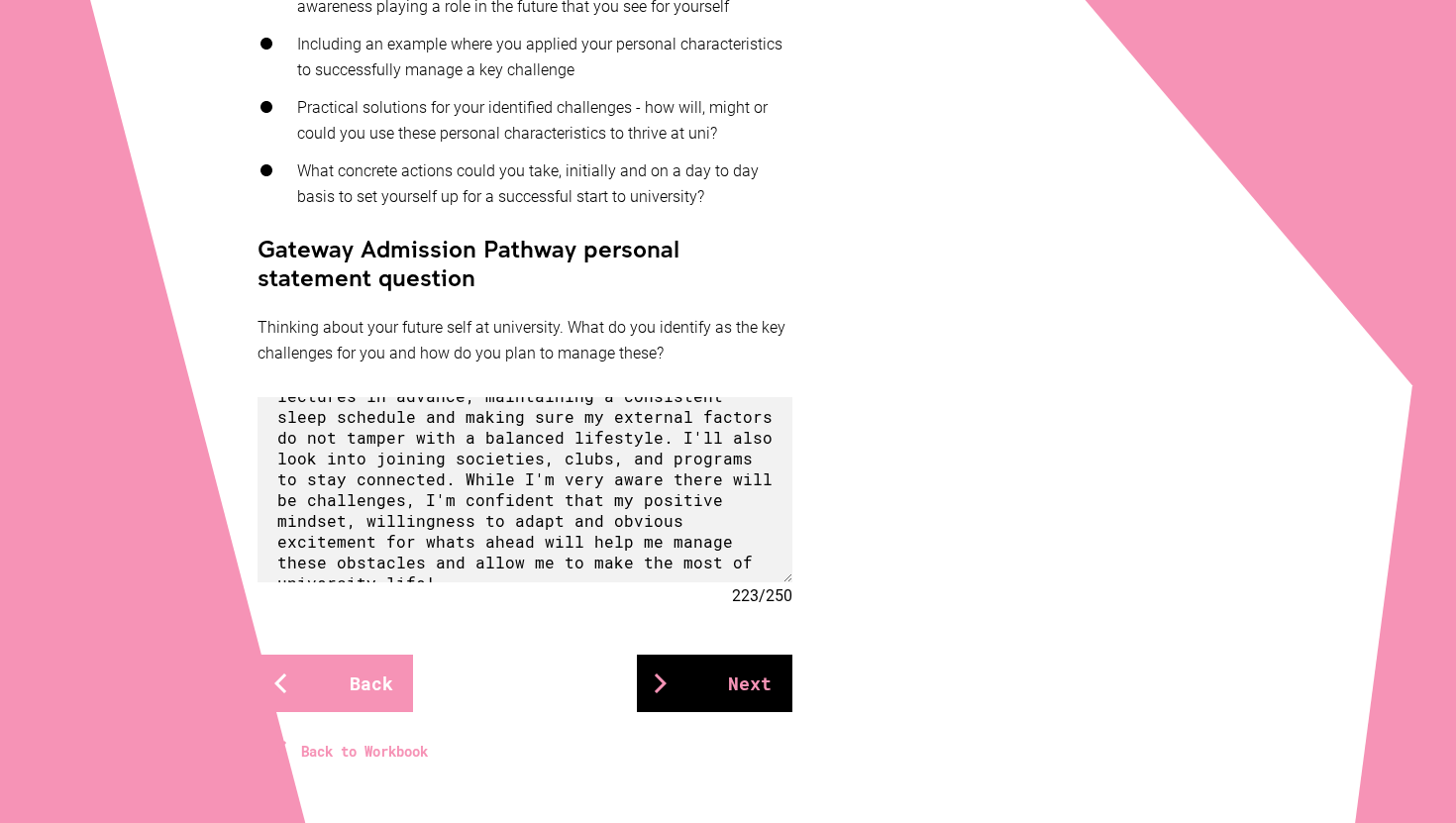 click on "Next" at bounding box center [714, 683] 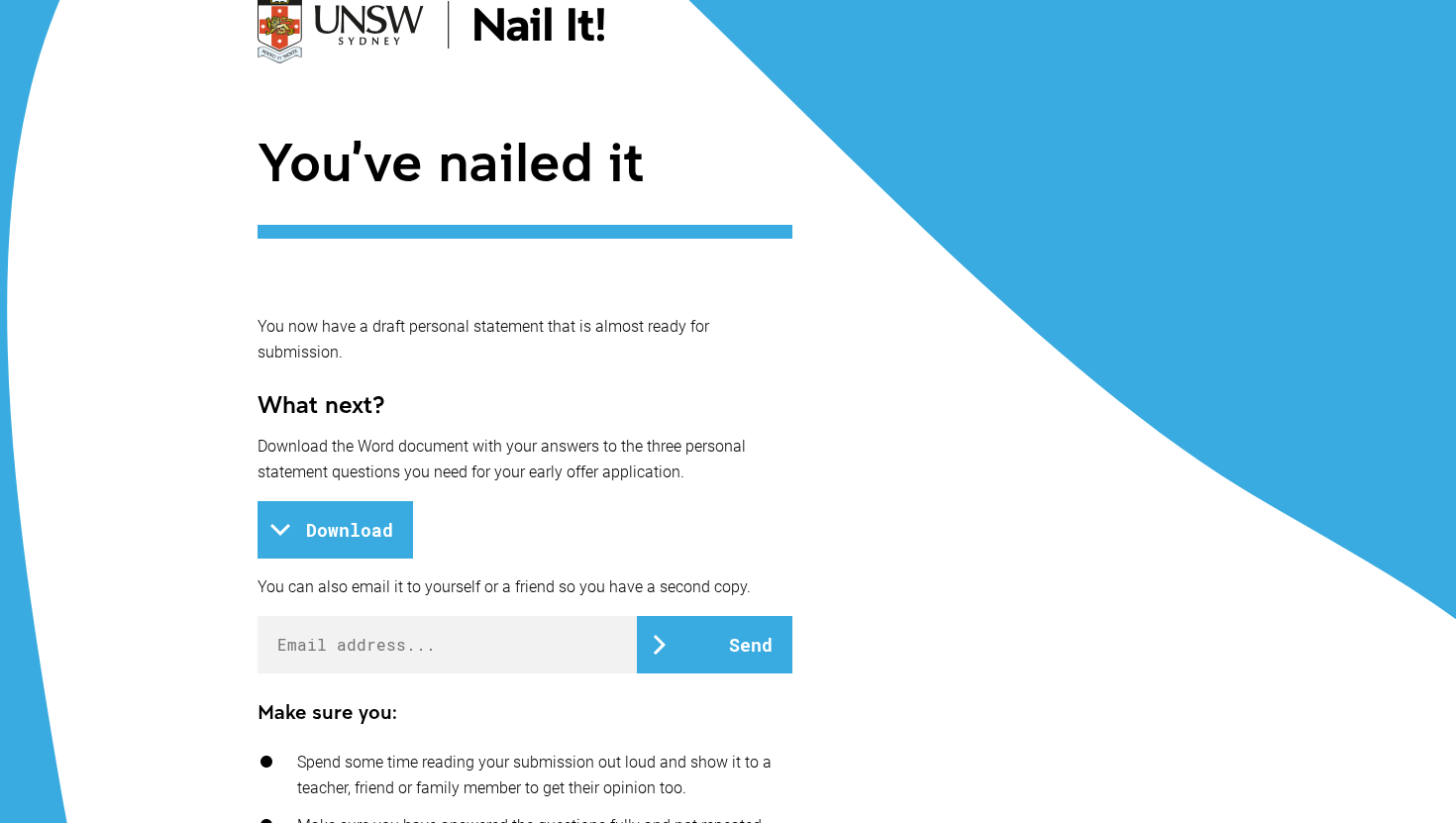 scroll, scrollTop: 213, scrollLeft: 0, axis: vertical 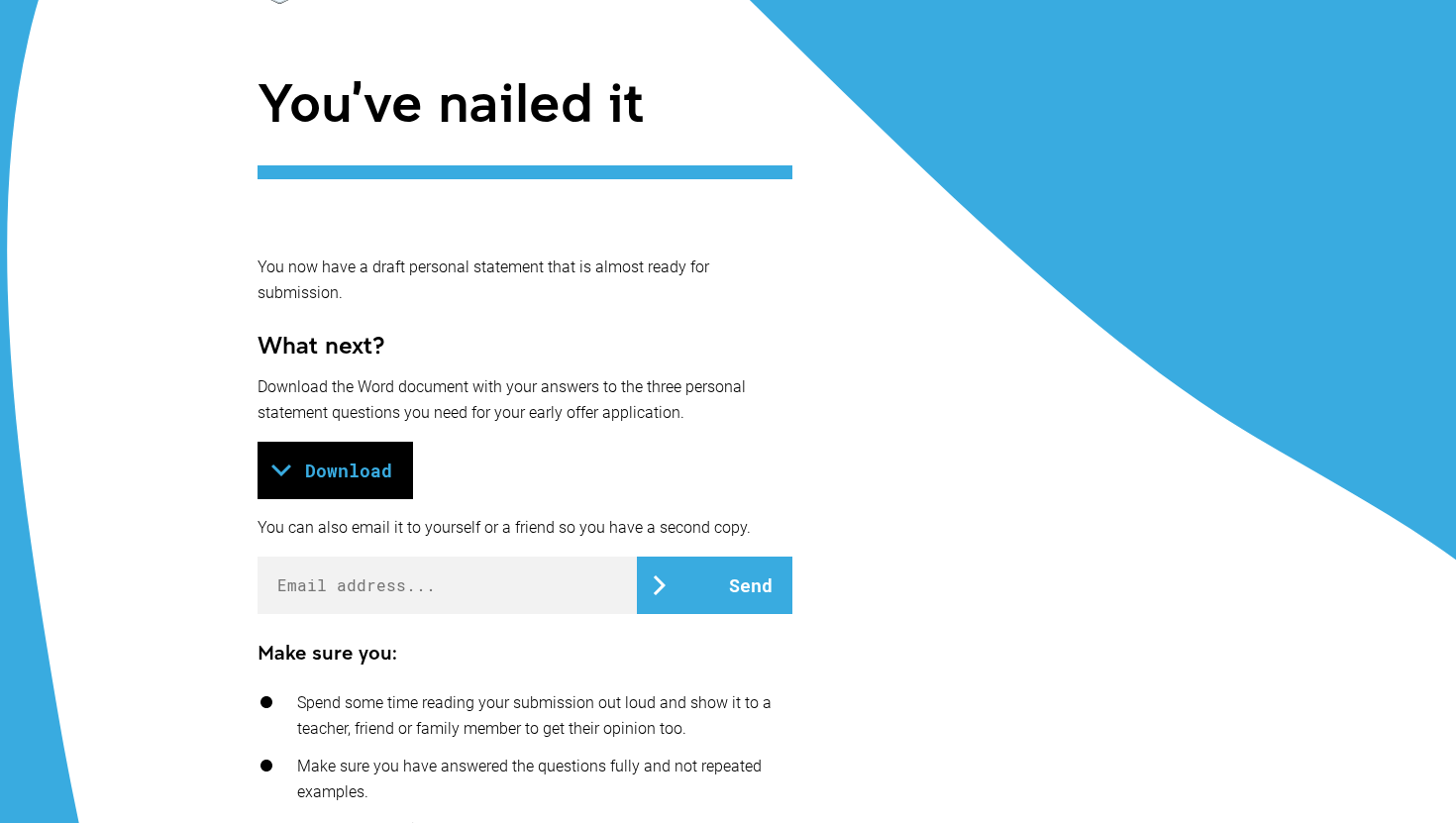 click on "Download" at bounding box center [335, 470] 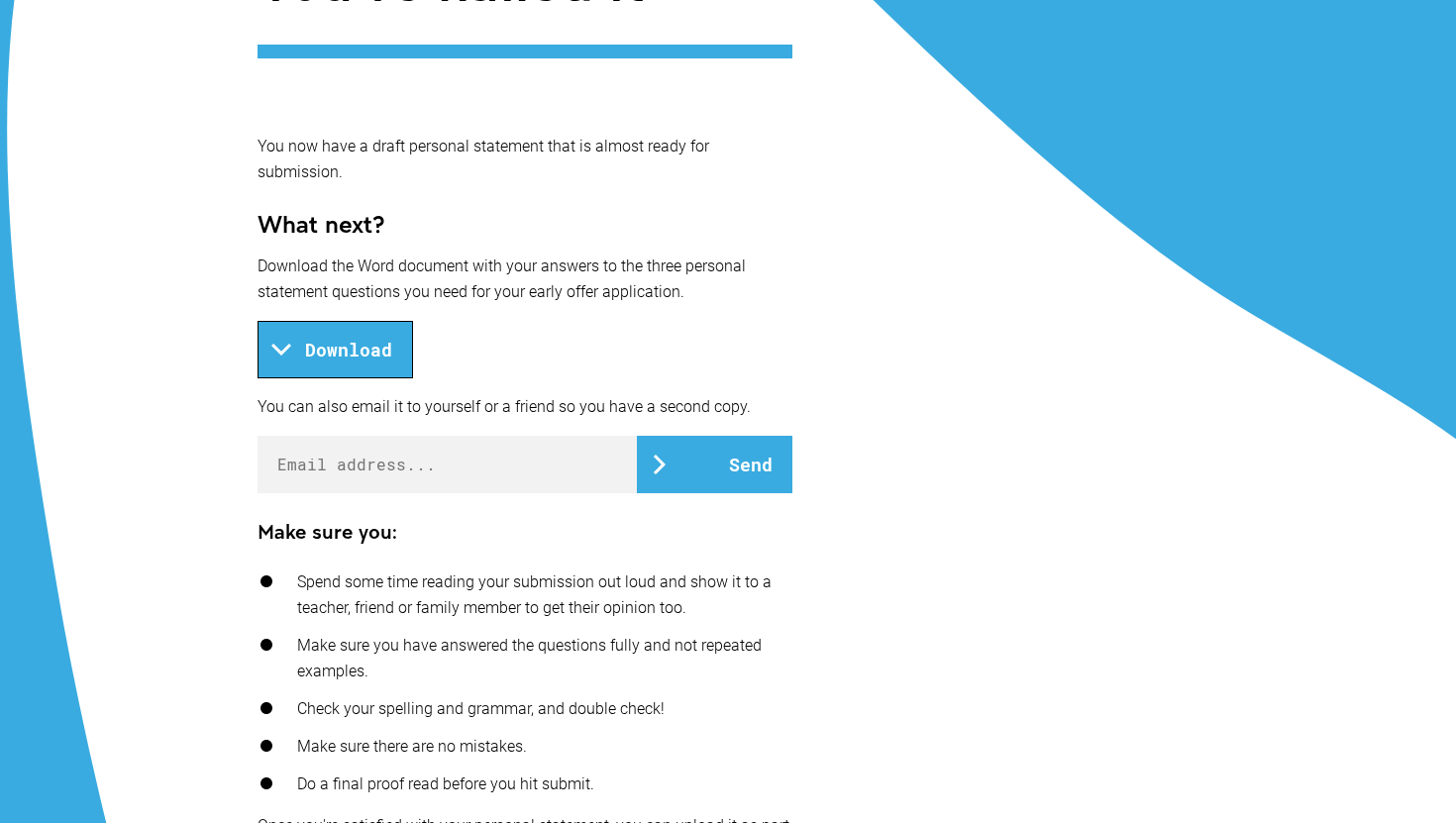 scroll, scrollTop: 425, scrollLeft: 0, axis: vertical 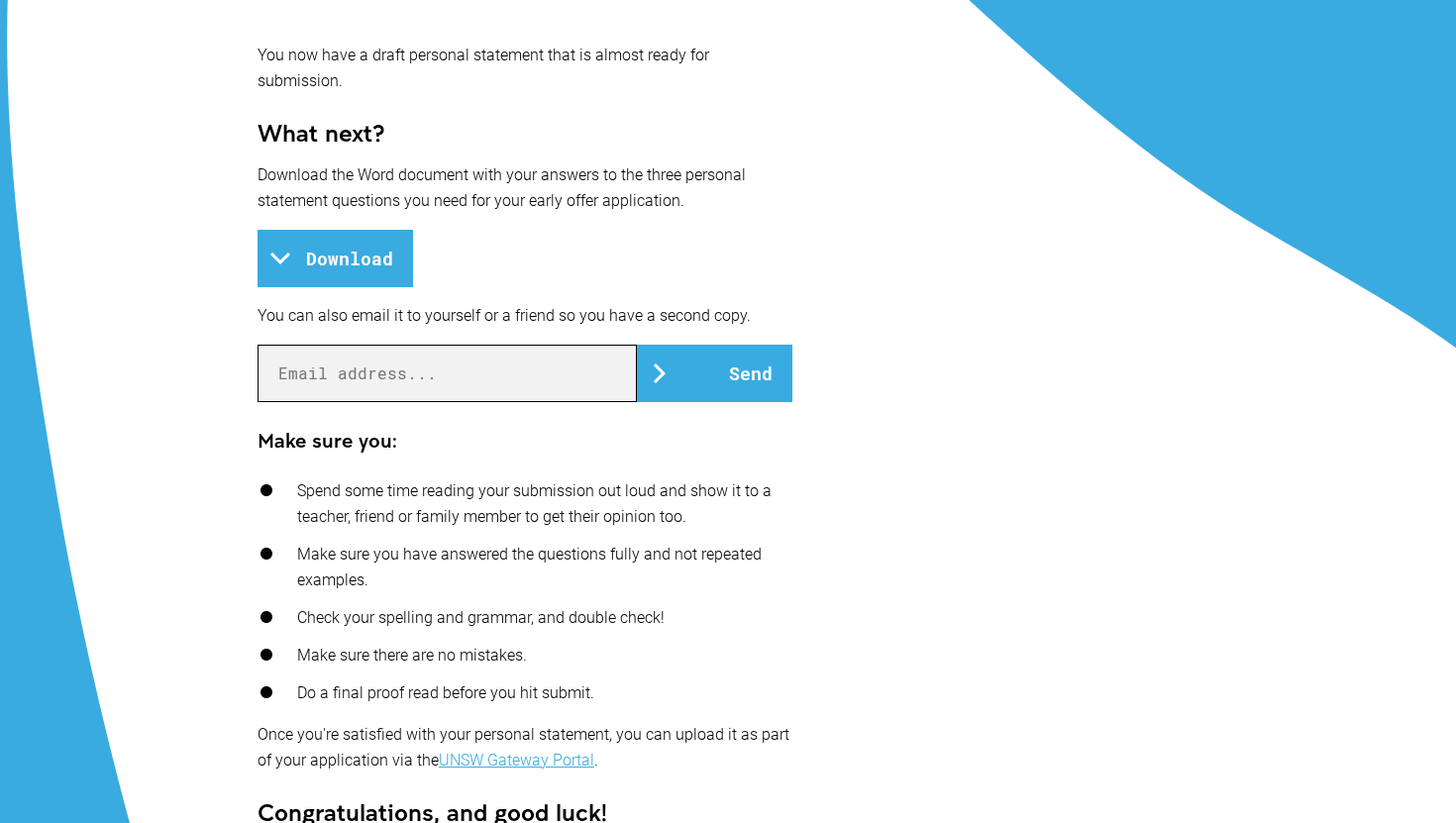 click at bounding box center [447, 373] 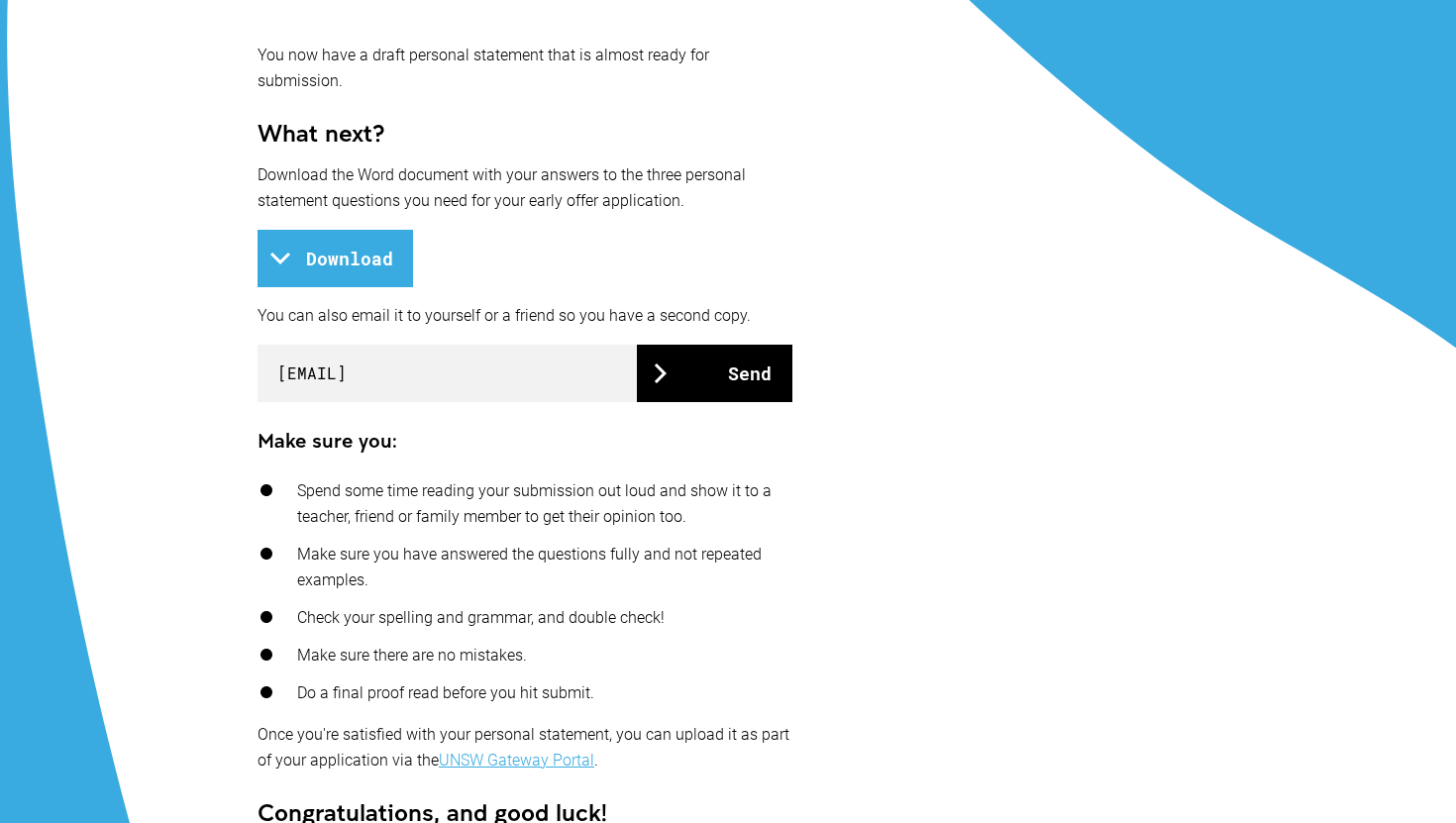 click on "Send" at bounding box center [714, 373] 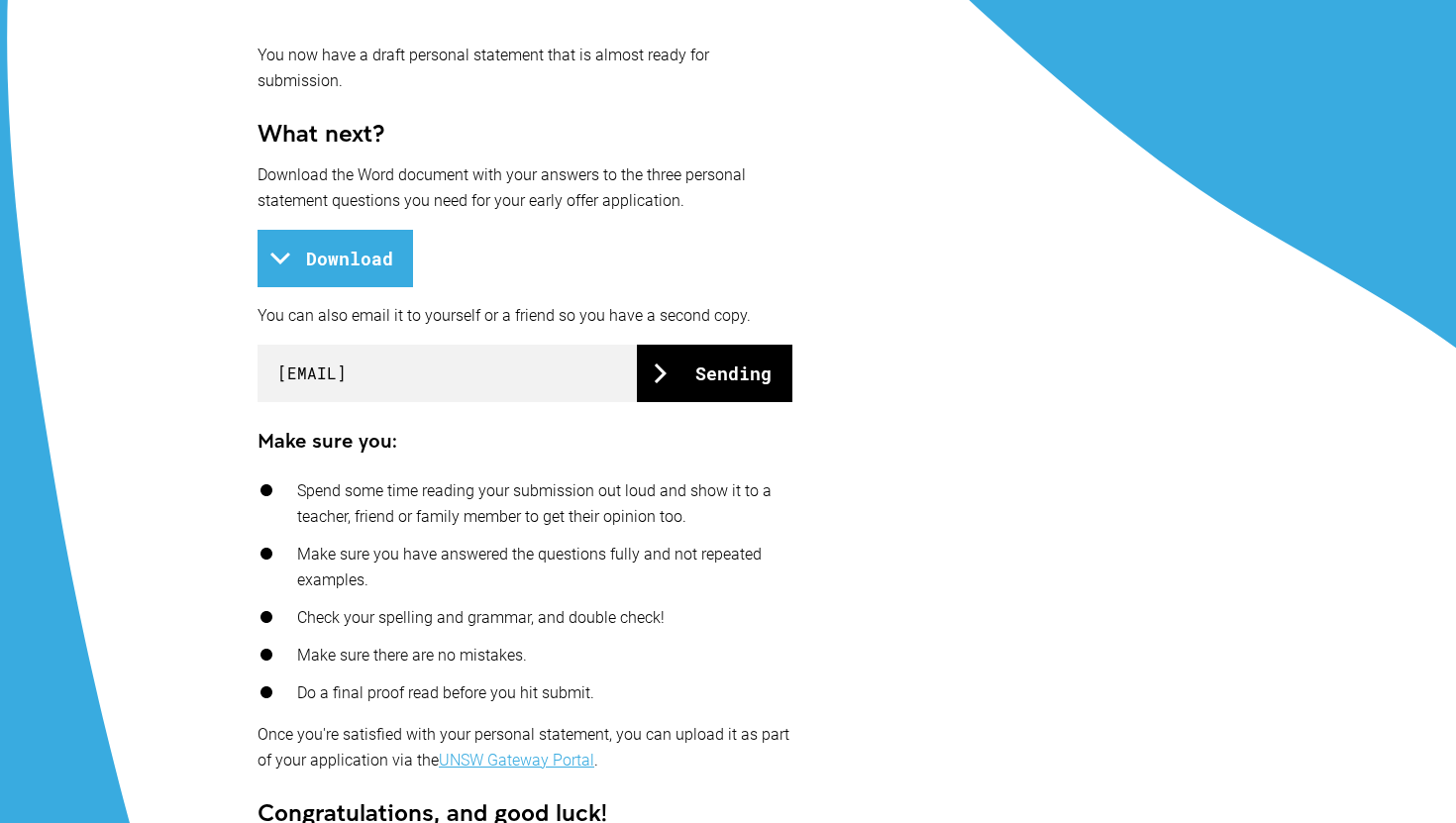 scroll, scrollTop: 559, scrollLeft: 0, axis: vertical 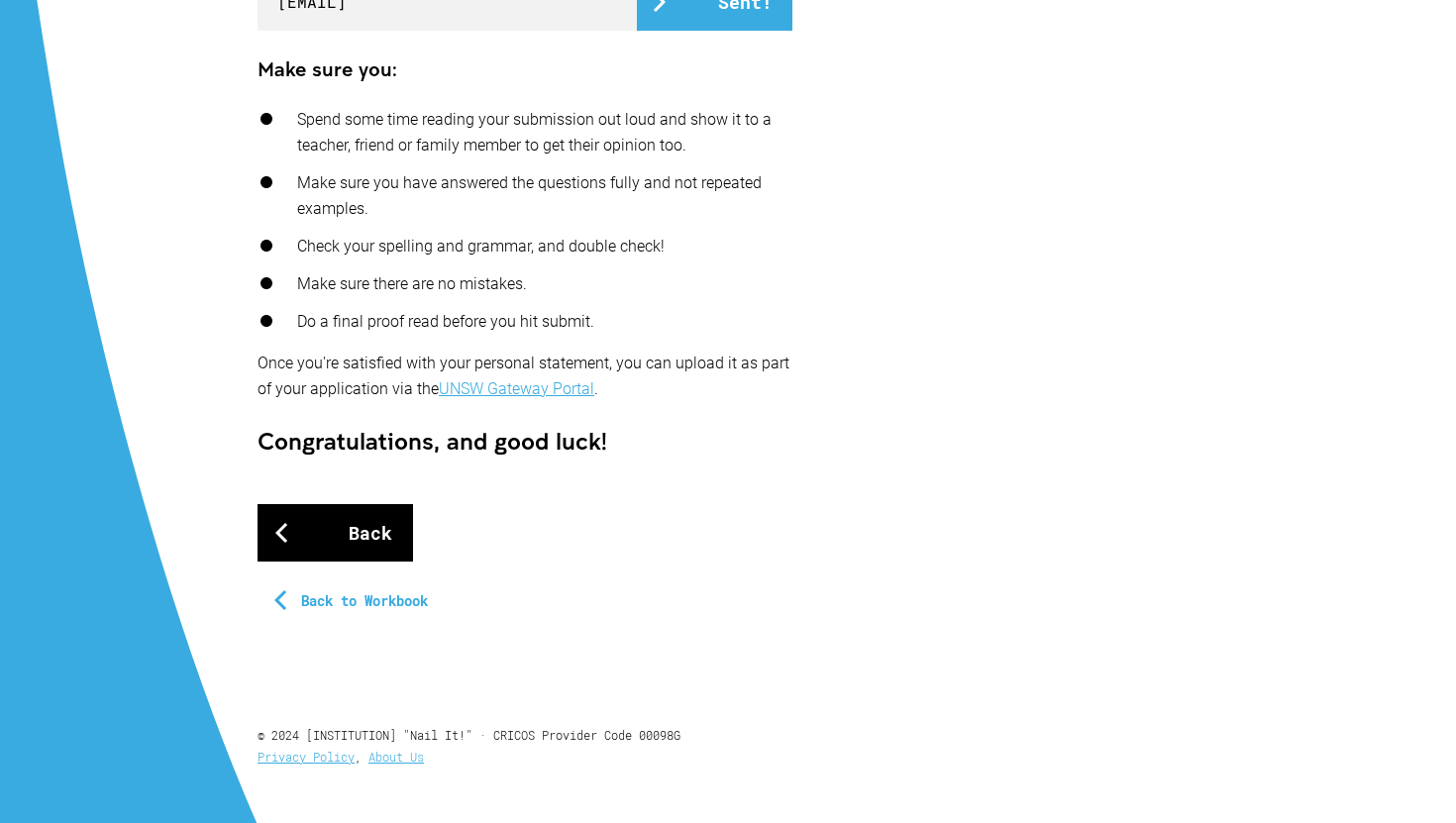 click on "Back" at bounding box center (335, 533) 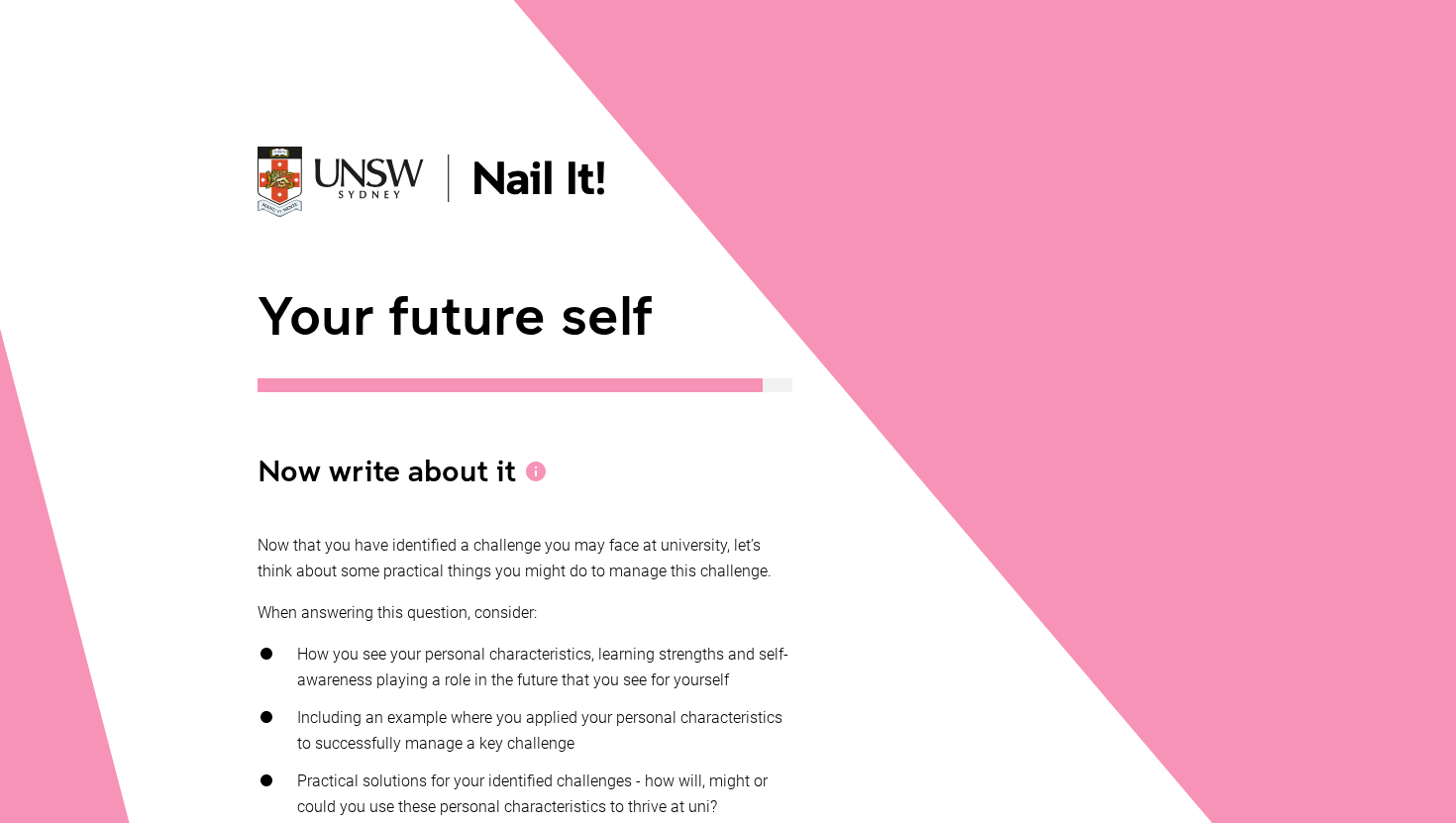 scroll, scrollTop: 910, scrollLeft: 0, axis: vertical 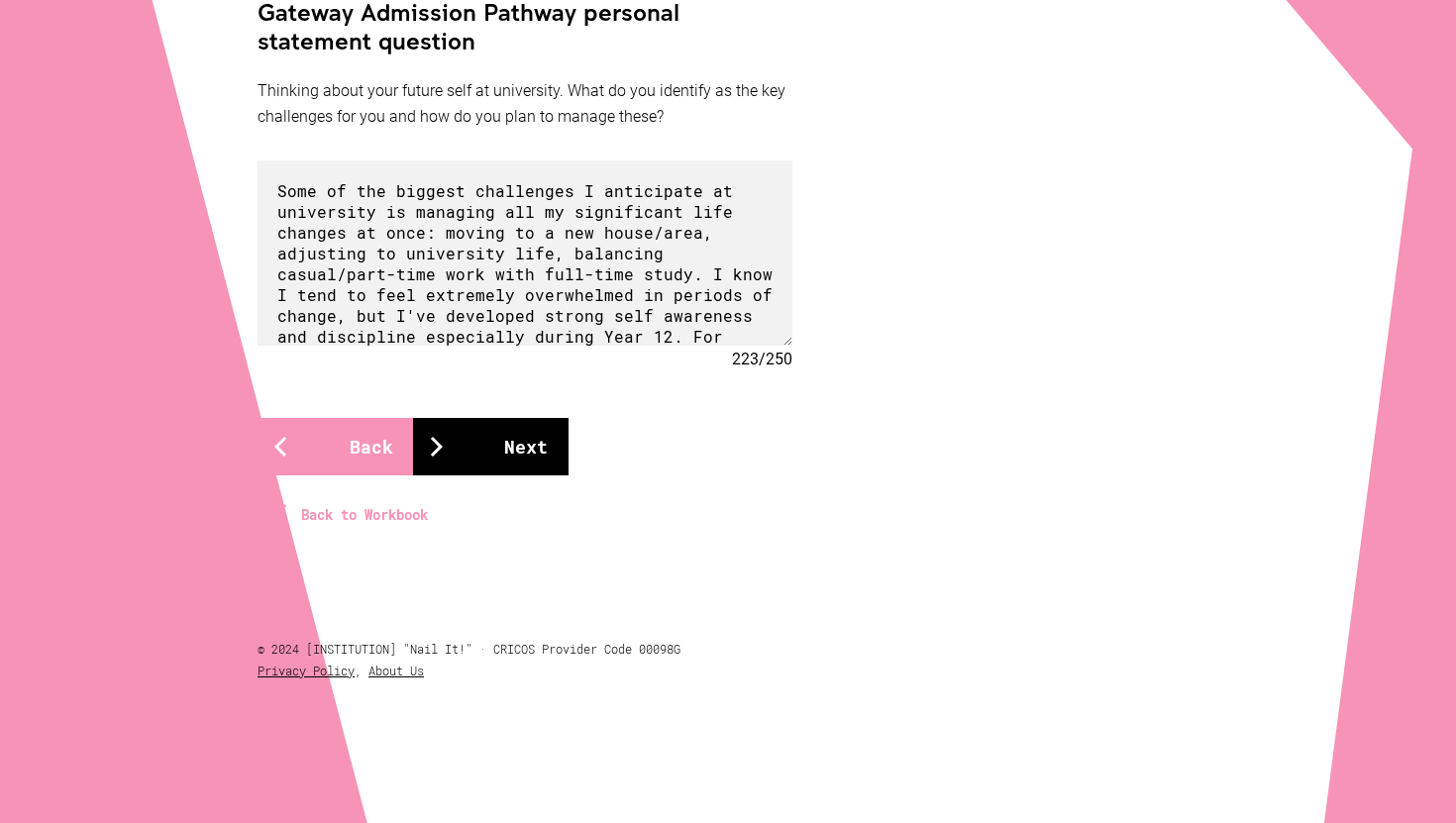click at bounding box center (437, 447) 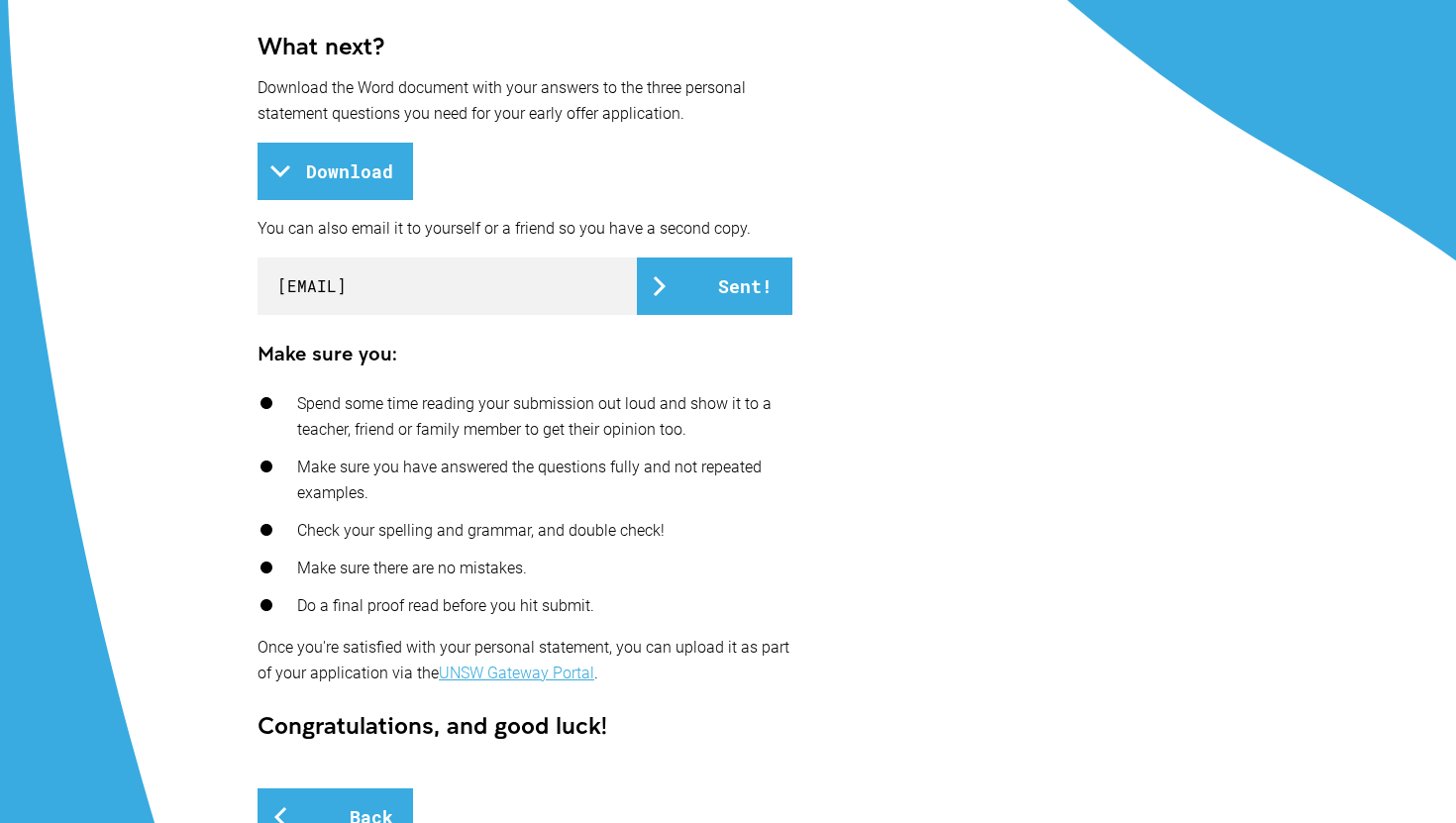 scroll, scrollTop: 557, scrollLeft: 0, axis: vertical 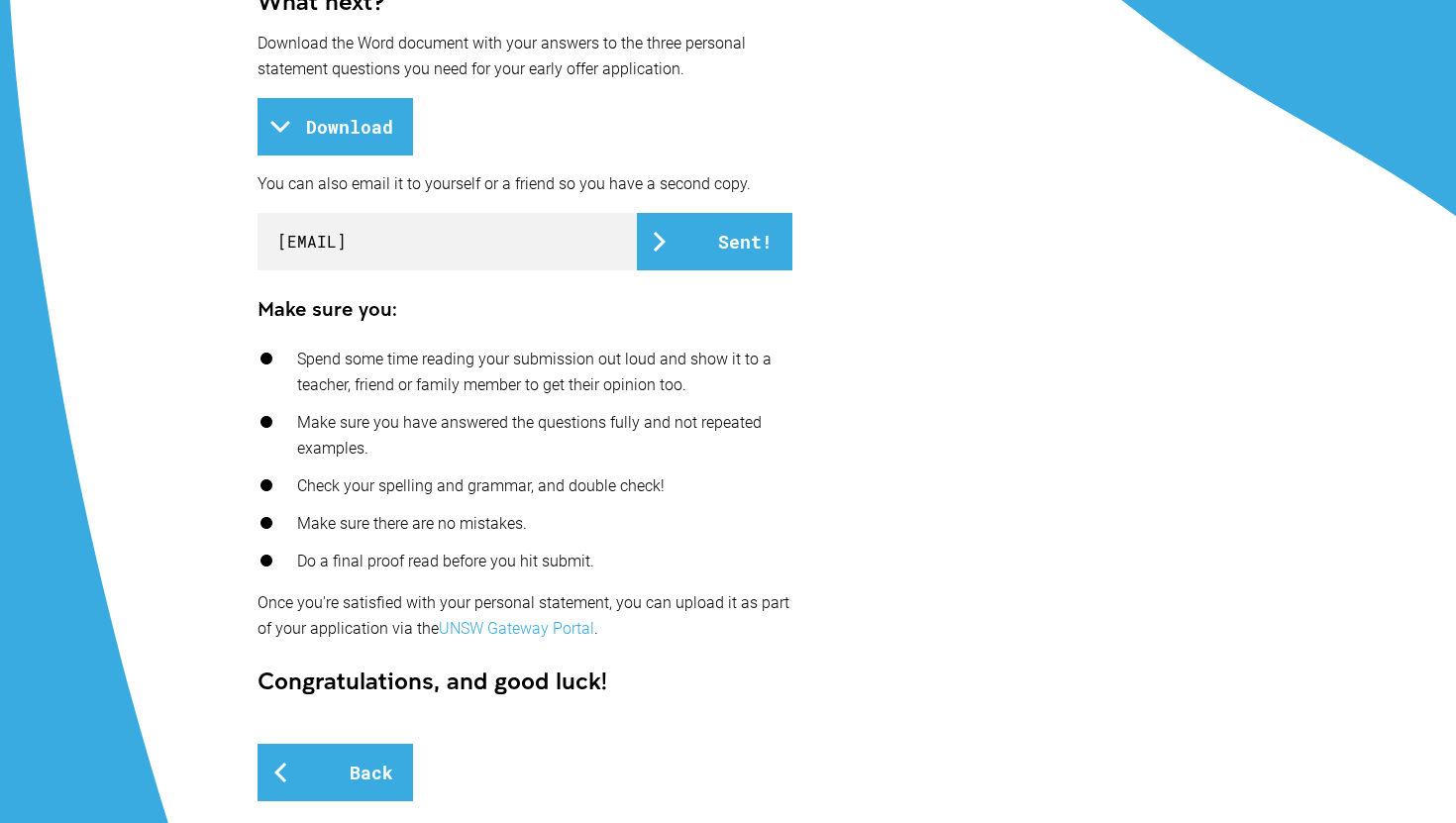 click on "UNSW Gateway Portal" at bounding box center (516, 628) 